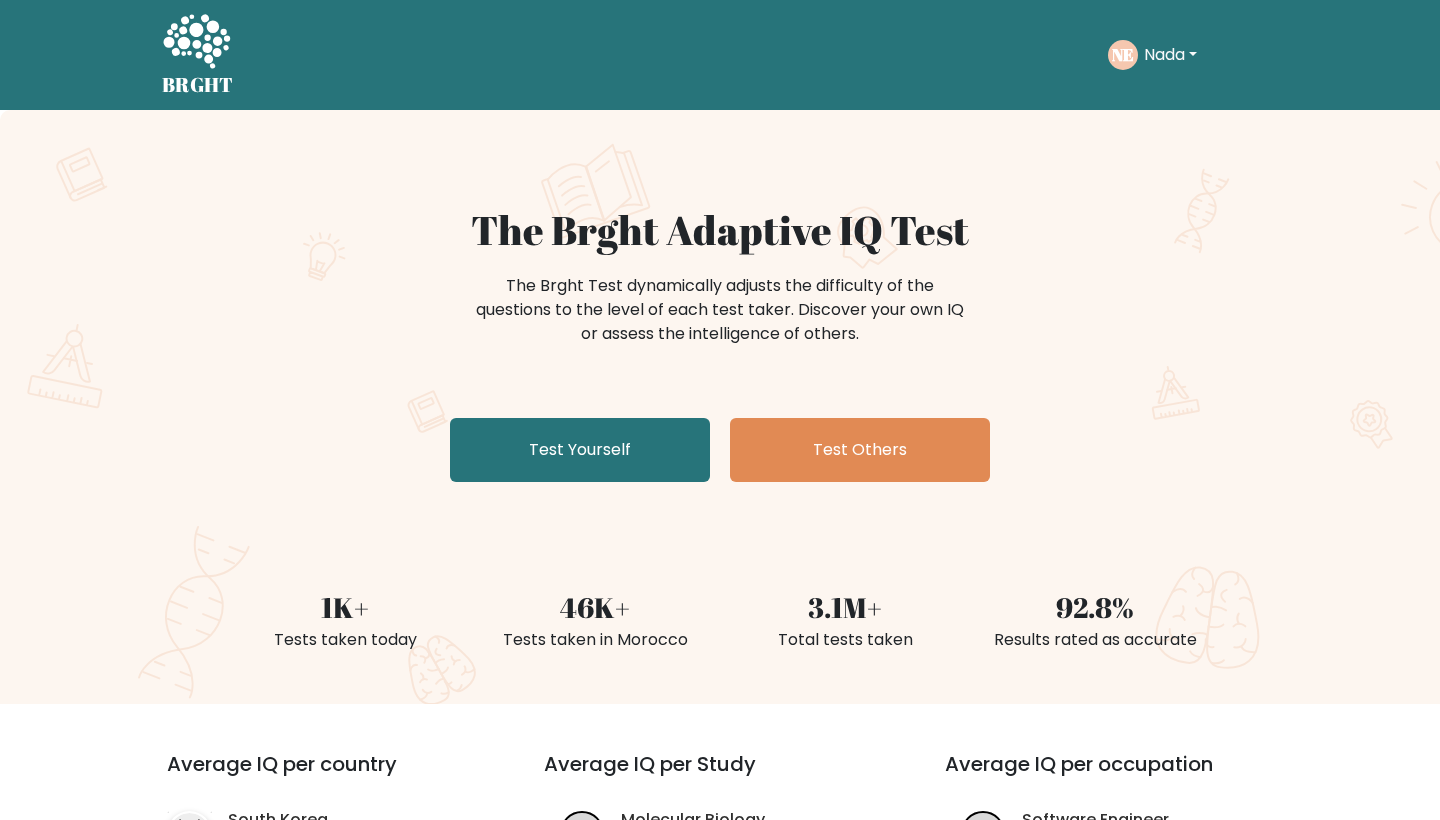scroll, scrollTop: 0, scrollLeft: 0, axis: both 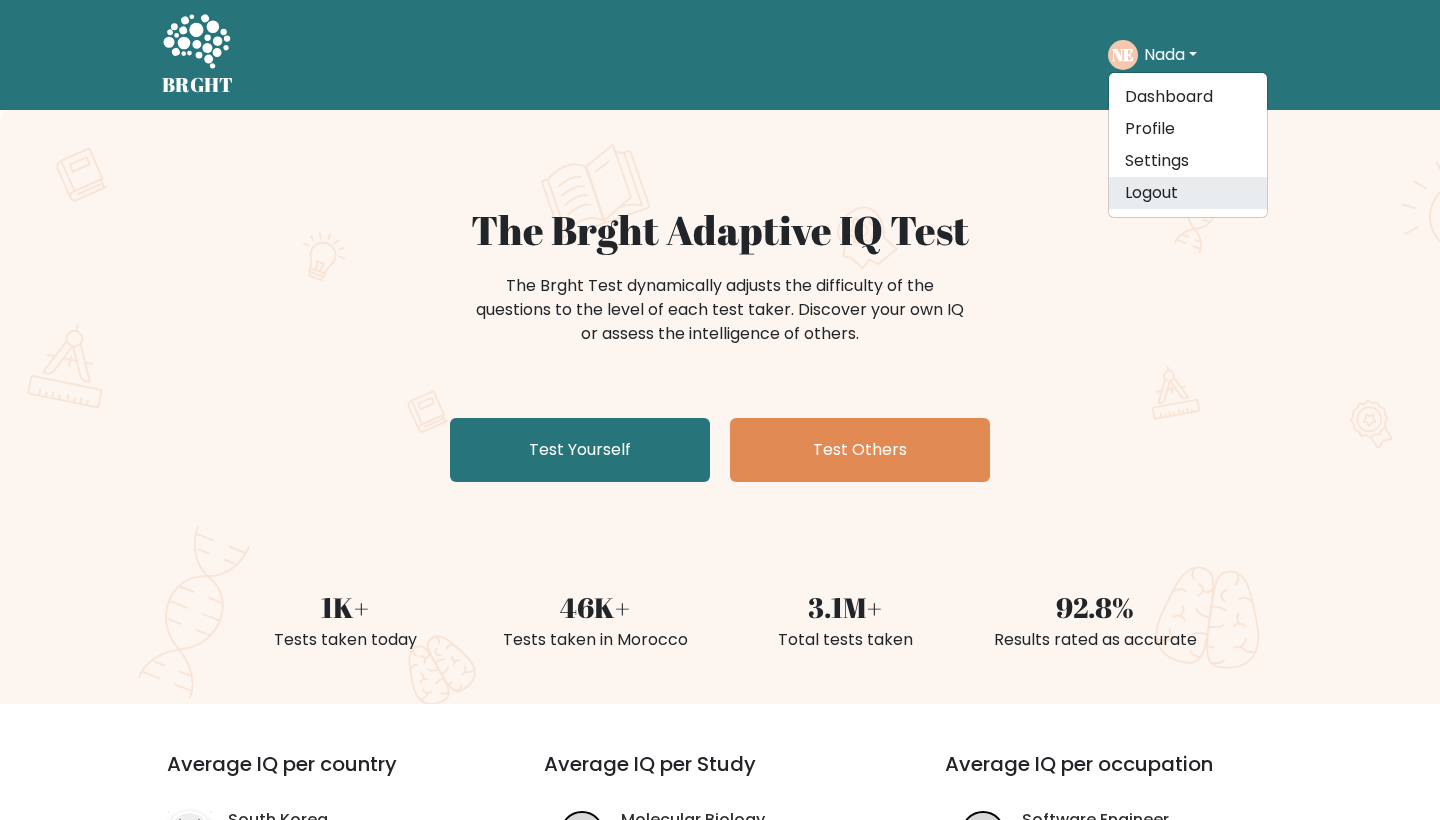 click on "Logout" at bounding box center (1188, 193) 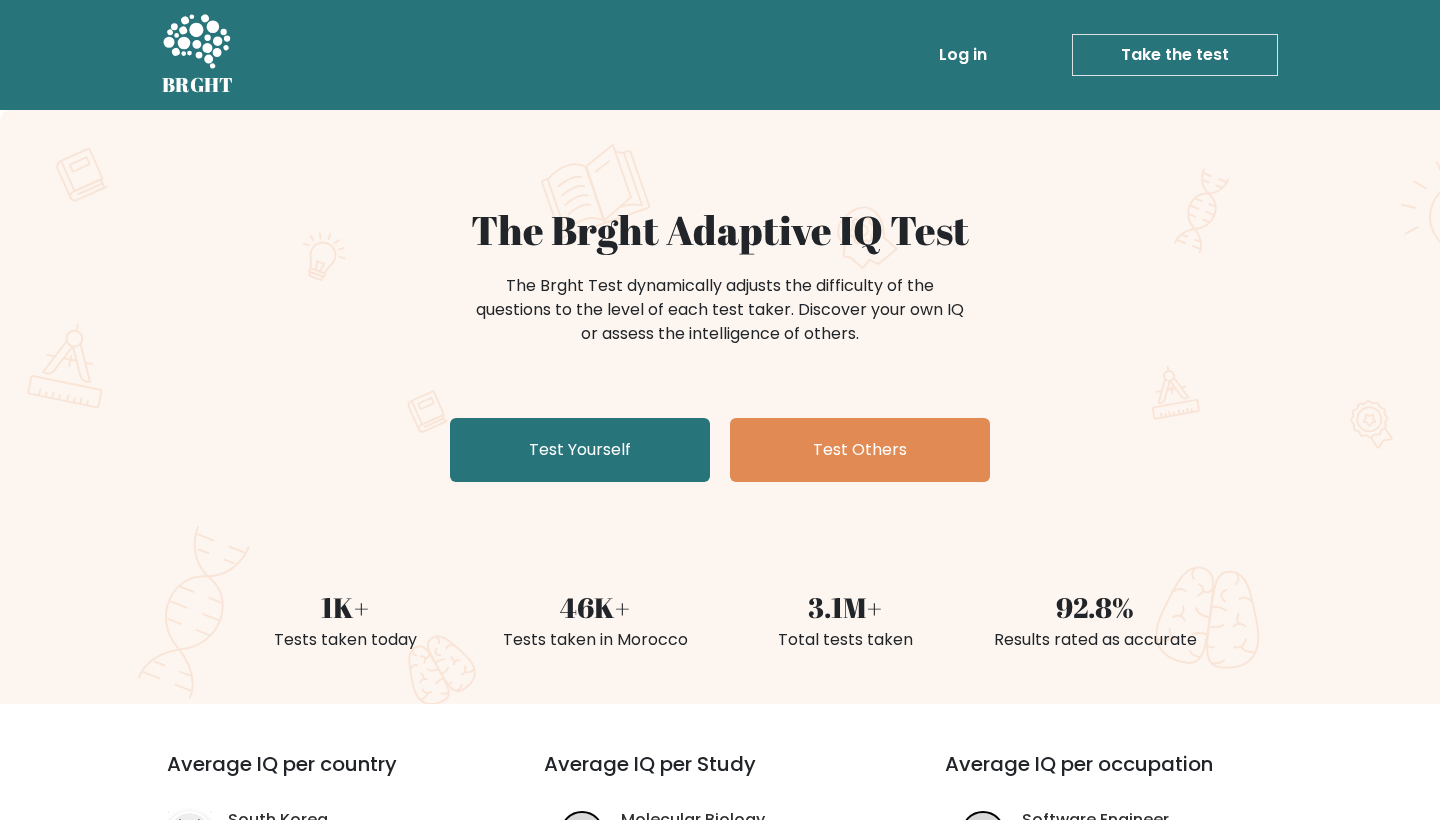 scroll, scrollTop: 0, scrollLeft: 0, axis: both 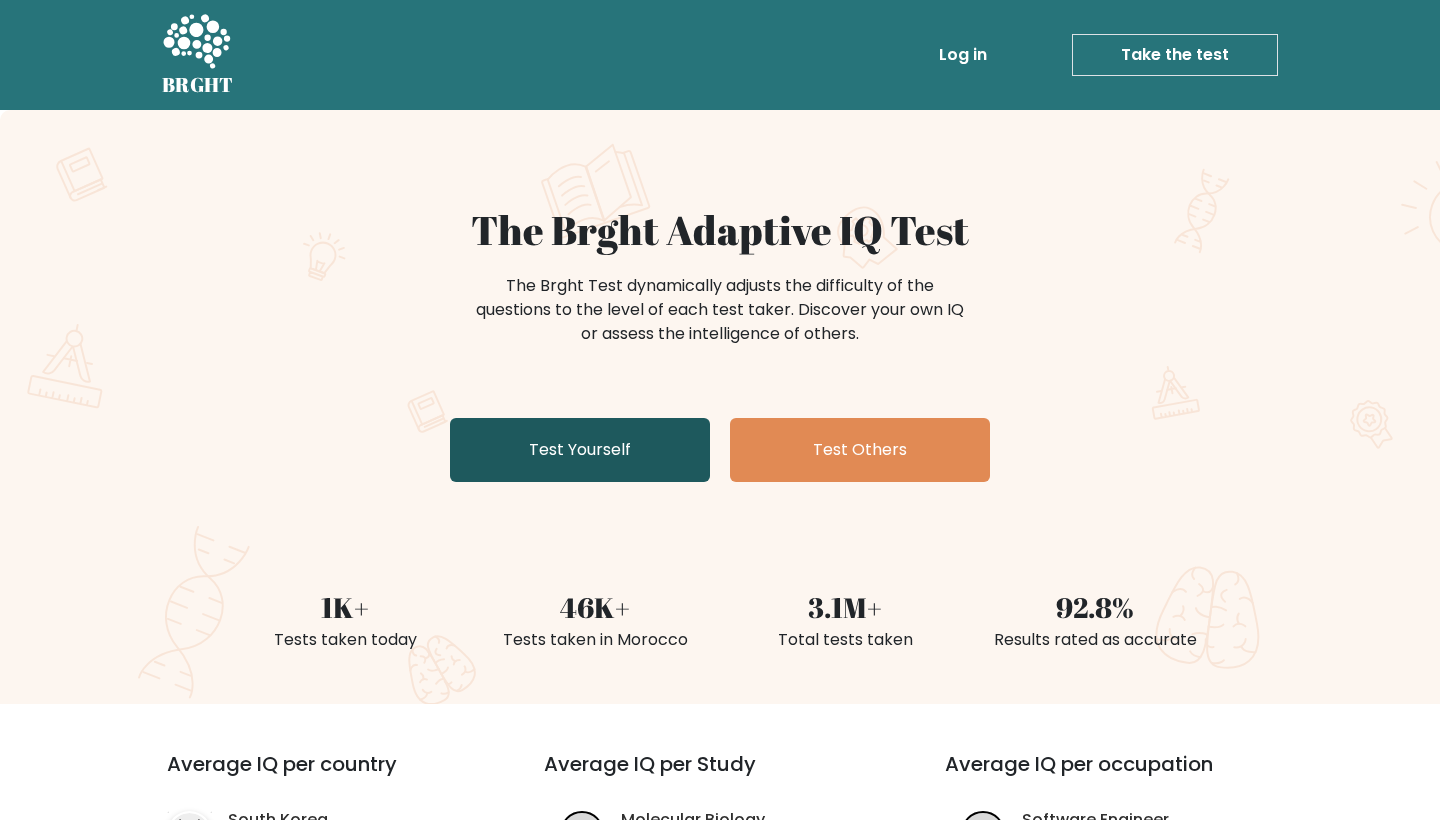 click on "Test Yourself" at bounding box center [580, 450] 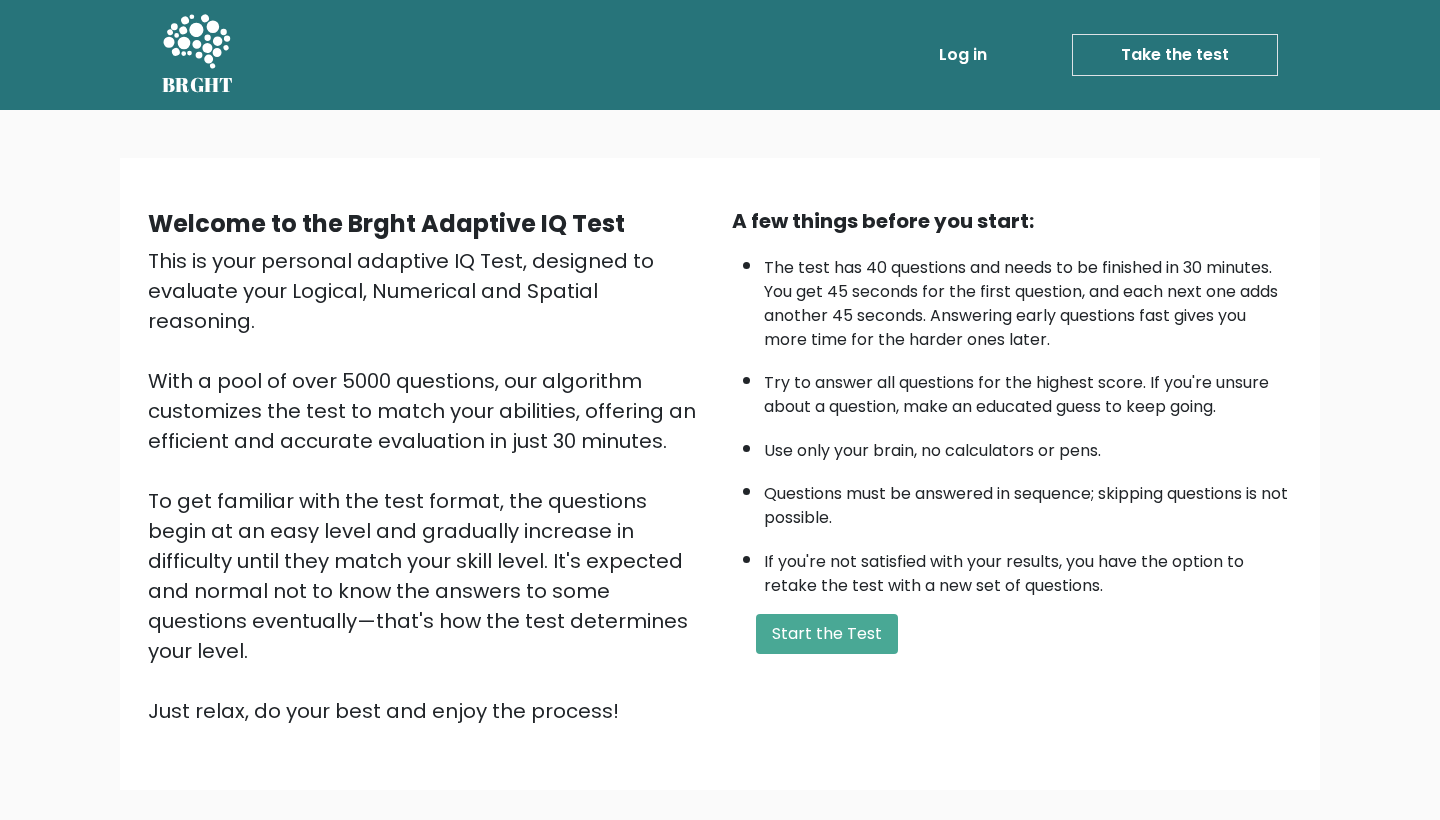 scroll, scrollTop: 0, scrollLeft: 0, axis: both 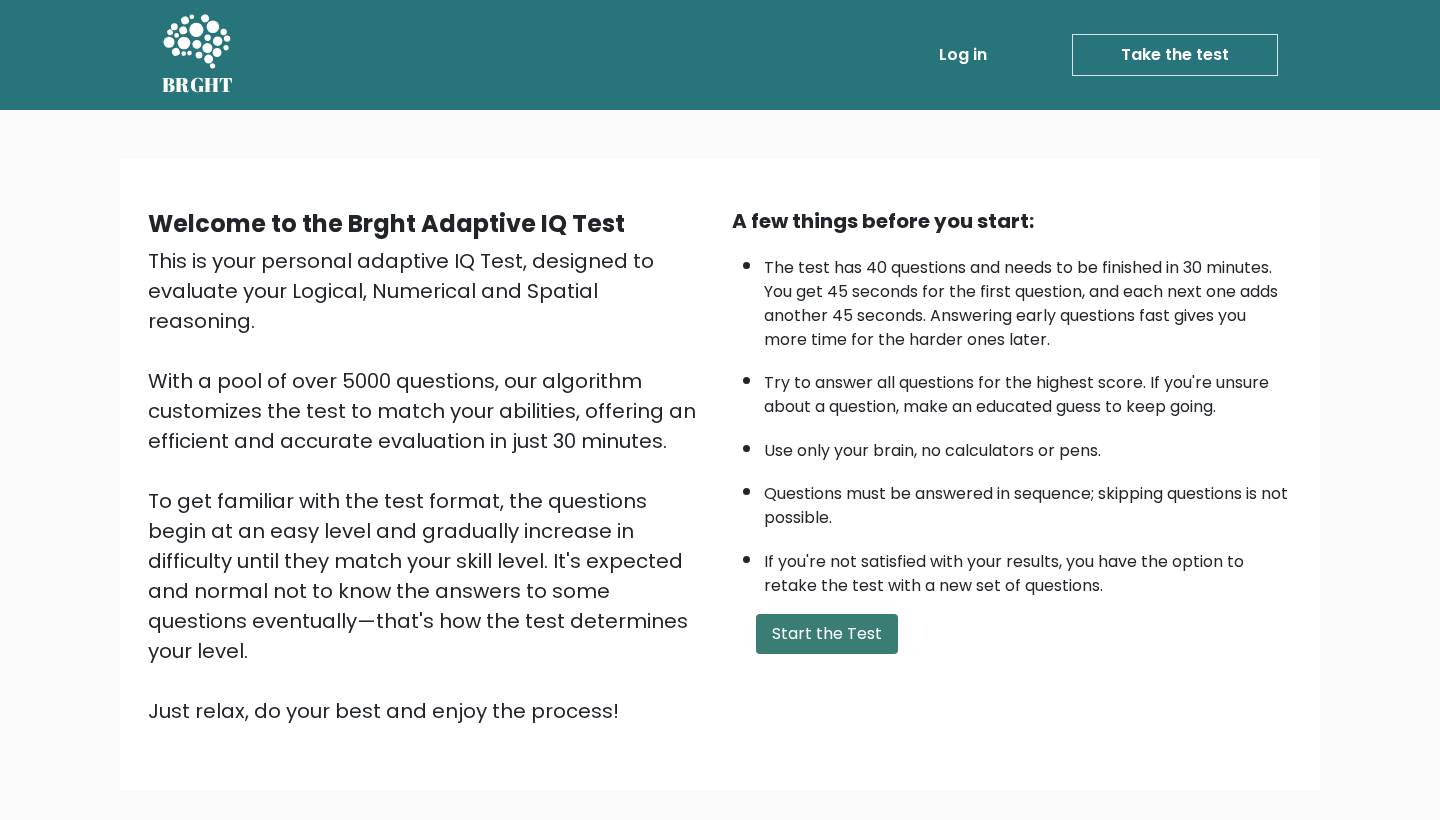 click on "Start the Test" at bounding box center [827, 634] 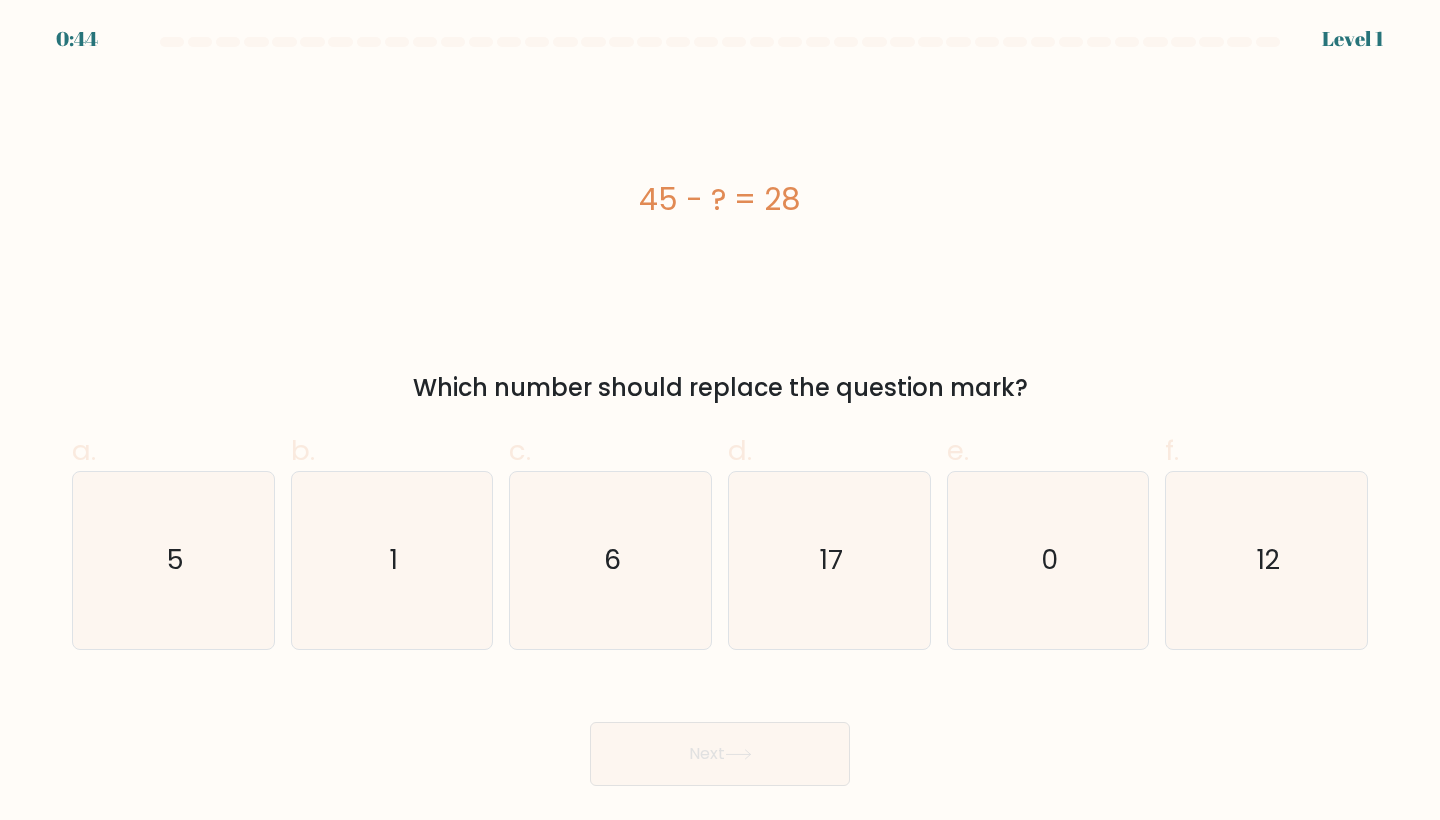scroll, scrollTop: 0, scrollLeft: 0, axis: both 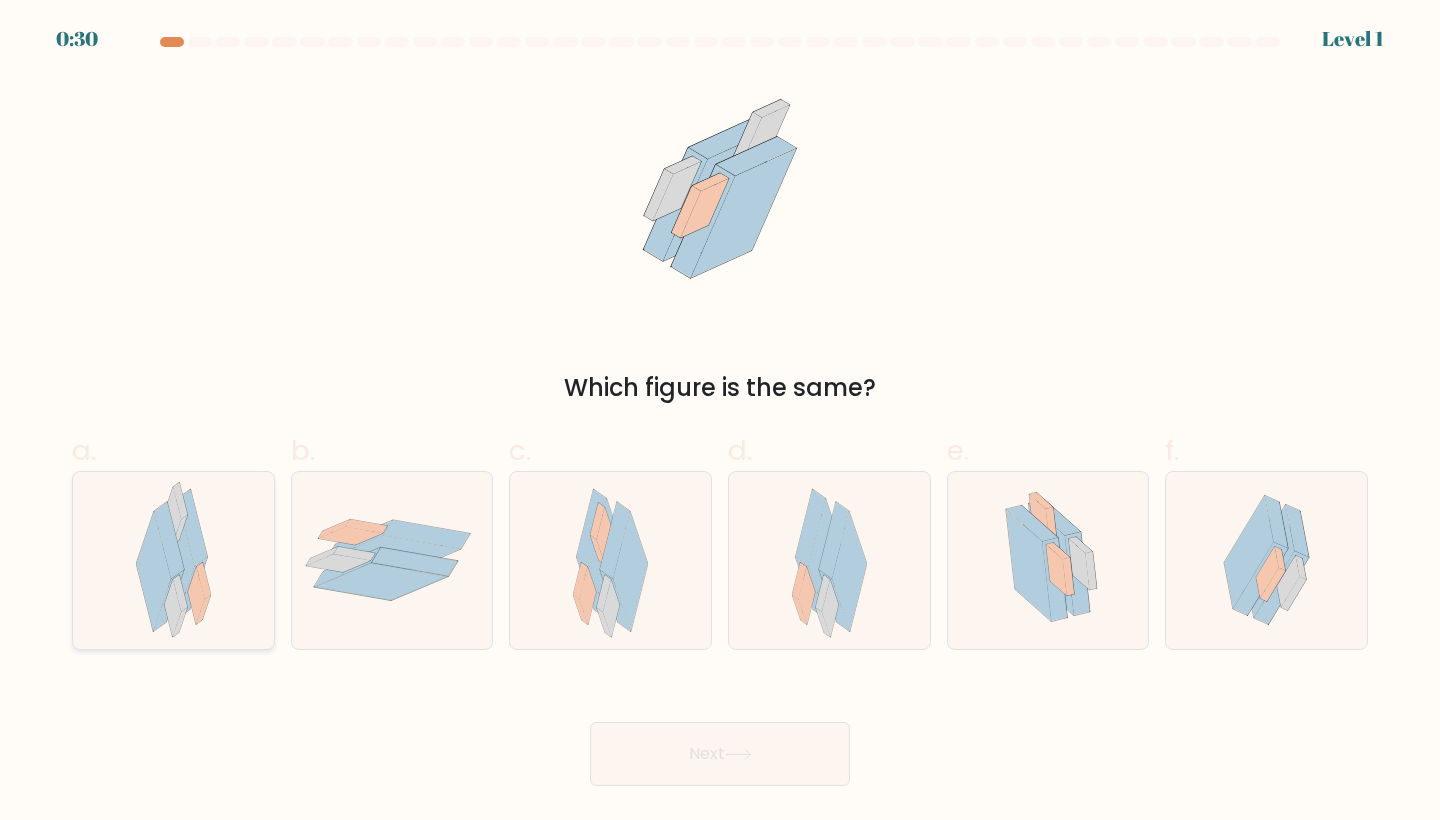 click at bounding box center [193, 528] 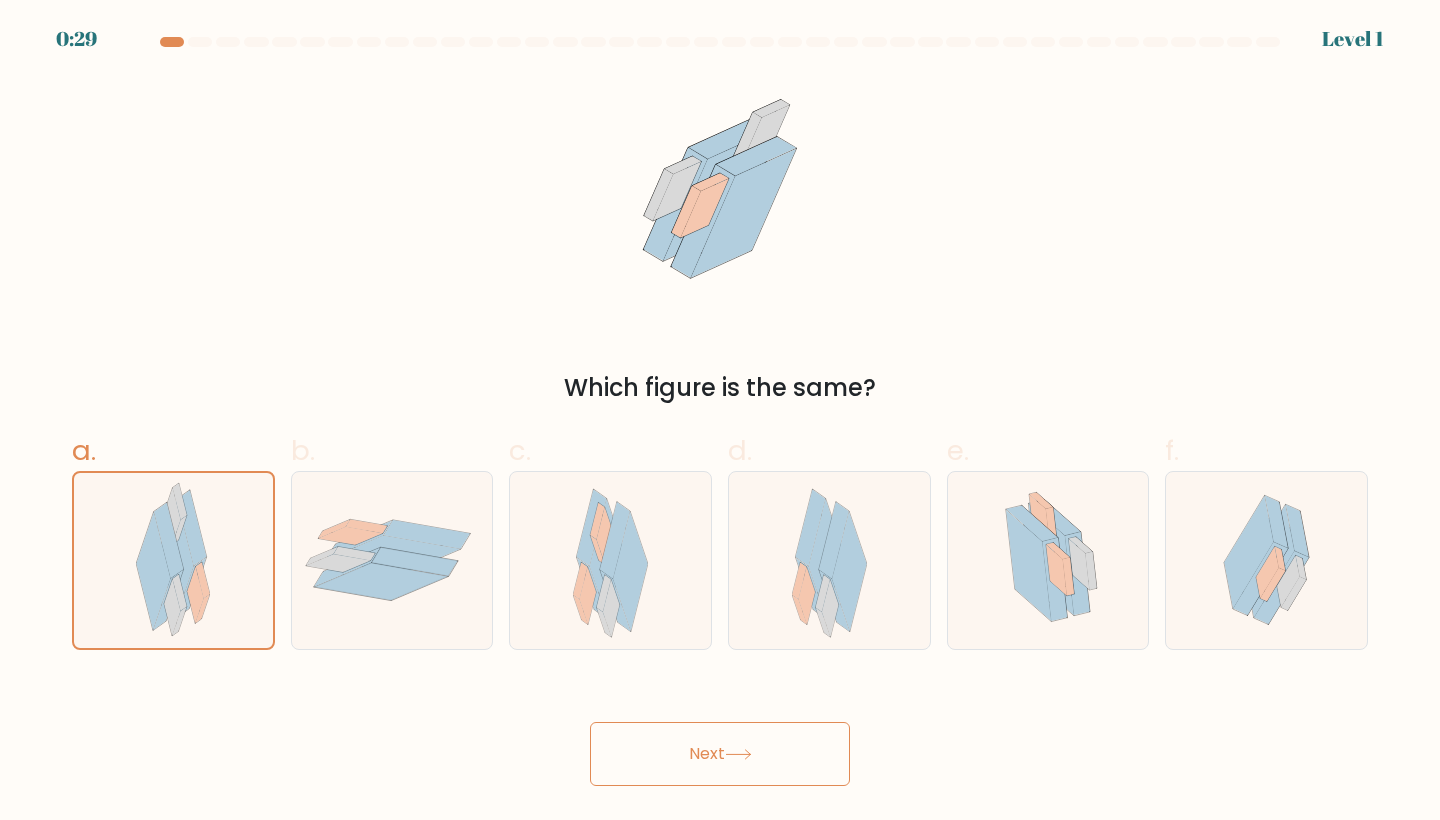 click on "Next" at bounding box center (720, 754) 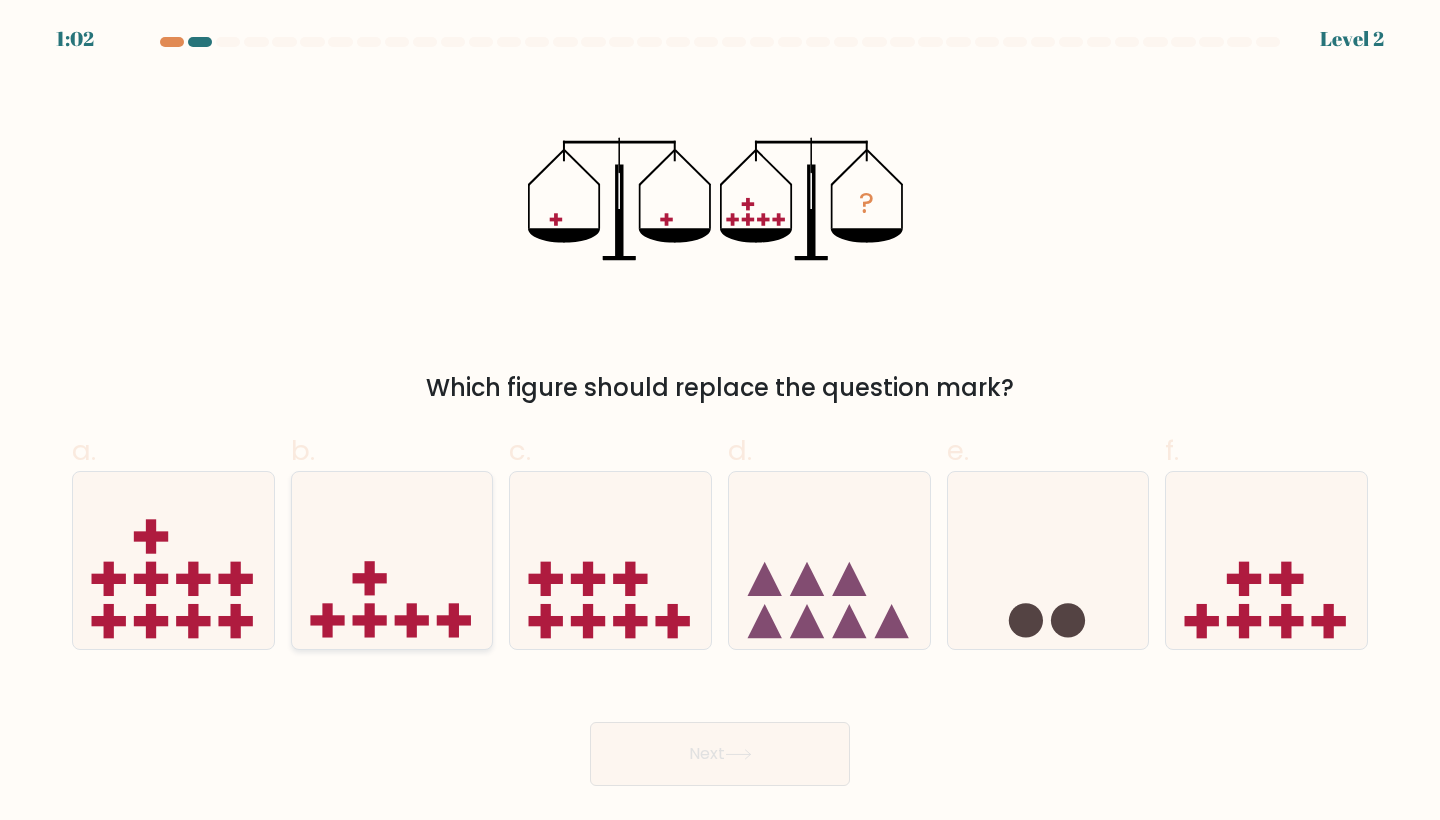 click at bounding box center (392, 560) 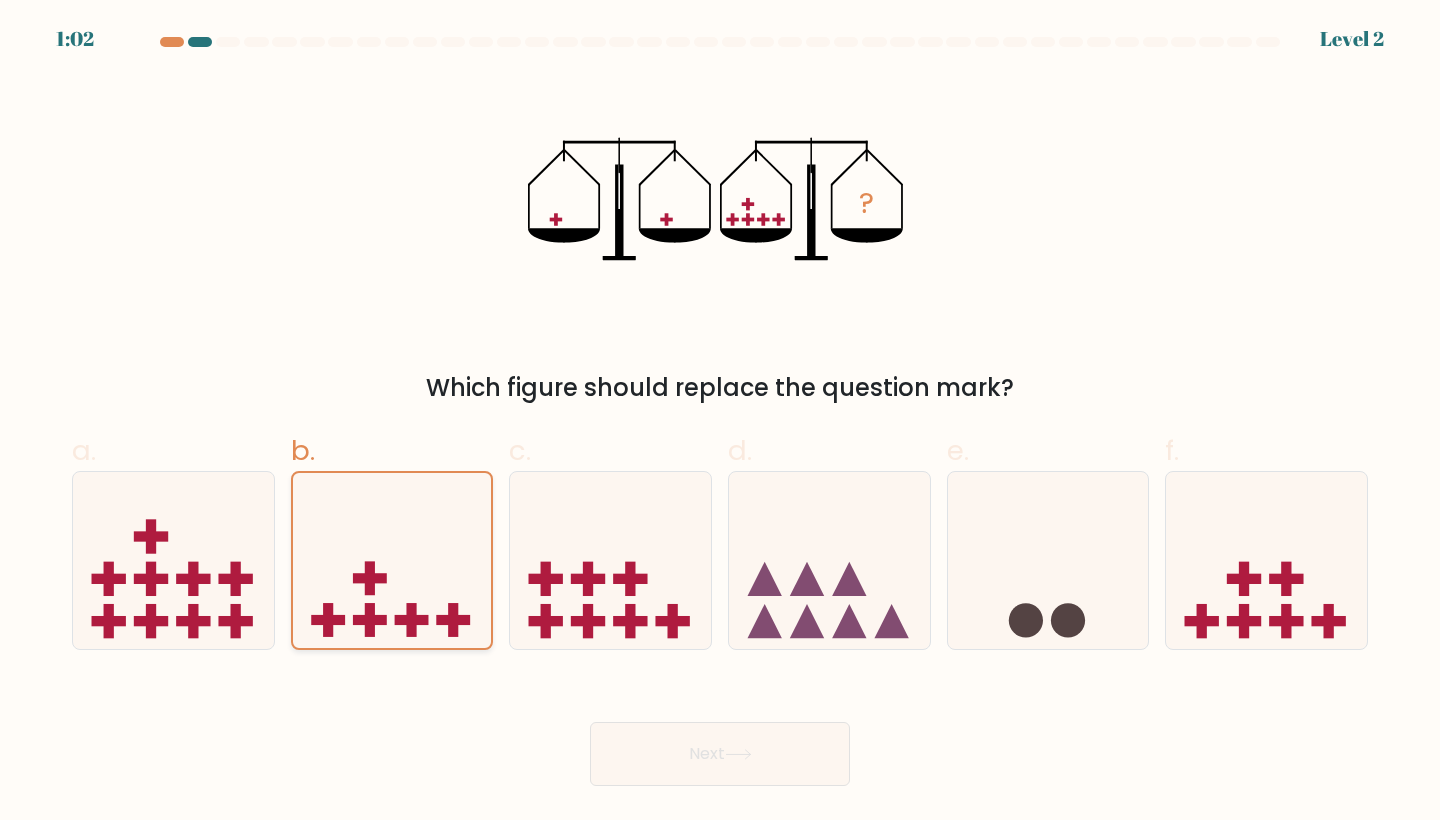 click at bounding box center [392, 560] 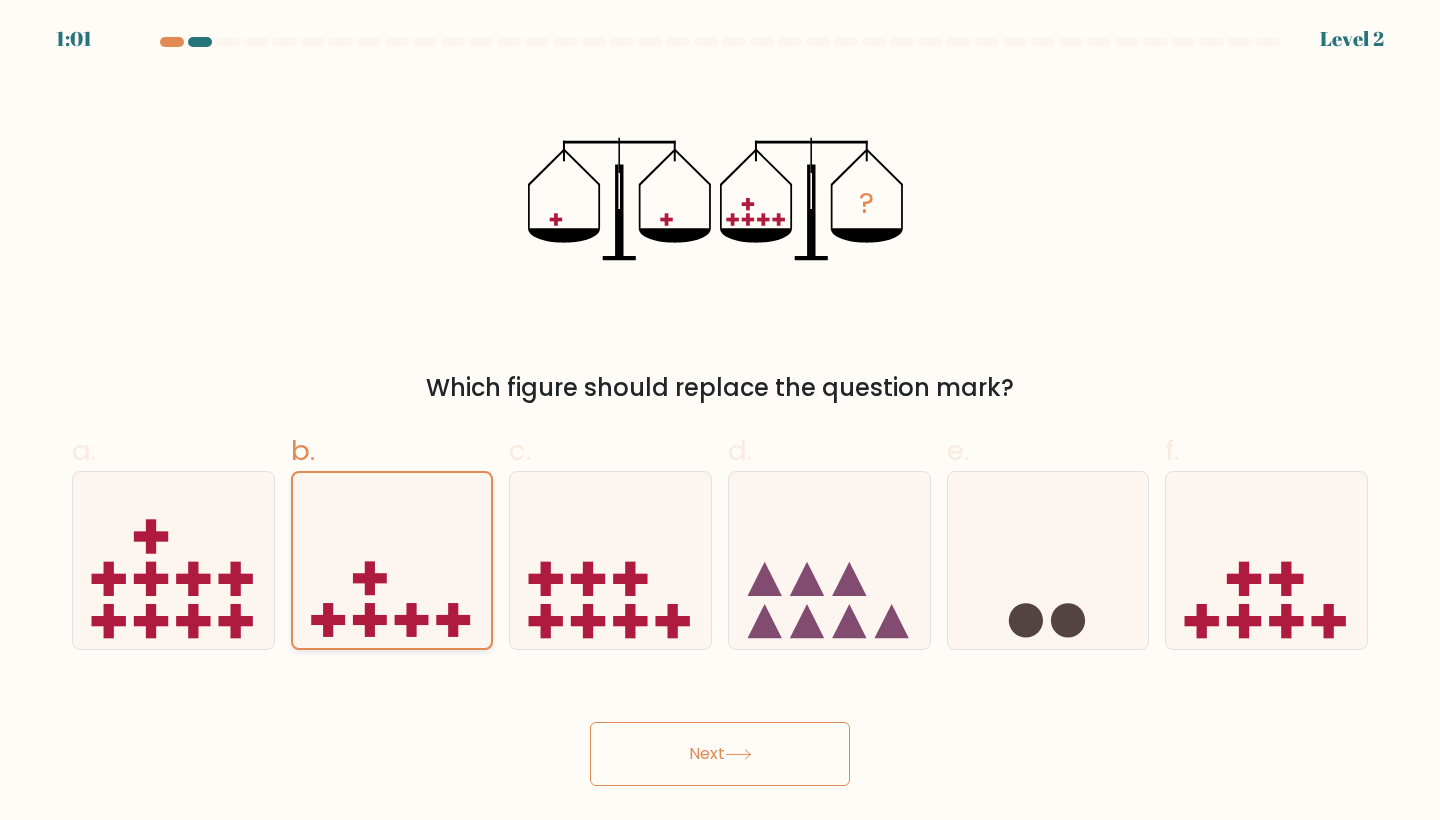 click at bounding box center (392, 560) 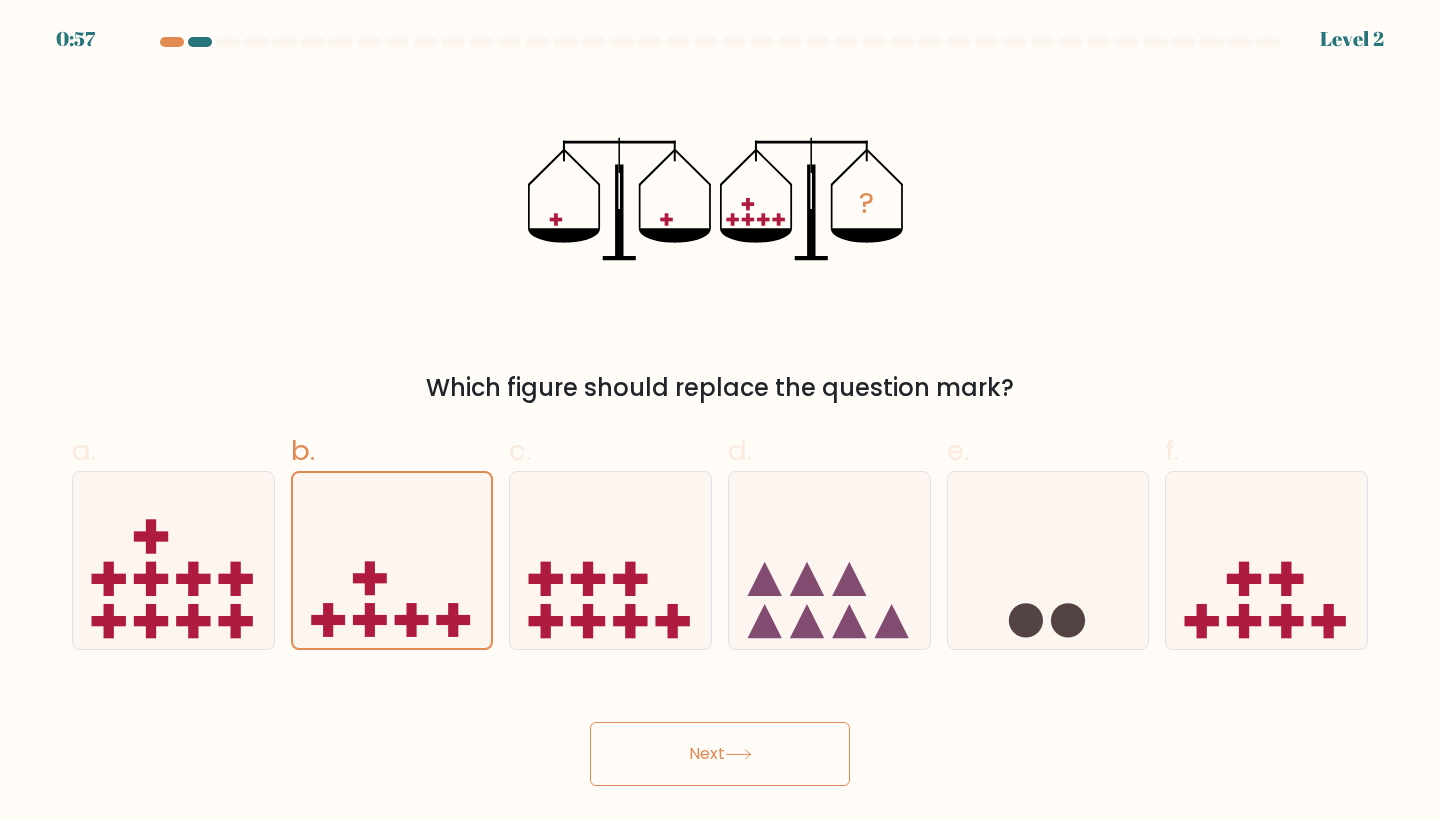 click on "Next" at bounding box center [720, 754] 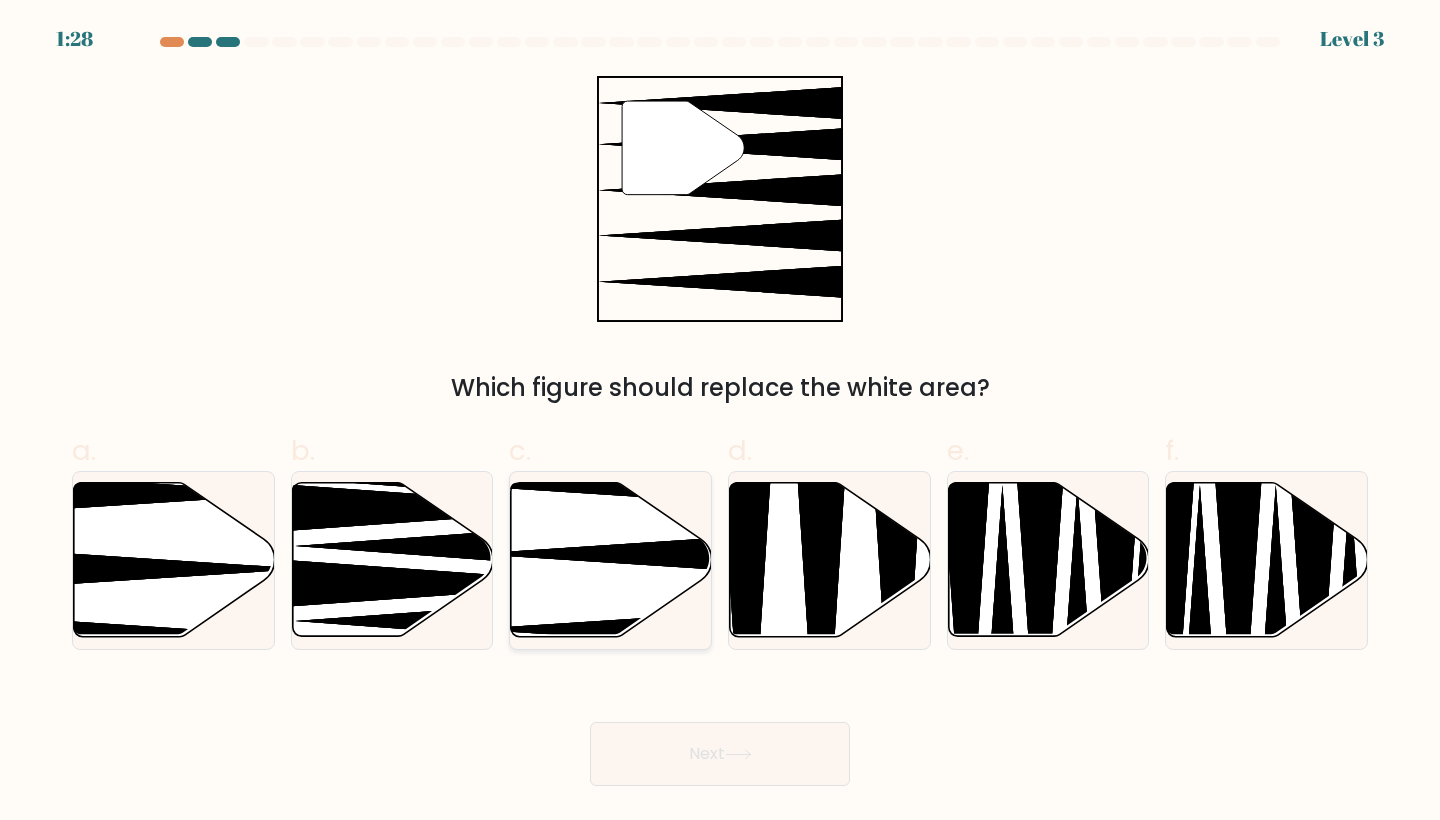click at bounding box center (611, 560) 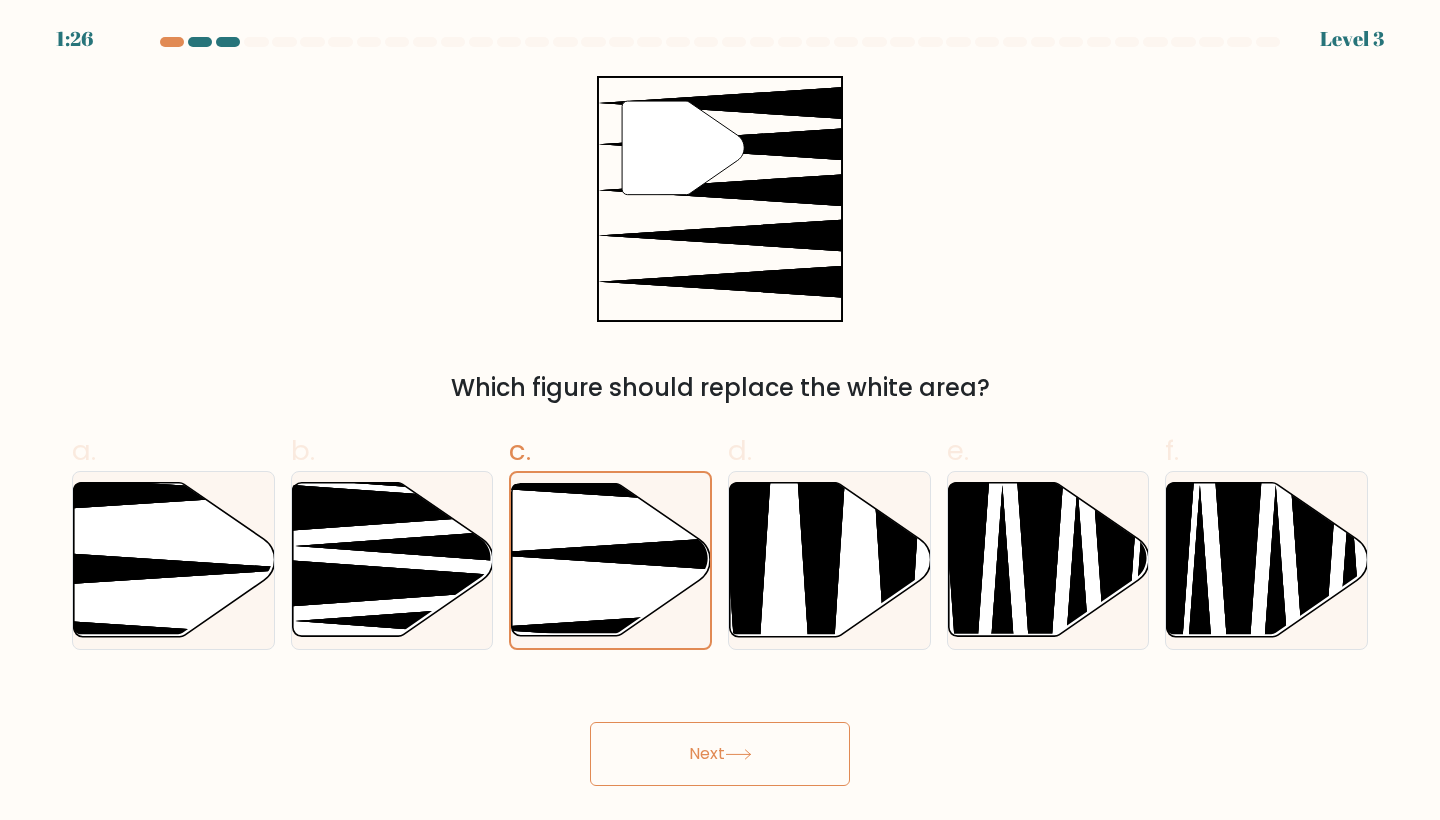 click on "Next" at bounding box center [720, 754] 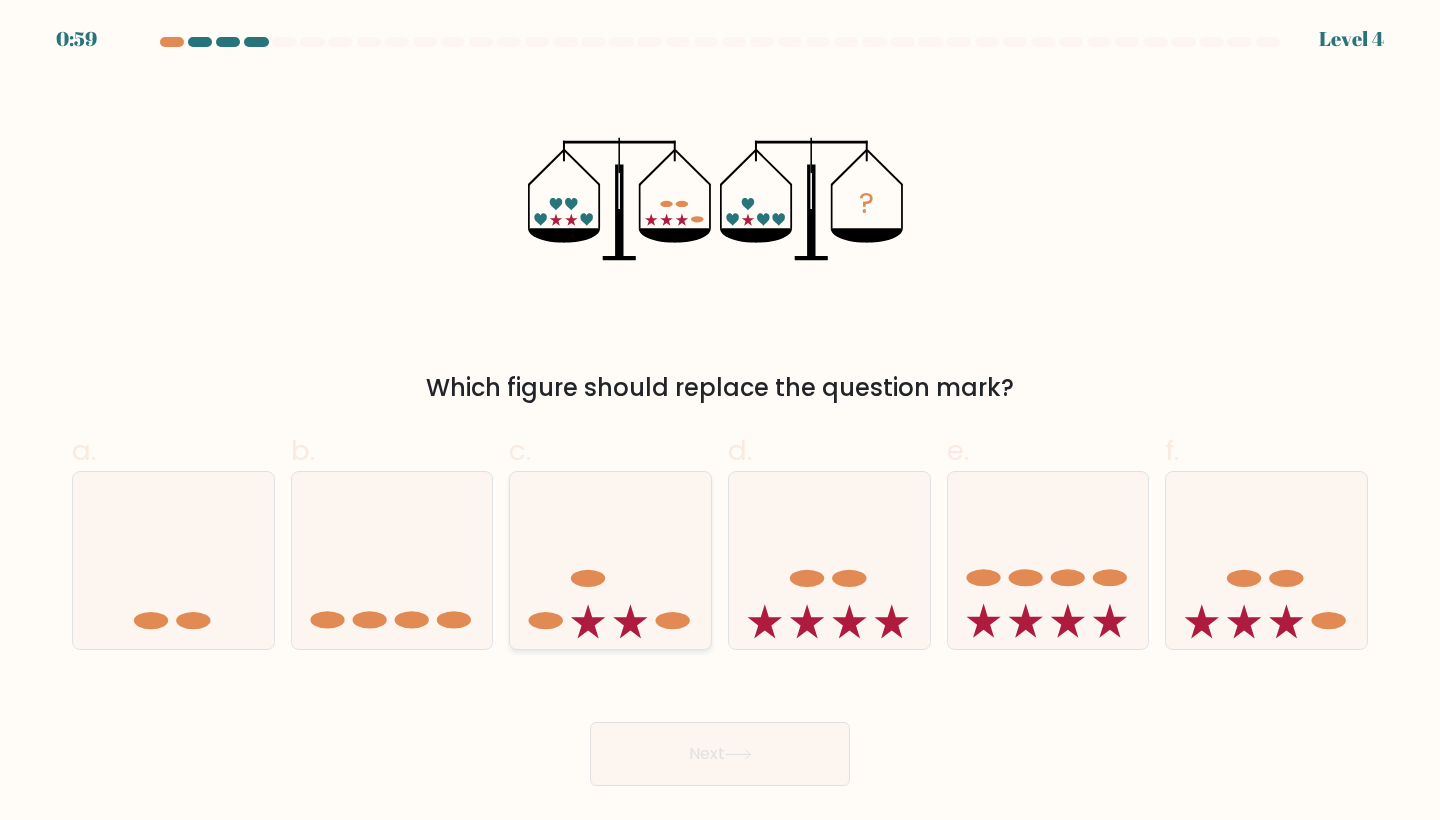 click at bounding box center (610, 560) 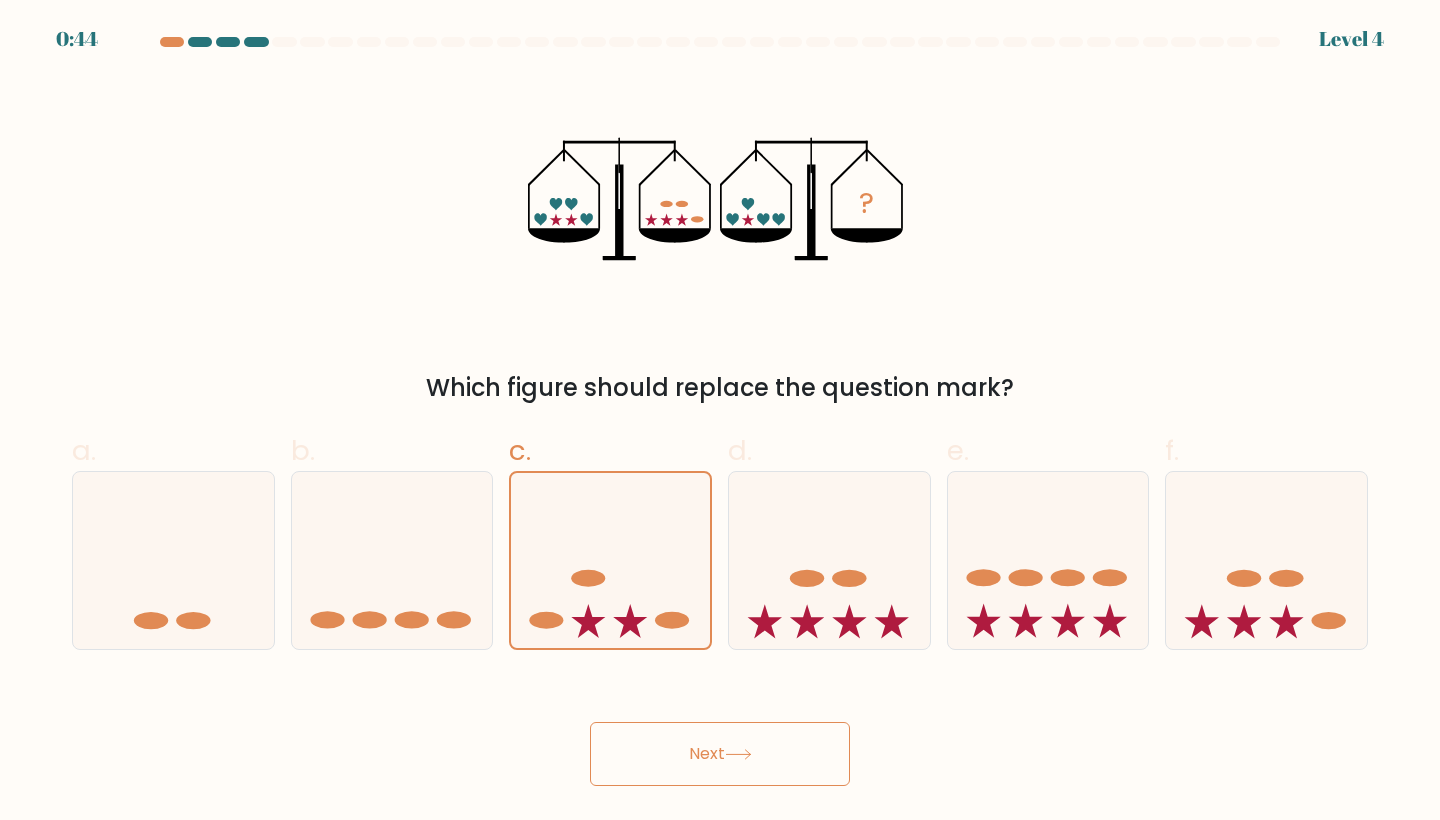 click on "Next" at bounding box center [720, 754] 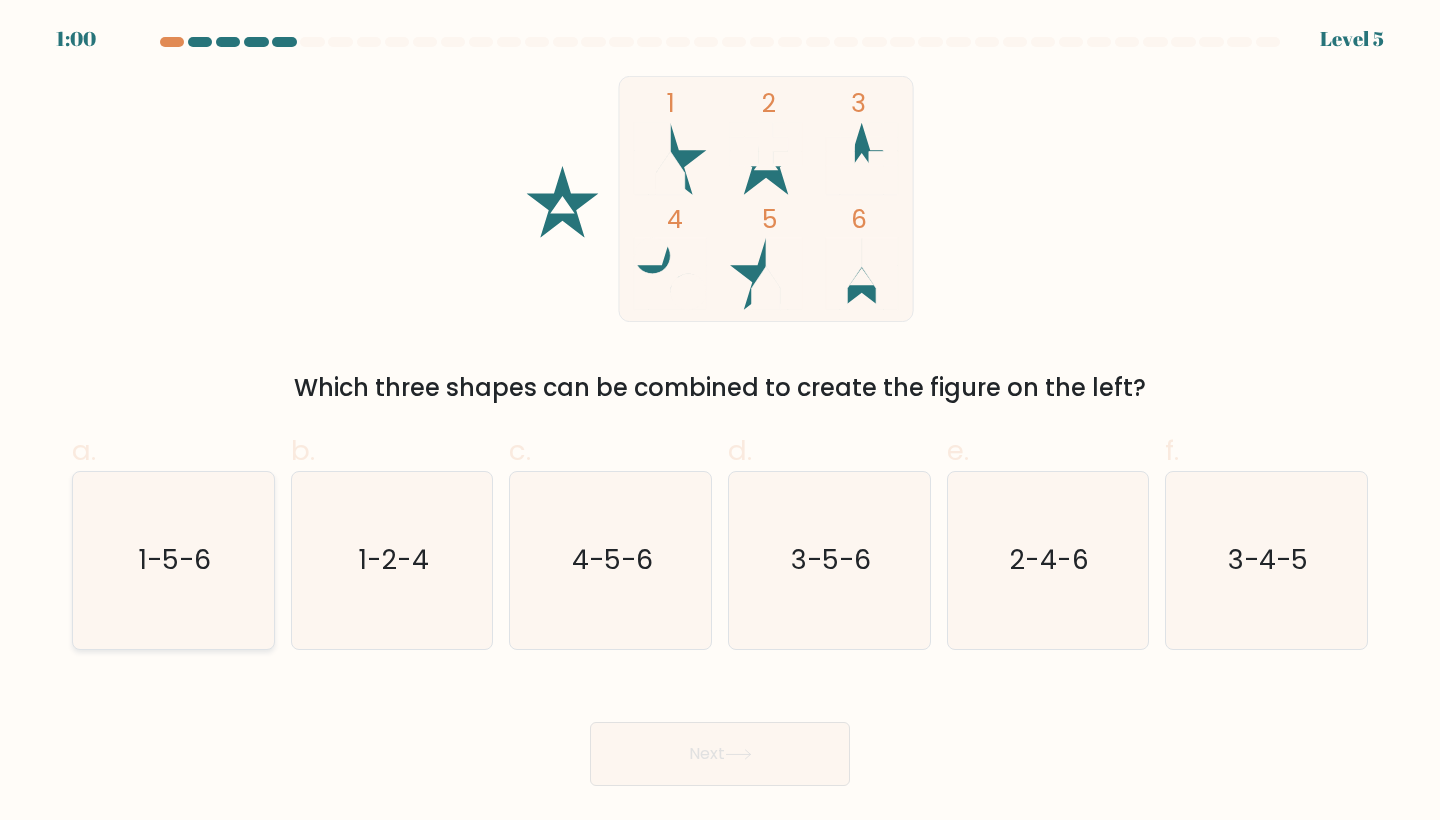 click on "1-5-6" at bounding box center (173, 560) 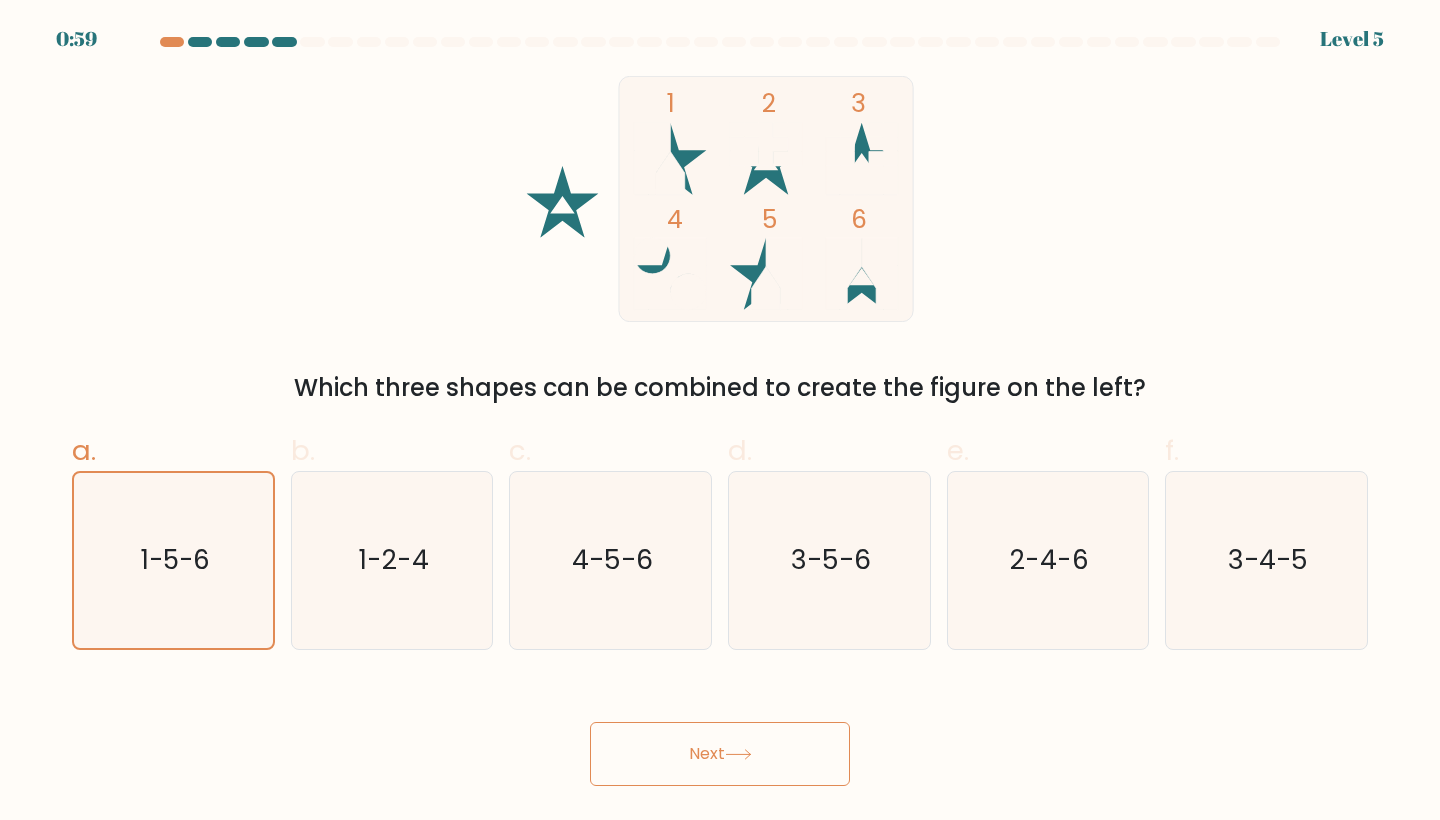 click on "Next" at bounding box center [720, 754] 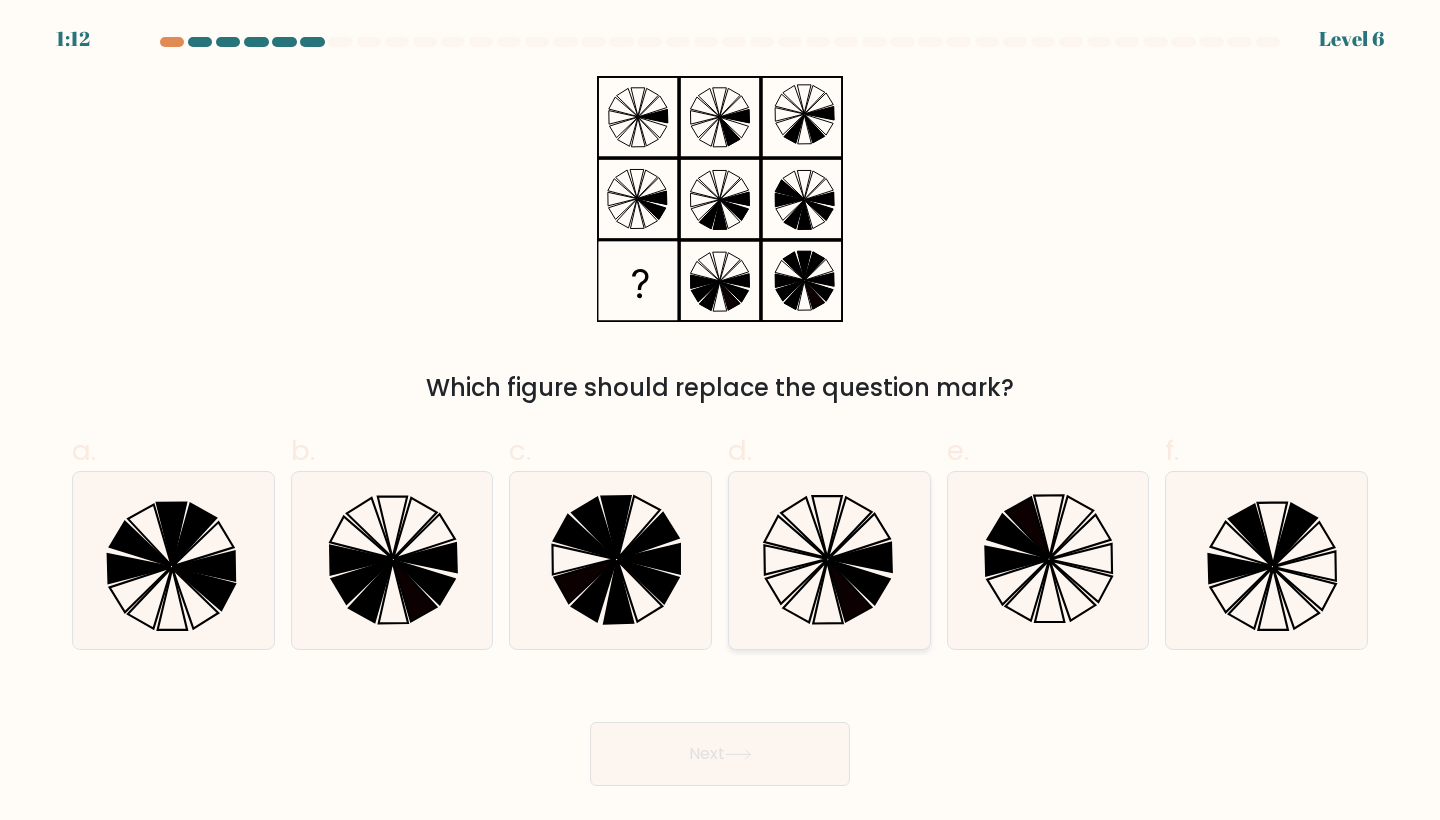 click at bounding box center [859, 536] 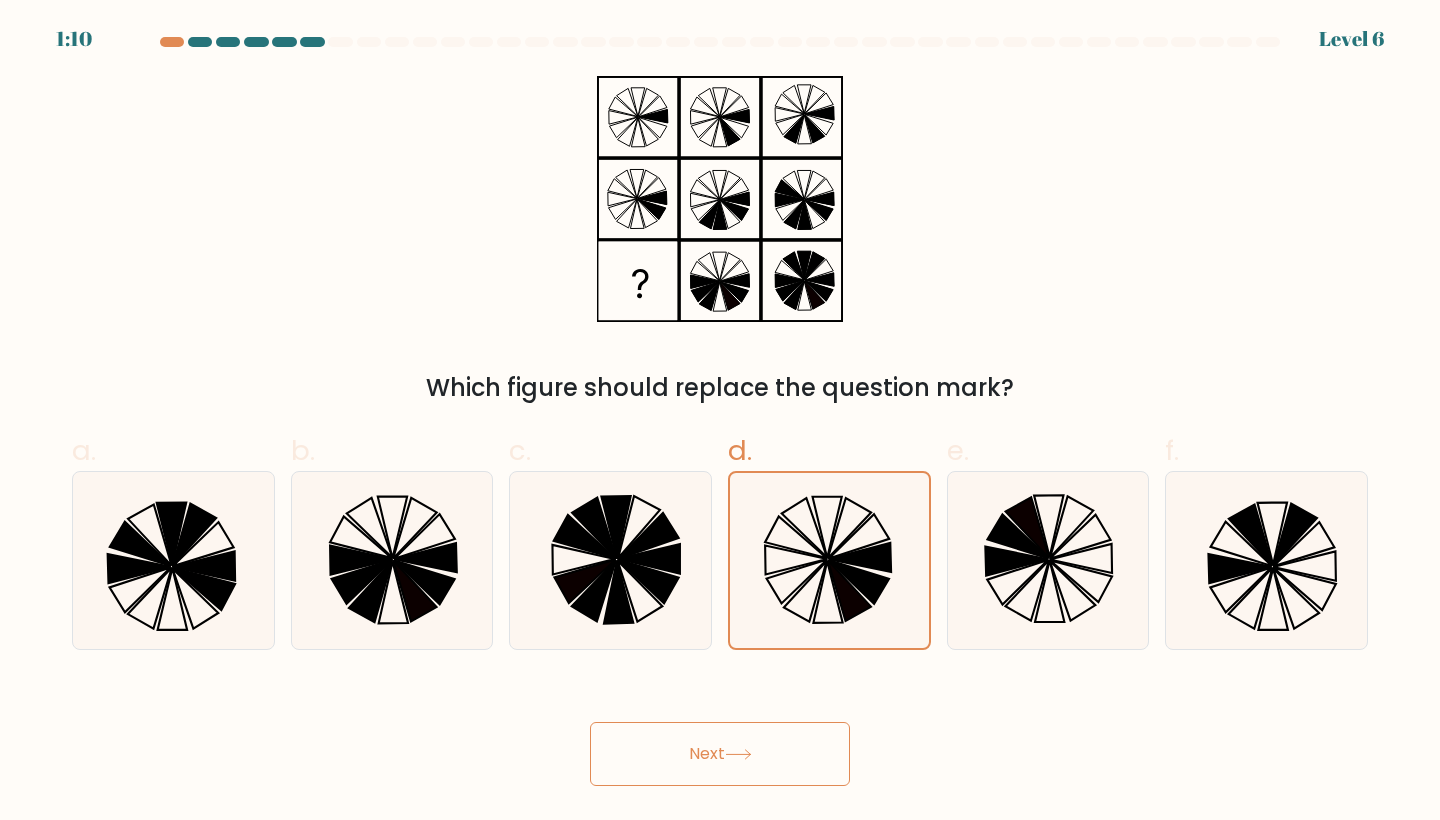 click at bounding box center (738, 754) 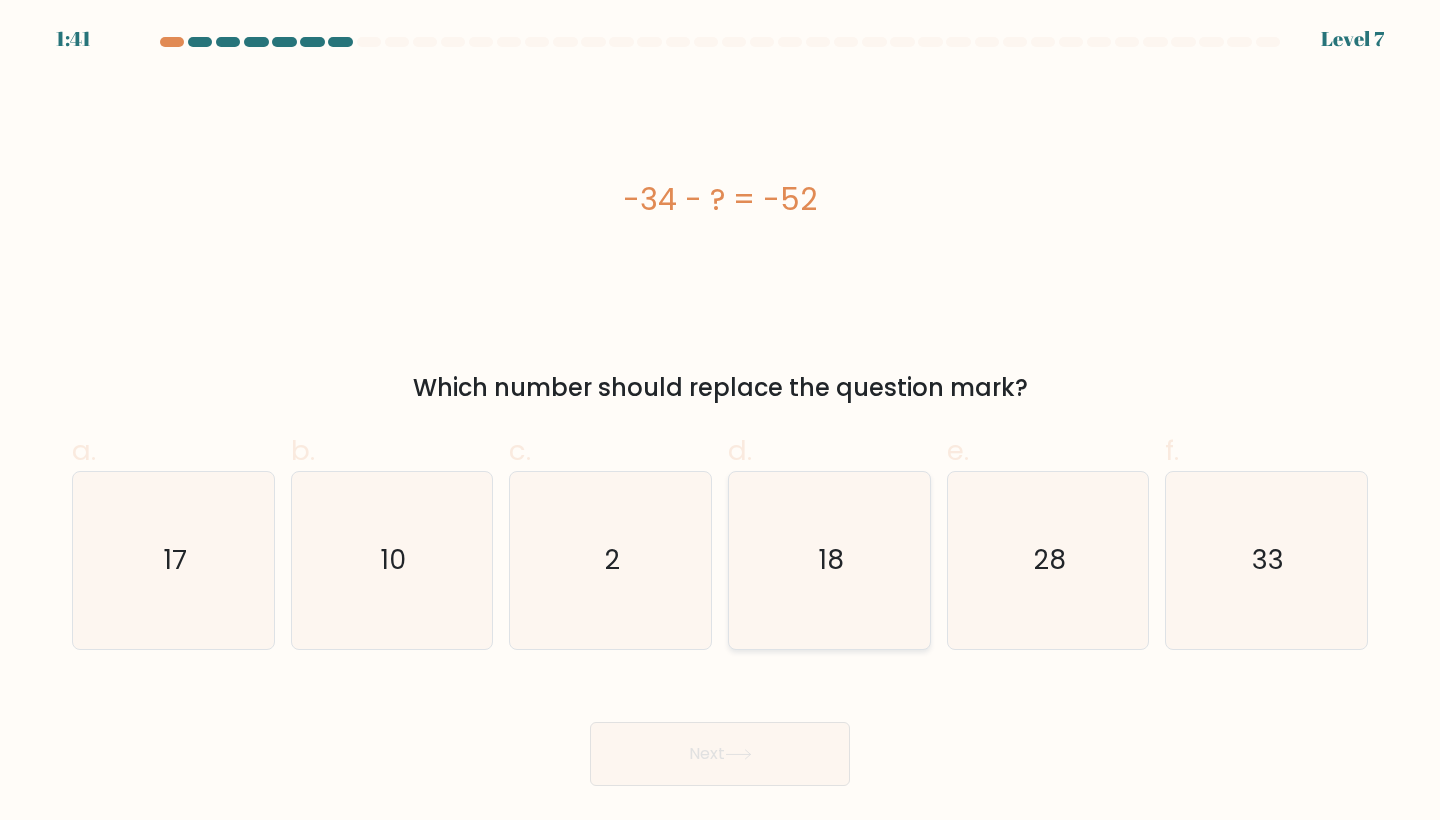 click on "18" at bounding box center (829, 560) 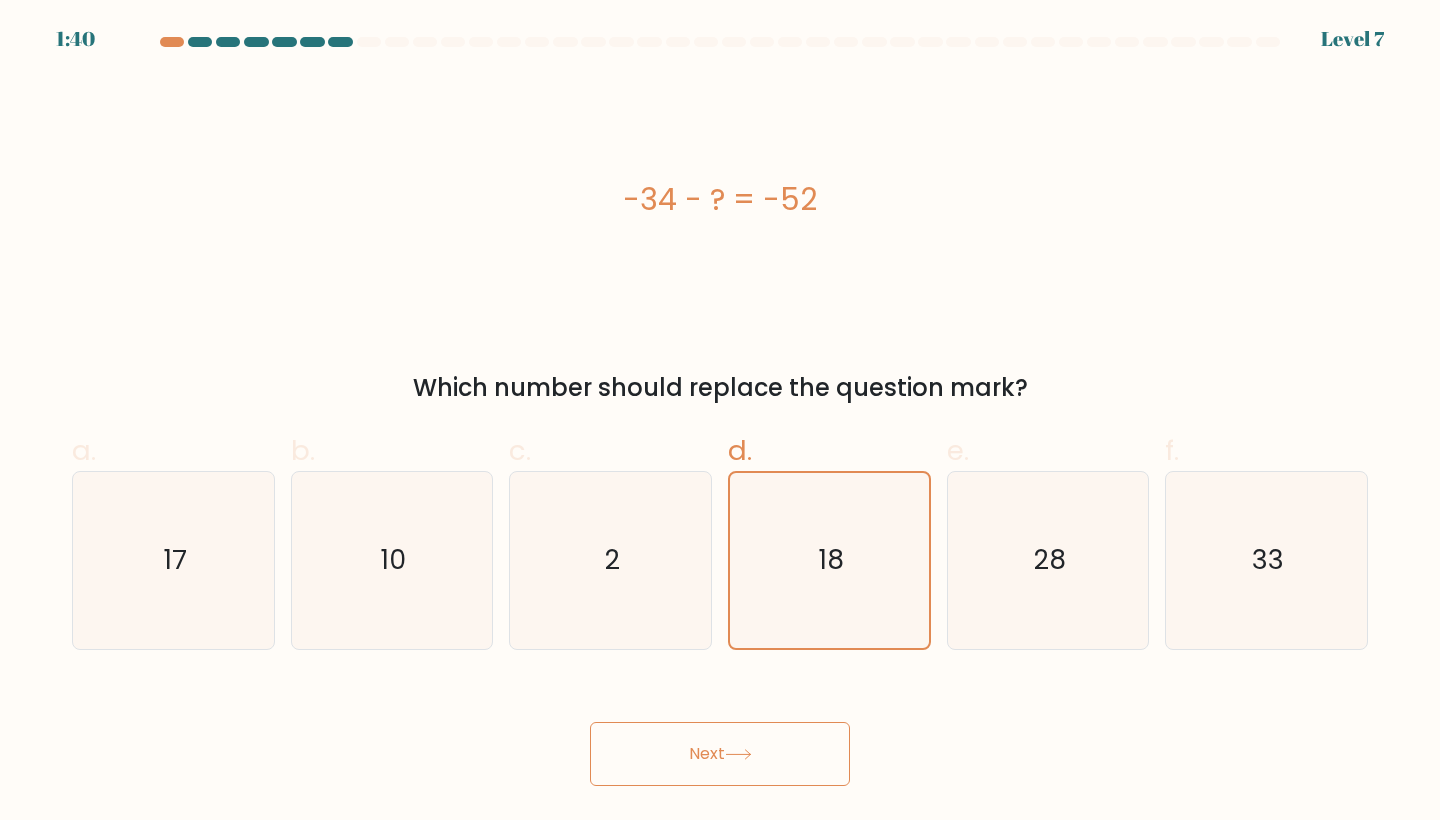 click on "Next" at bounding box center [720, 754] 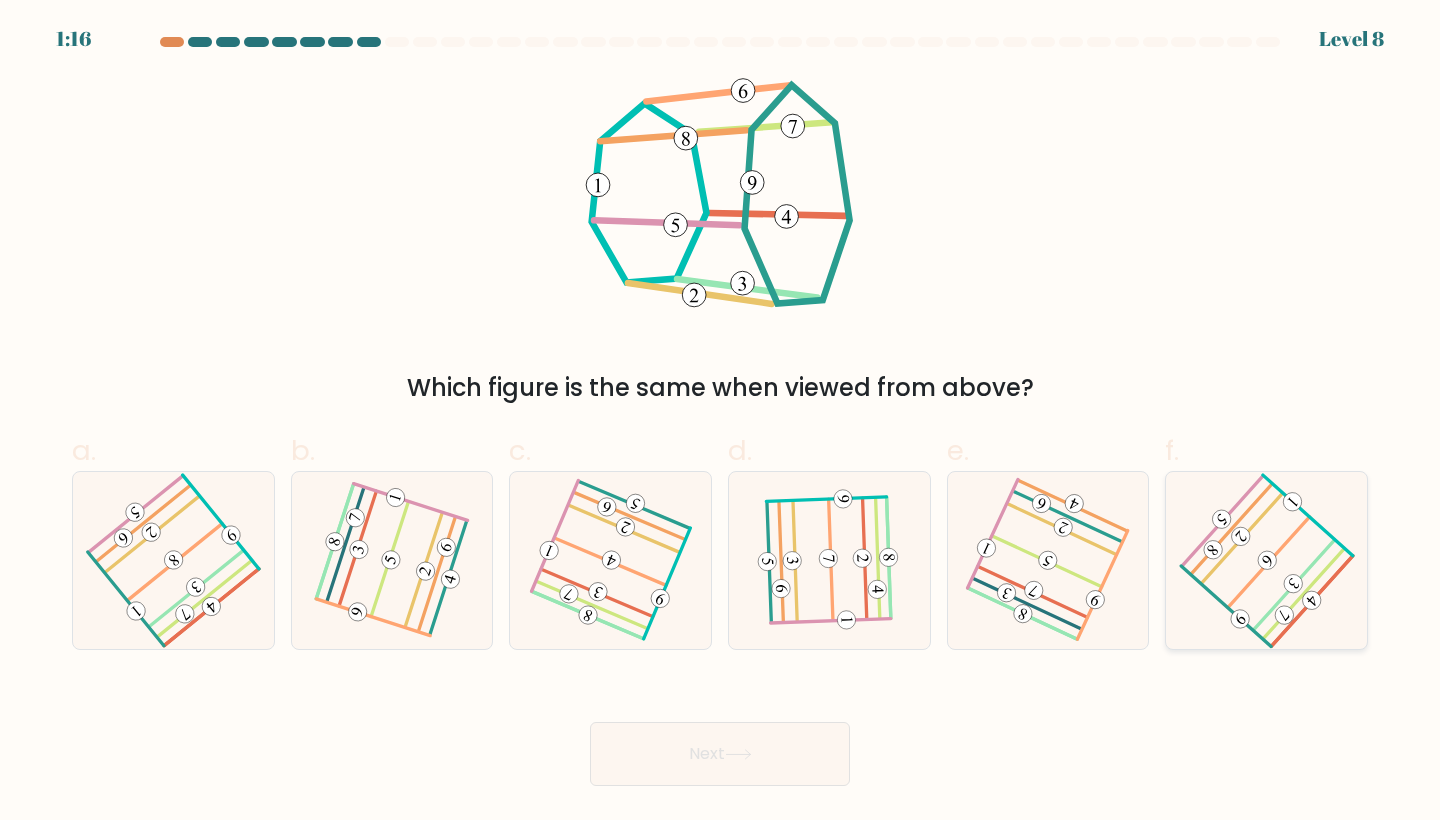 click at bounding box center [1293, 585] 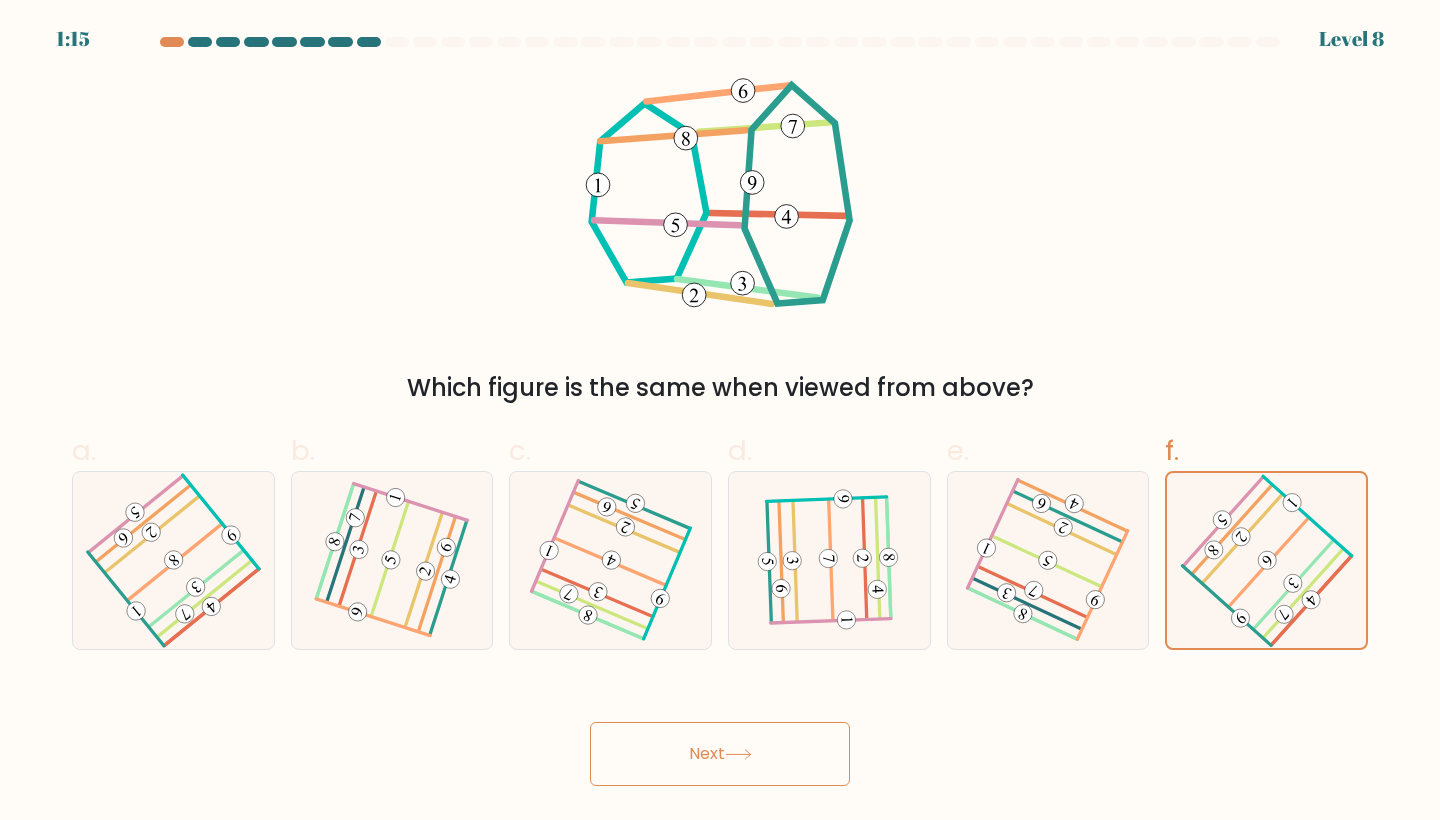 click on "Next" at bounding box center [720, 754] 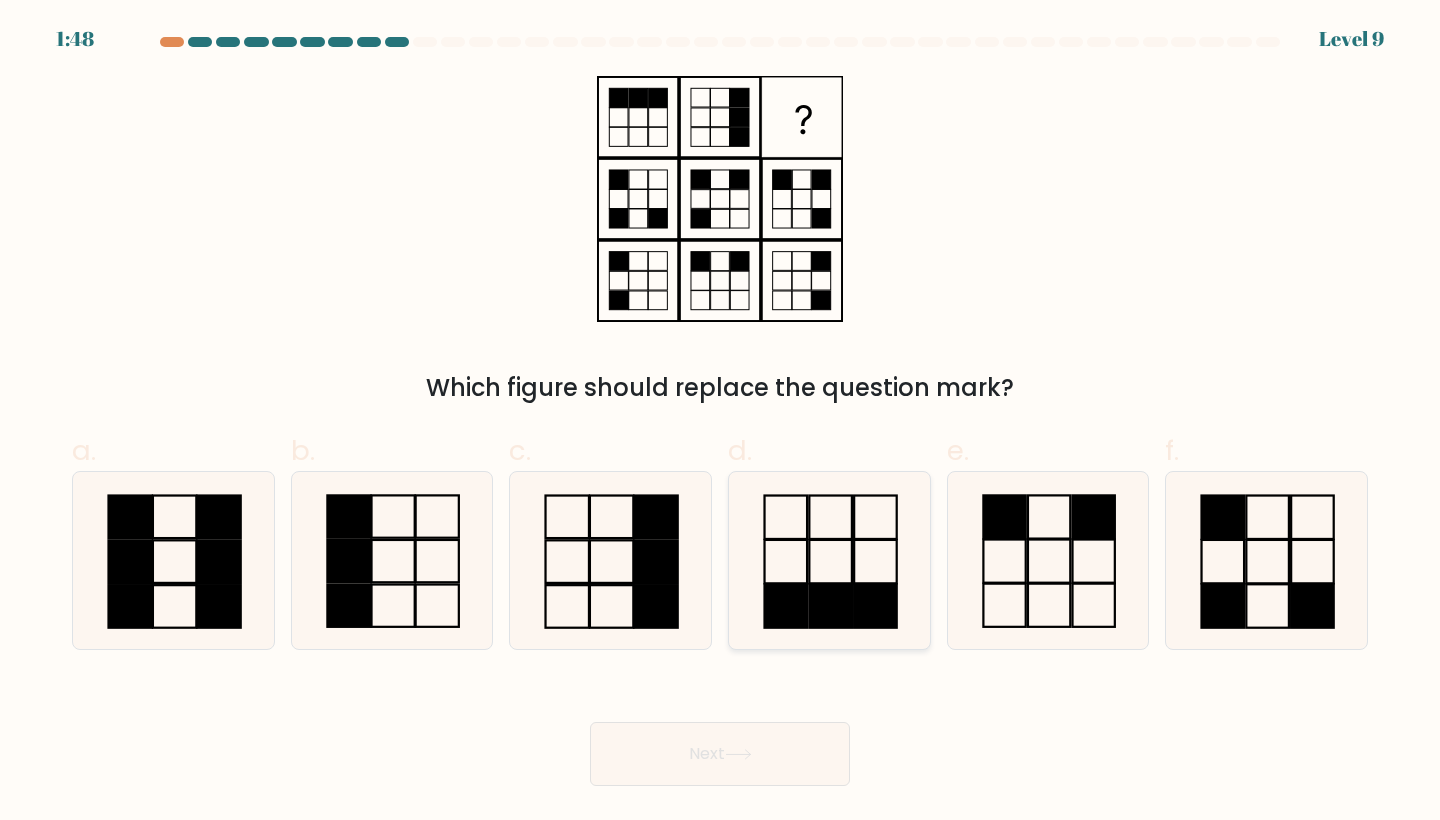 click at bounding box center (829, 560) 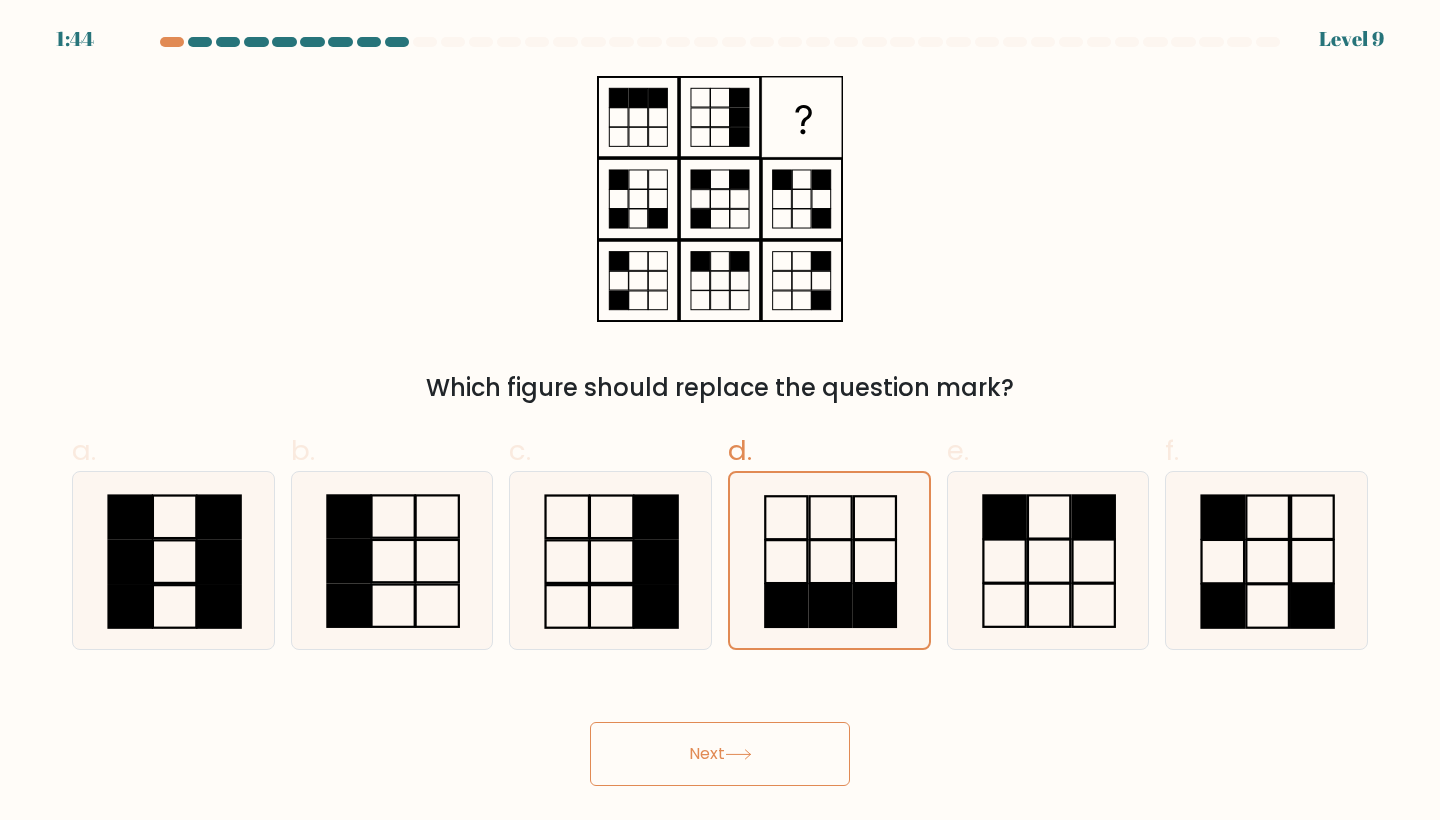 click at bounding box center (738, 754) 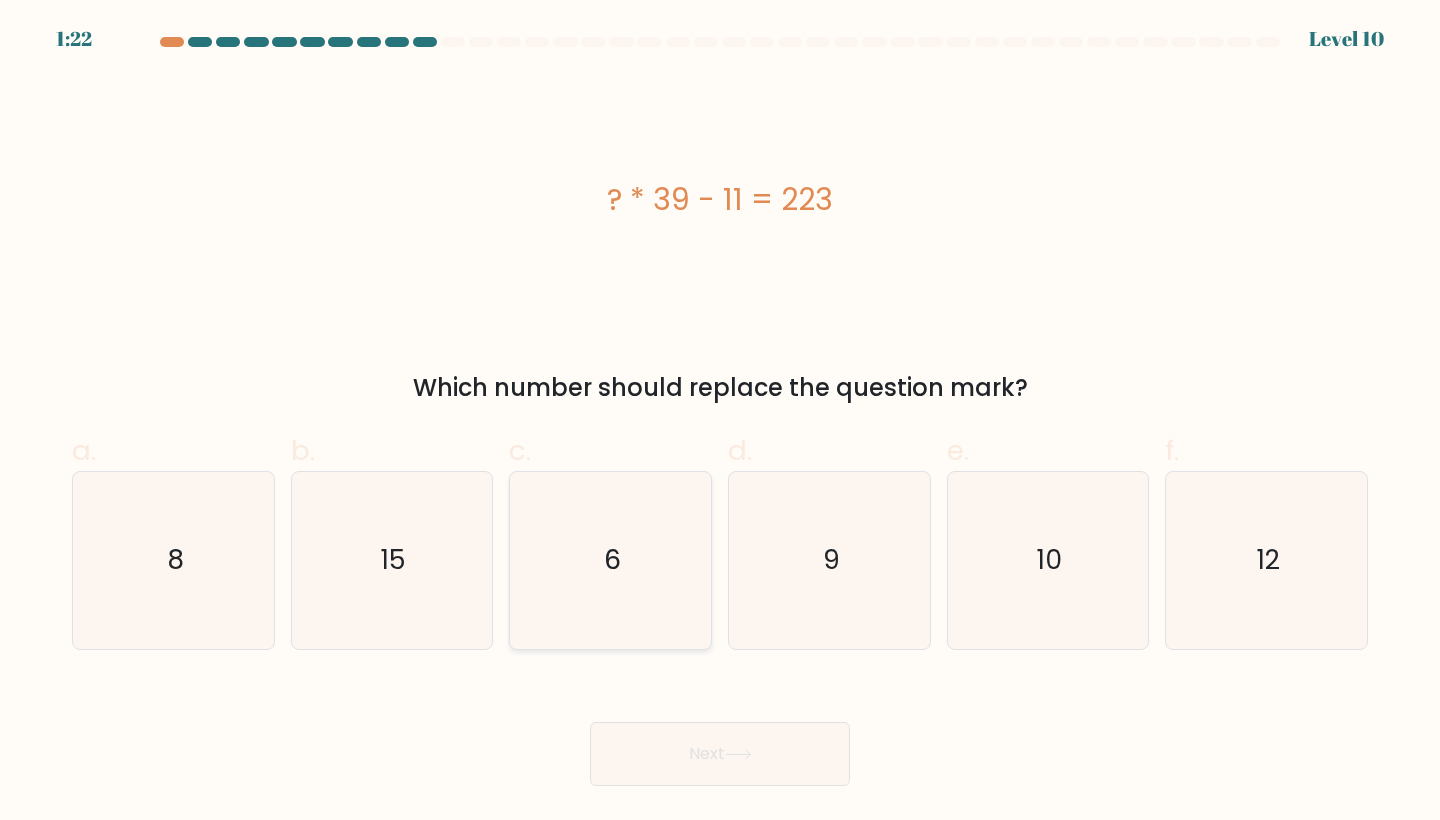 click on "6" at bounding box center [612, 560] 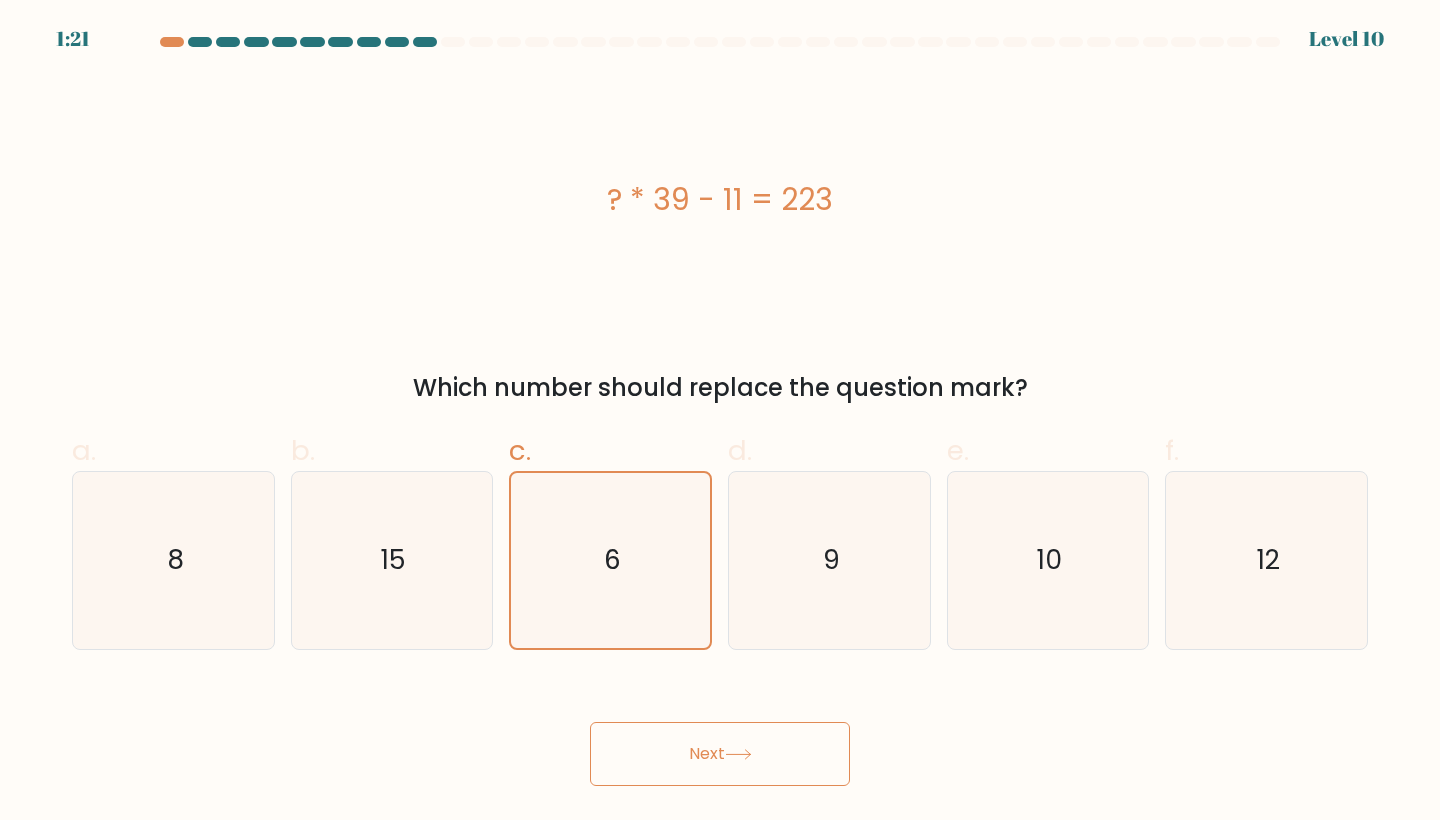 click on "Next" at bounding box center (720, 754) 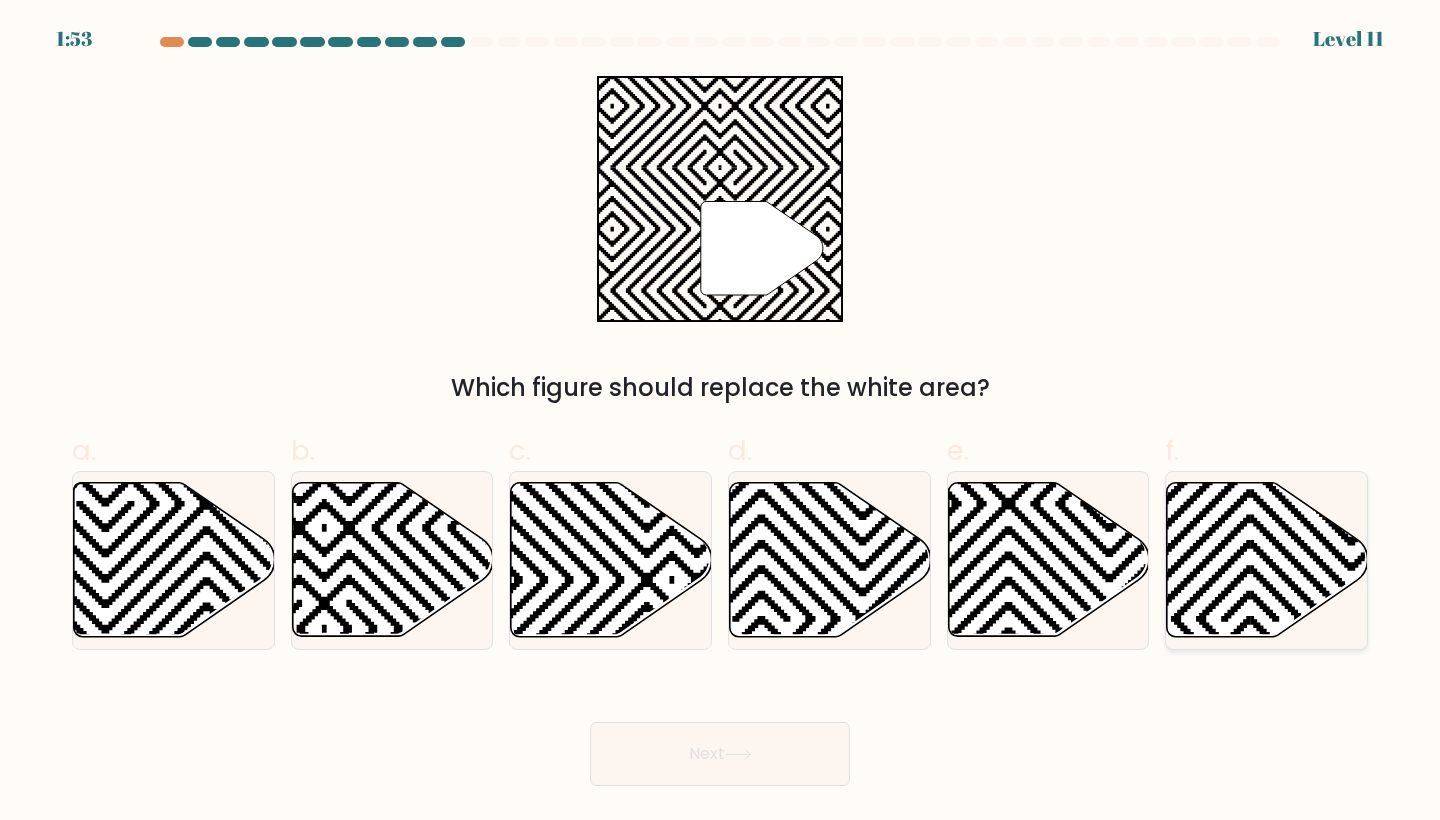 click at bounding box center (1452, 644) 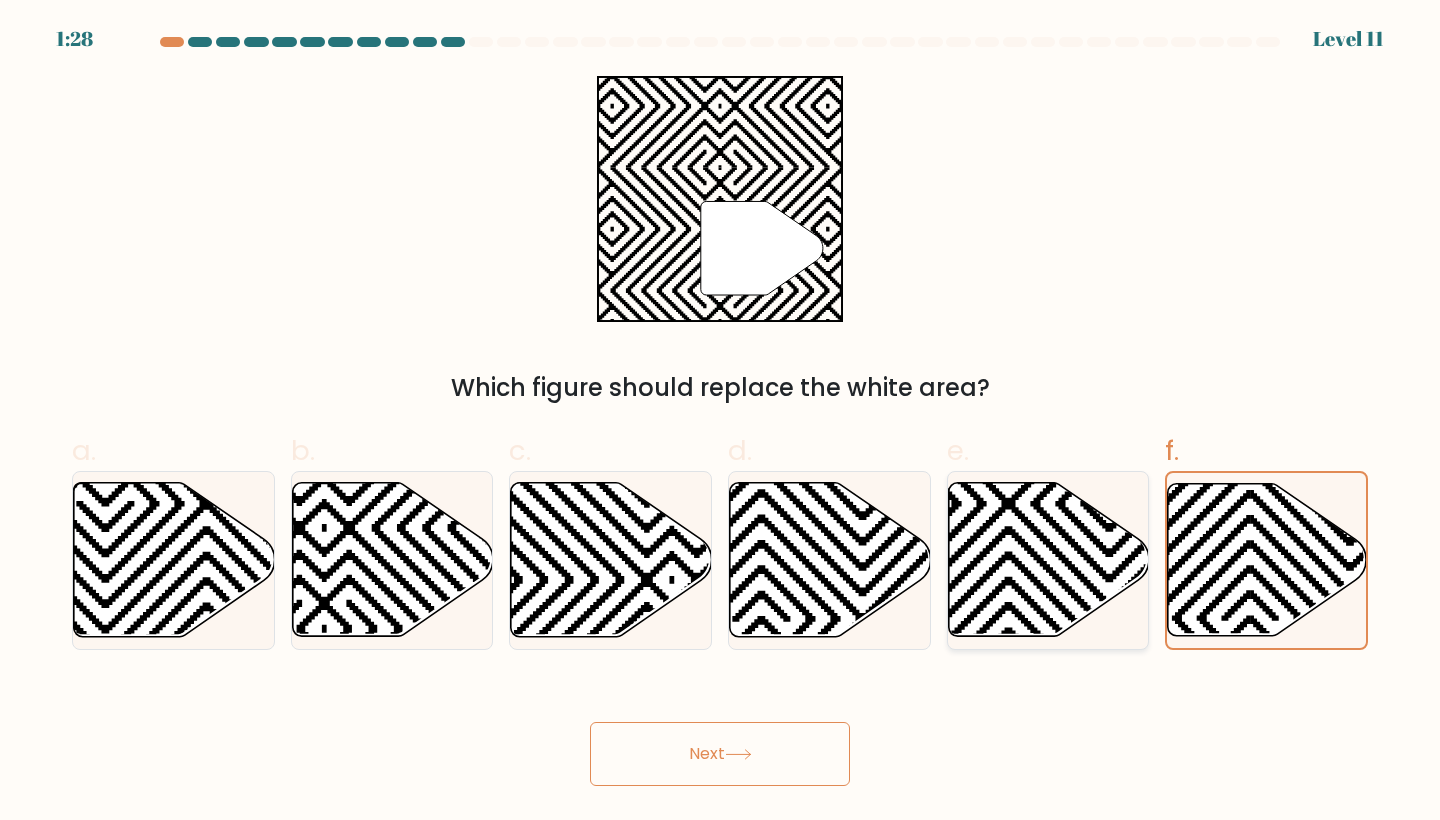 click at bounding box center [1109, 479] 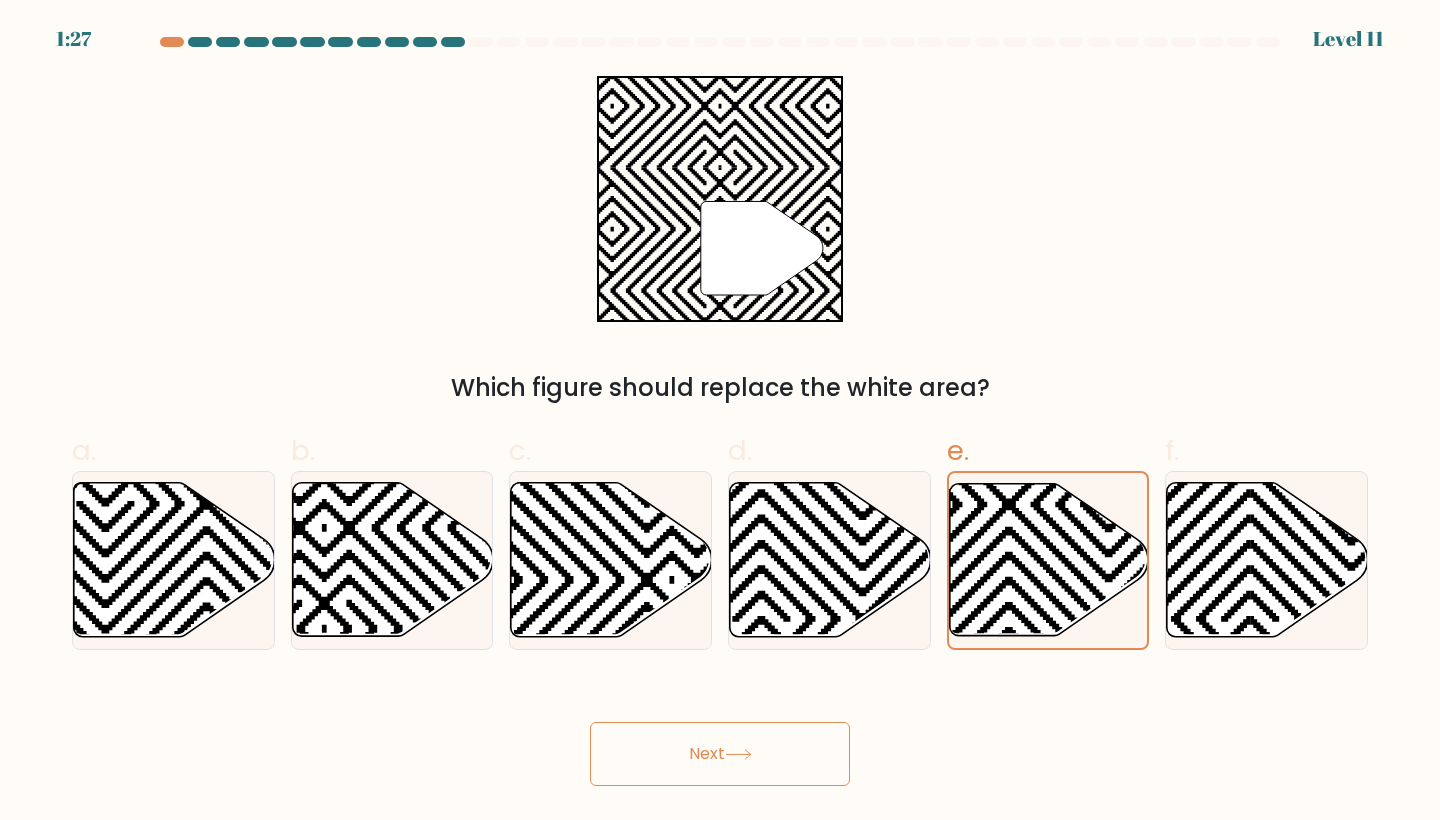 click on "Next" at bounding box center (720, 754) 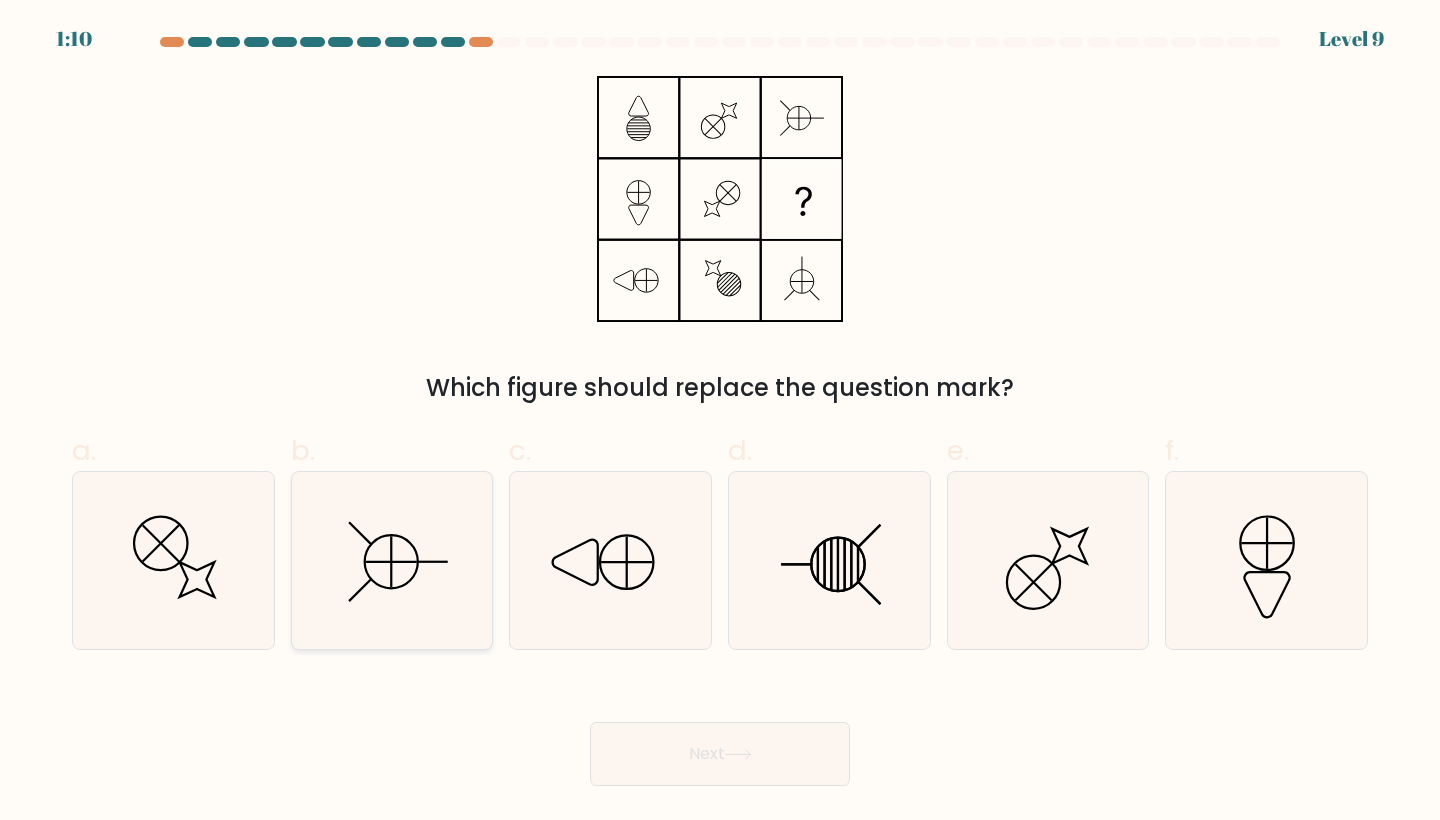 click at bounding box center (392, 560) 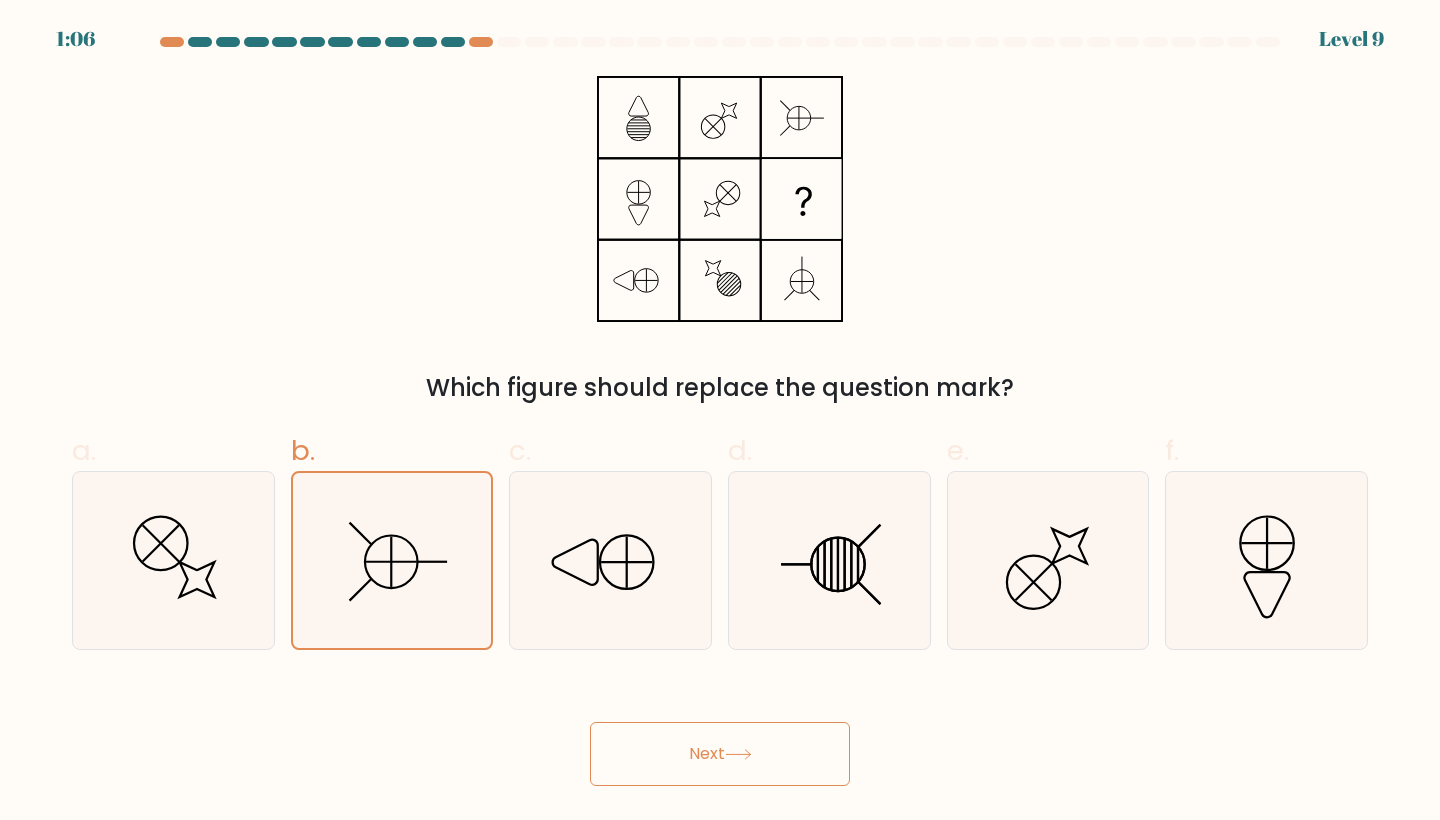 click at bounding box center (738, 754) 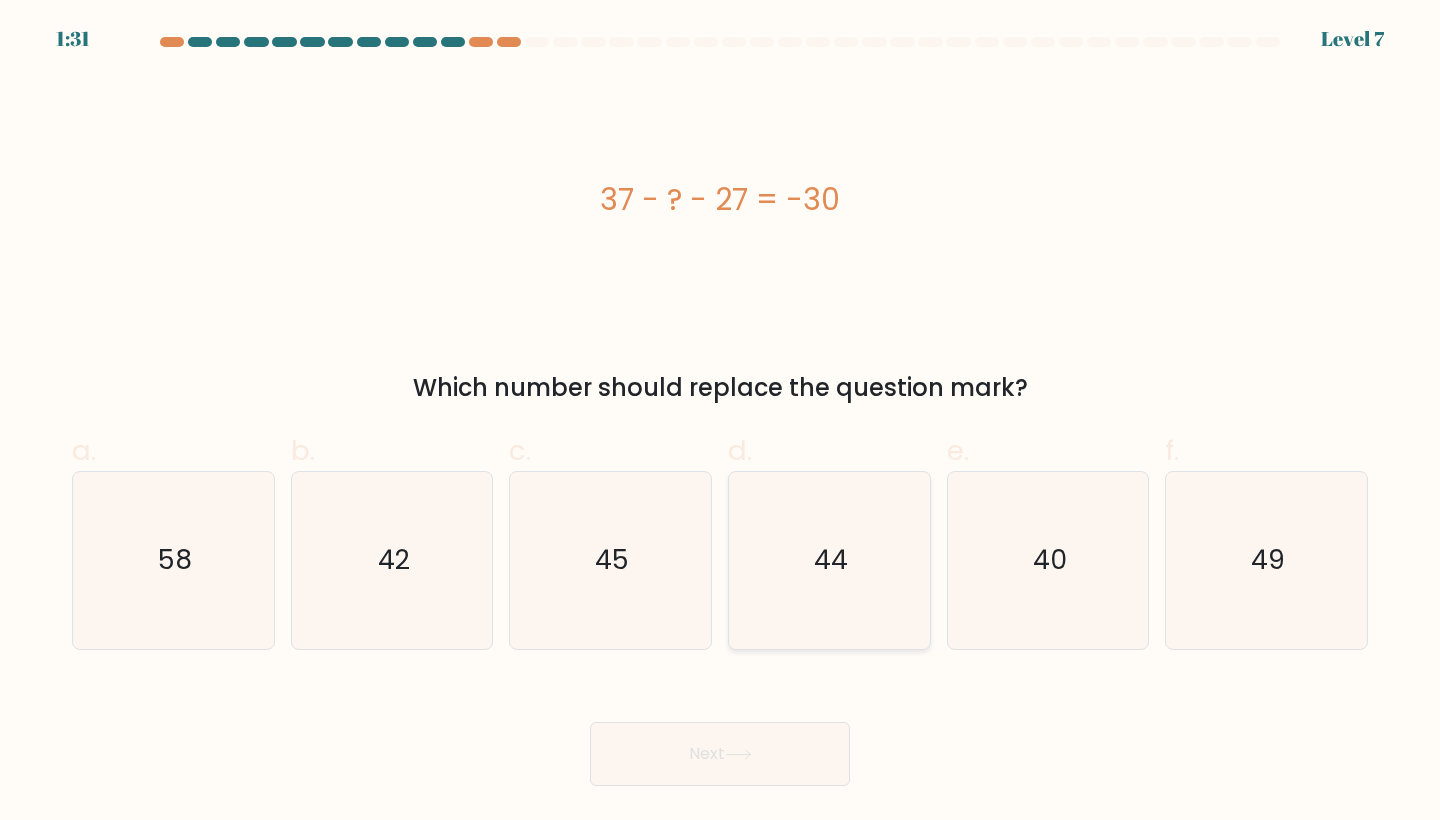 click on "44" at bounding box center [831, 560] 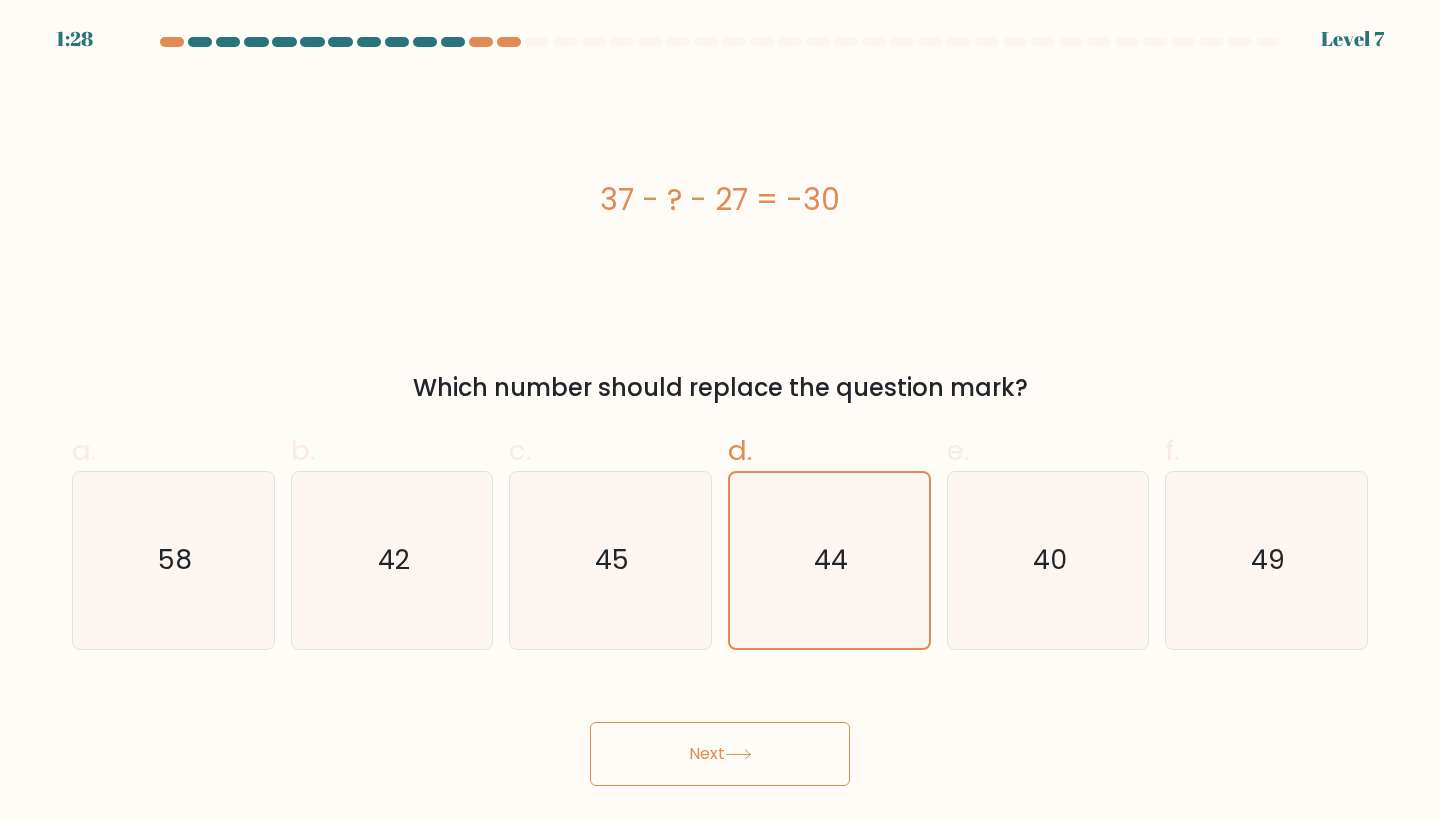 click on "Next" at bounding box center (720, 754) 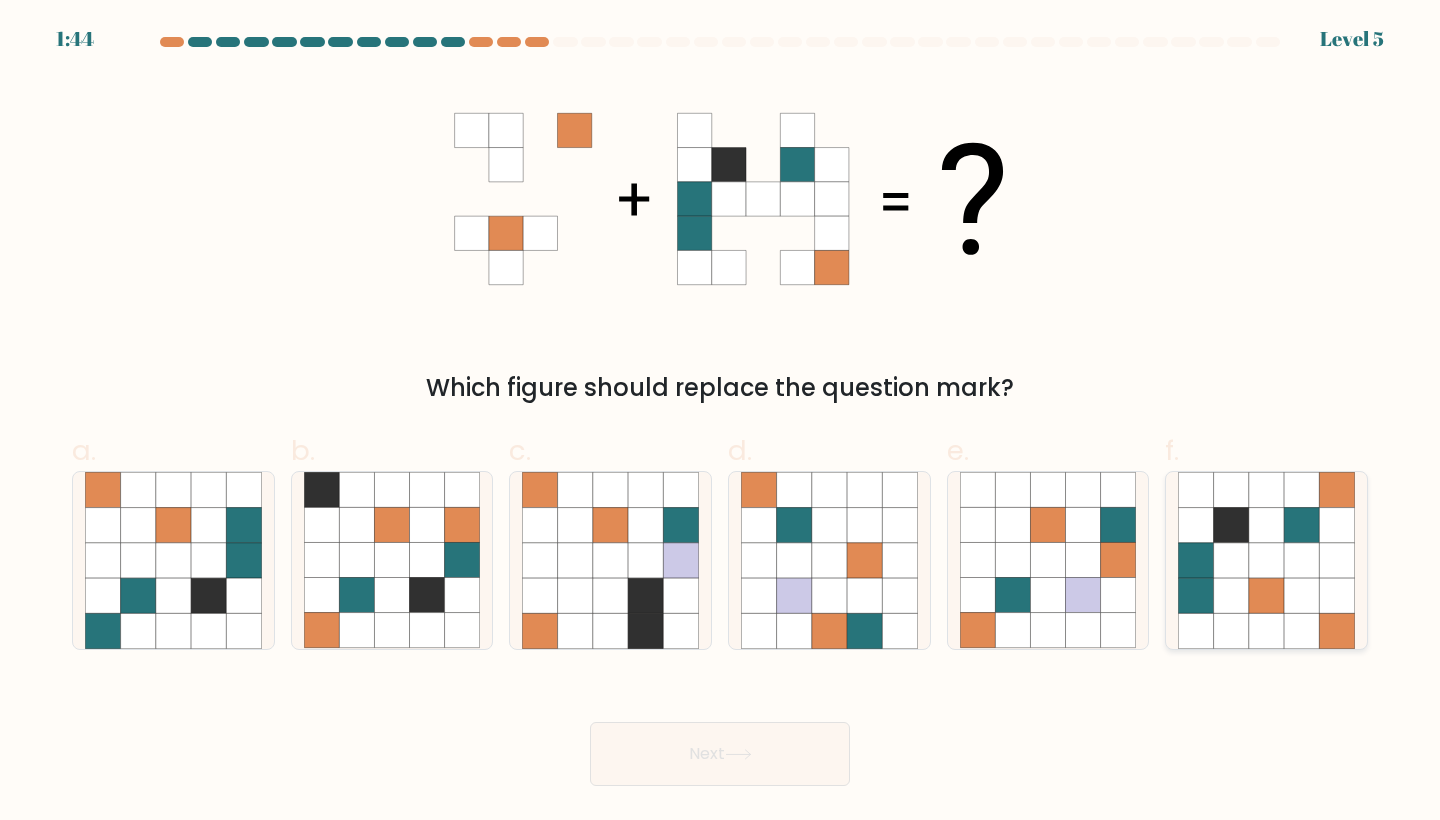 click at bounding box center [1231, 490] 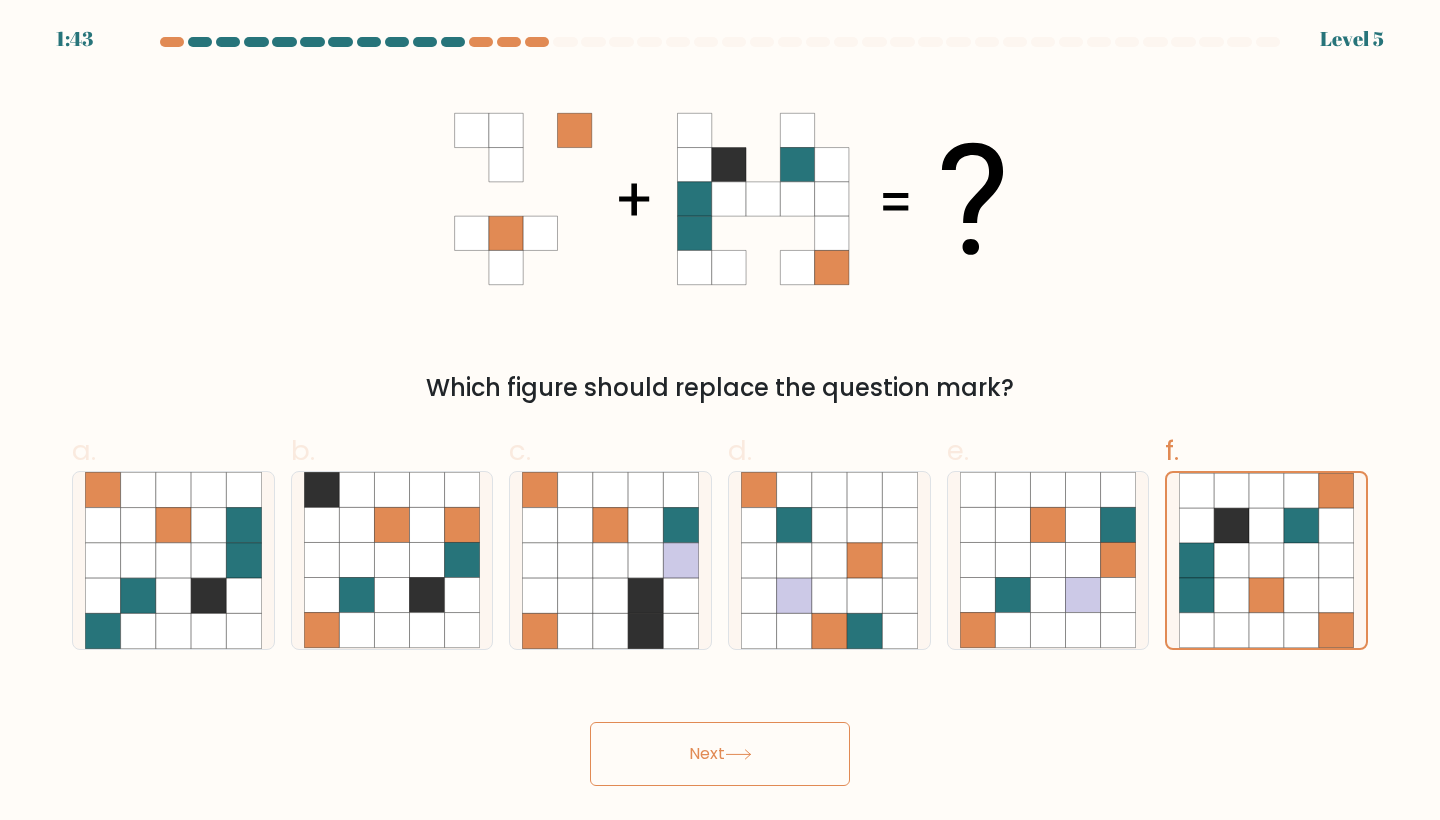 click on "Next" at bounding box center [720, 754] 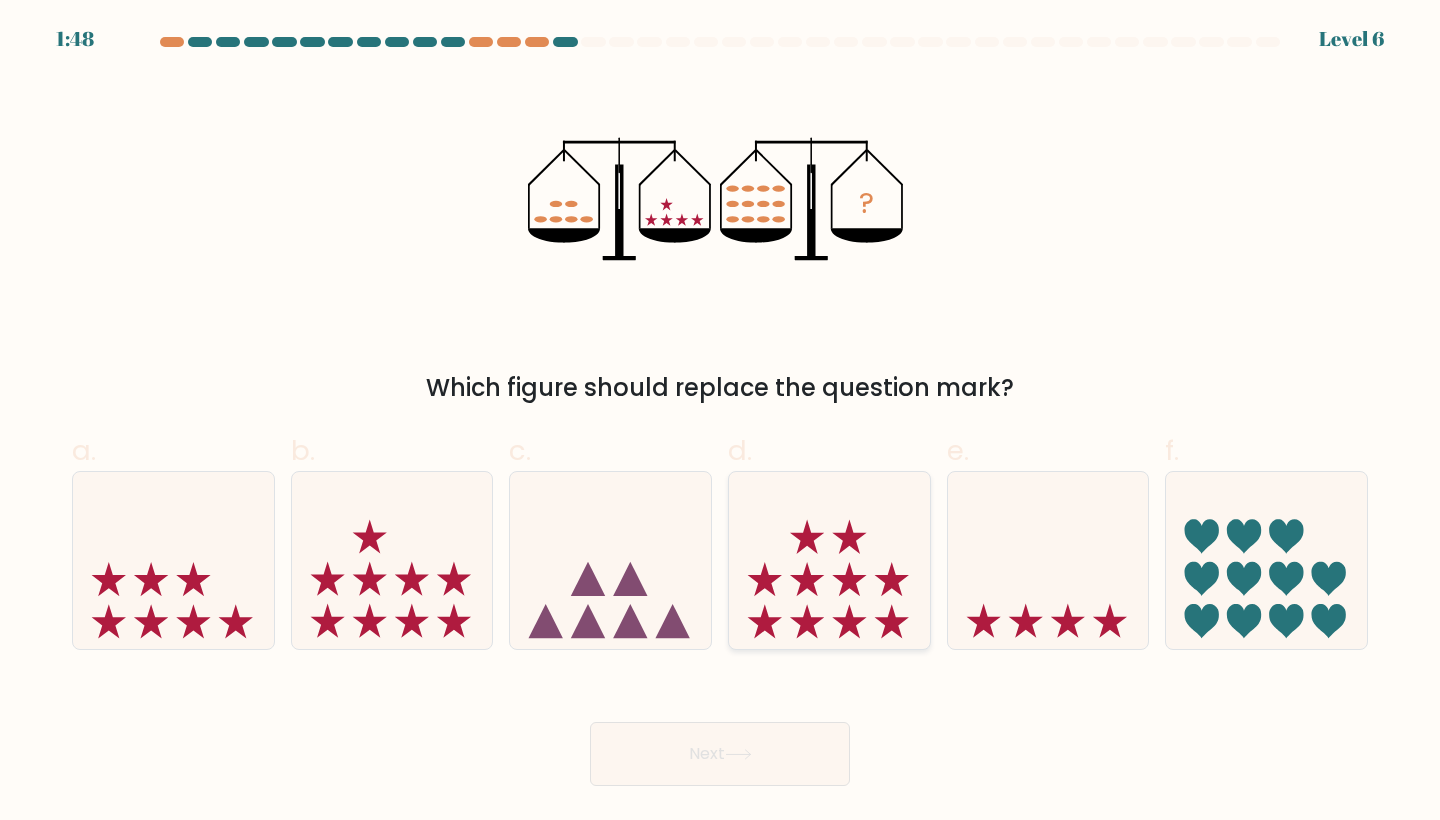 click at bounding box center (829, 560) 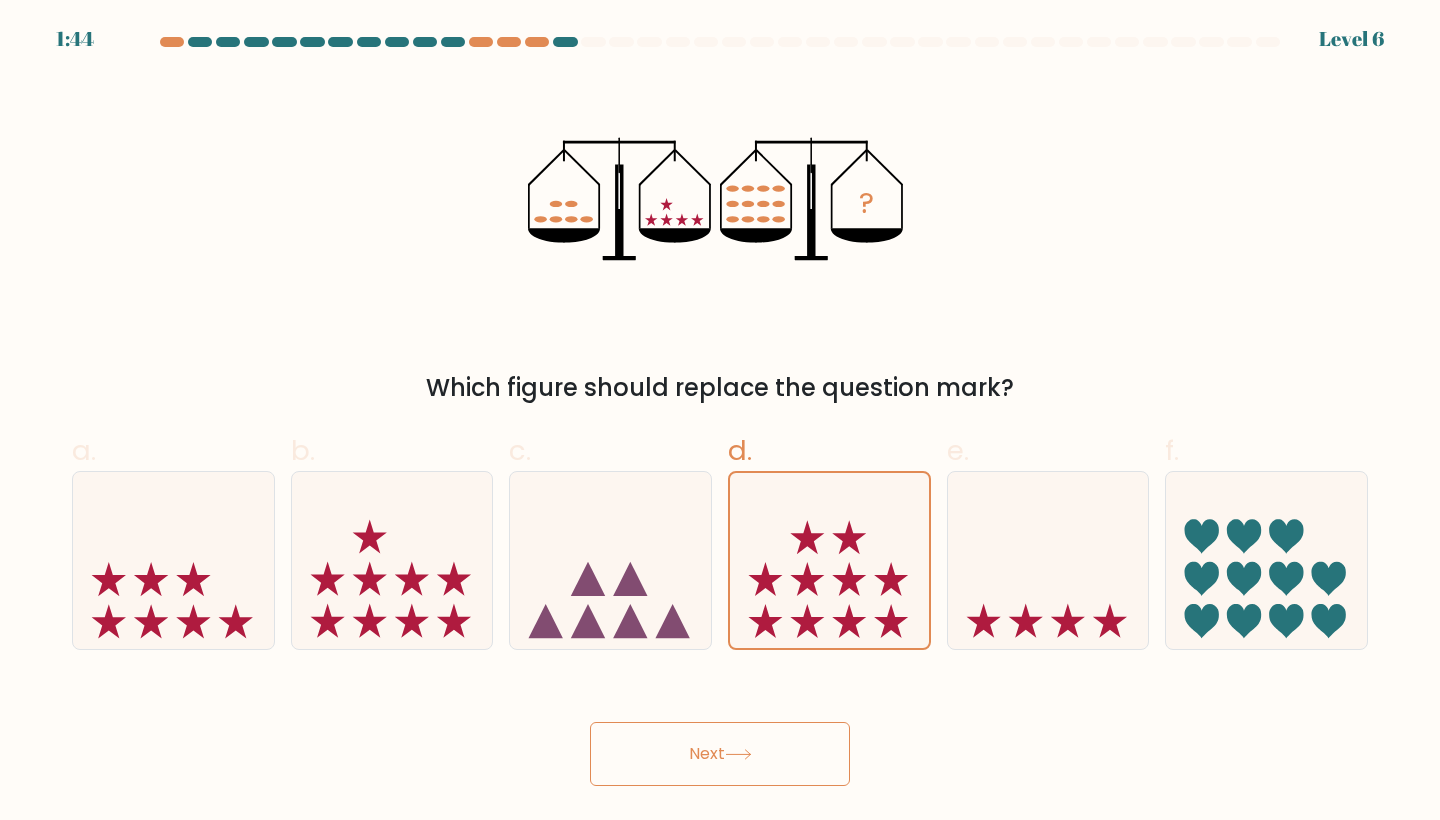 click on "Next" at bounding box center [720, 754] 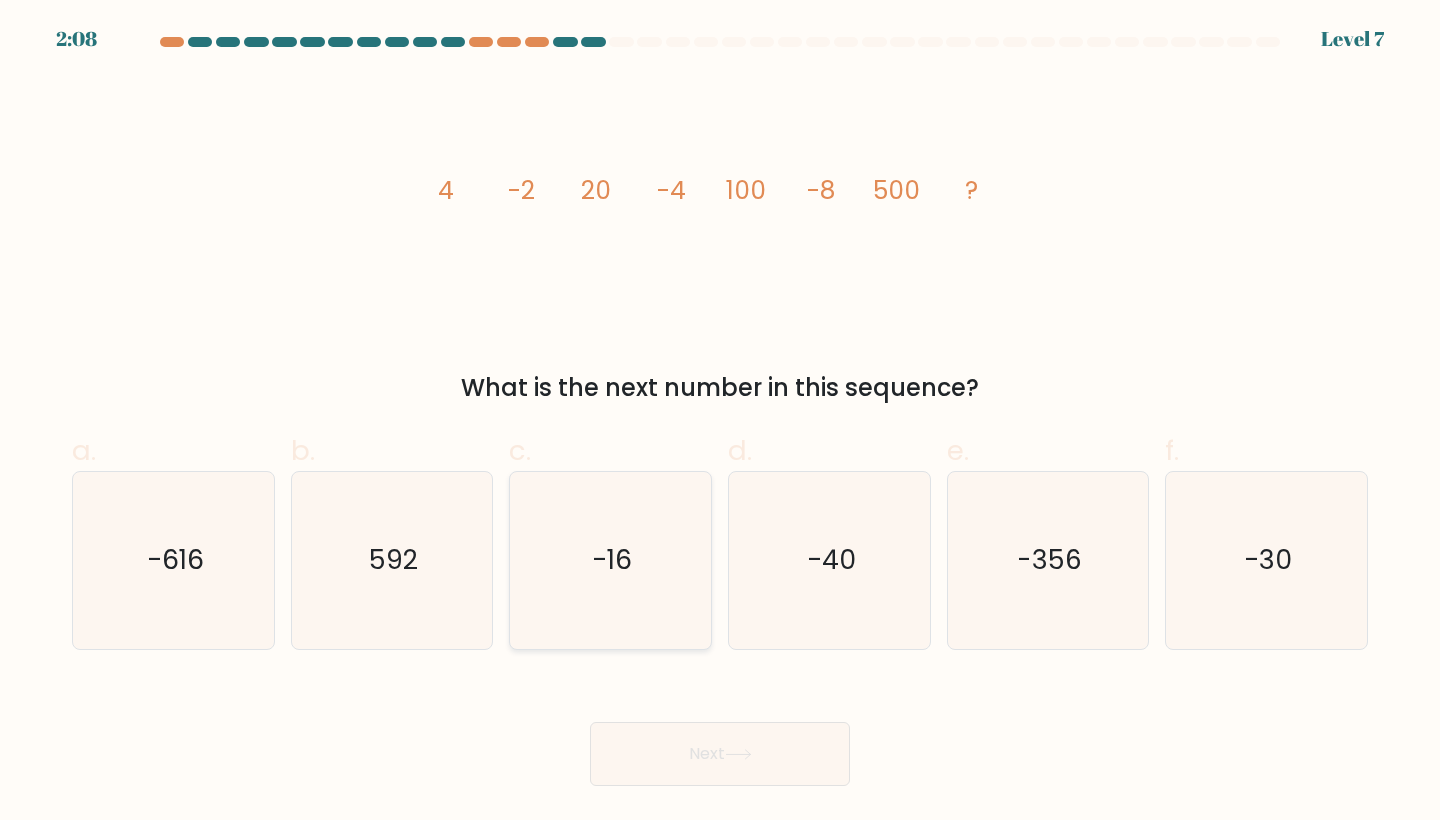 click on "-16" at bounding box center [610, 560] 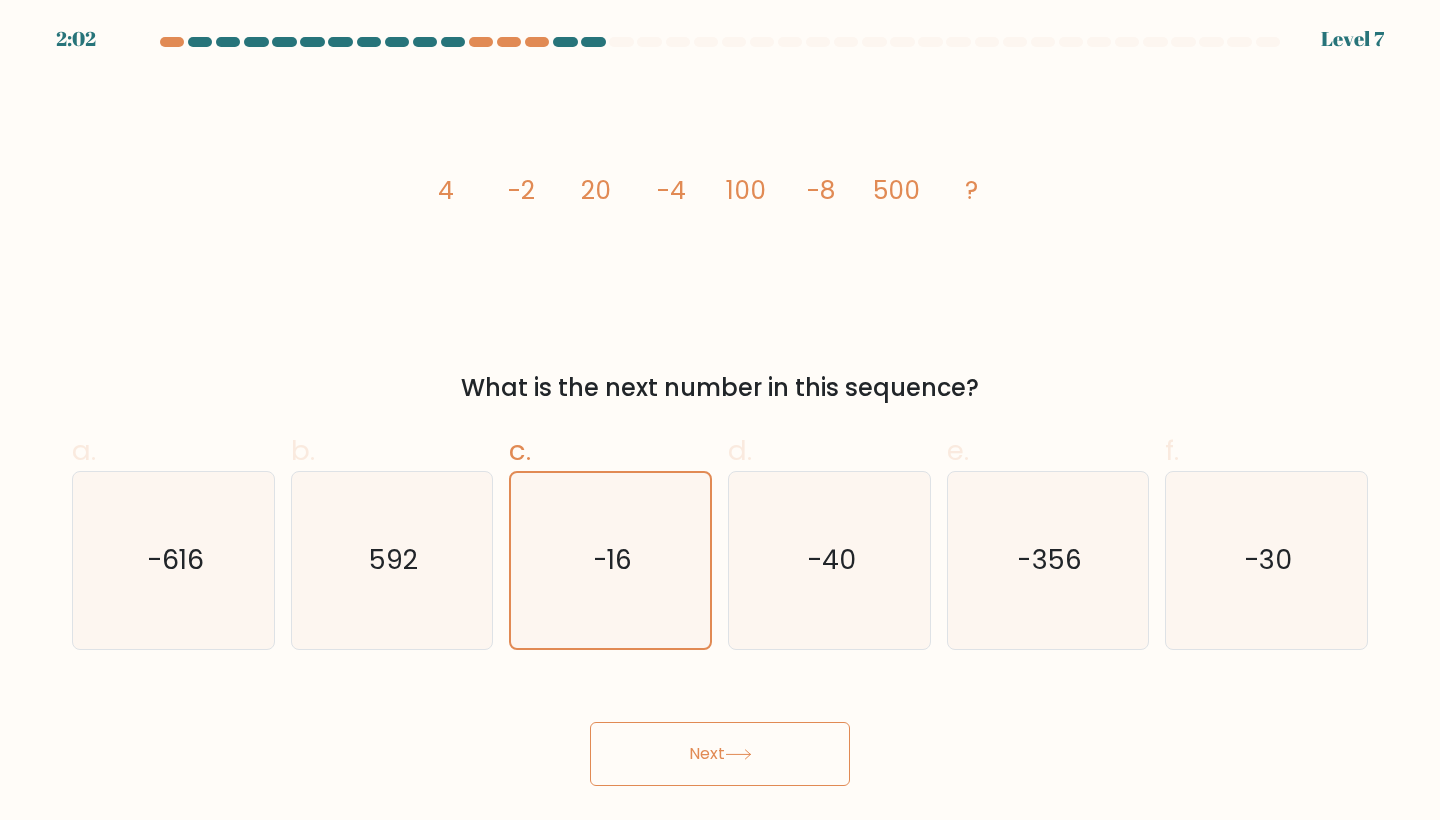 click on "Next" at bounding box center [720, 754] 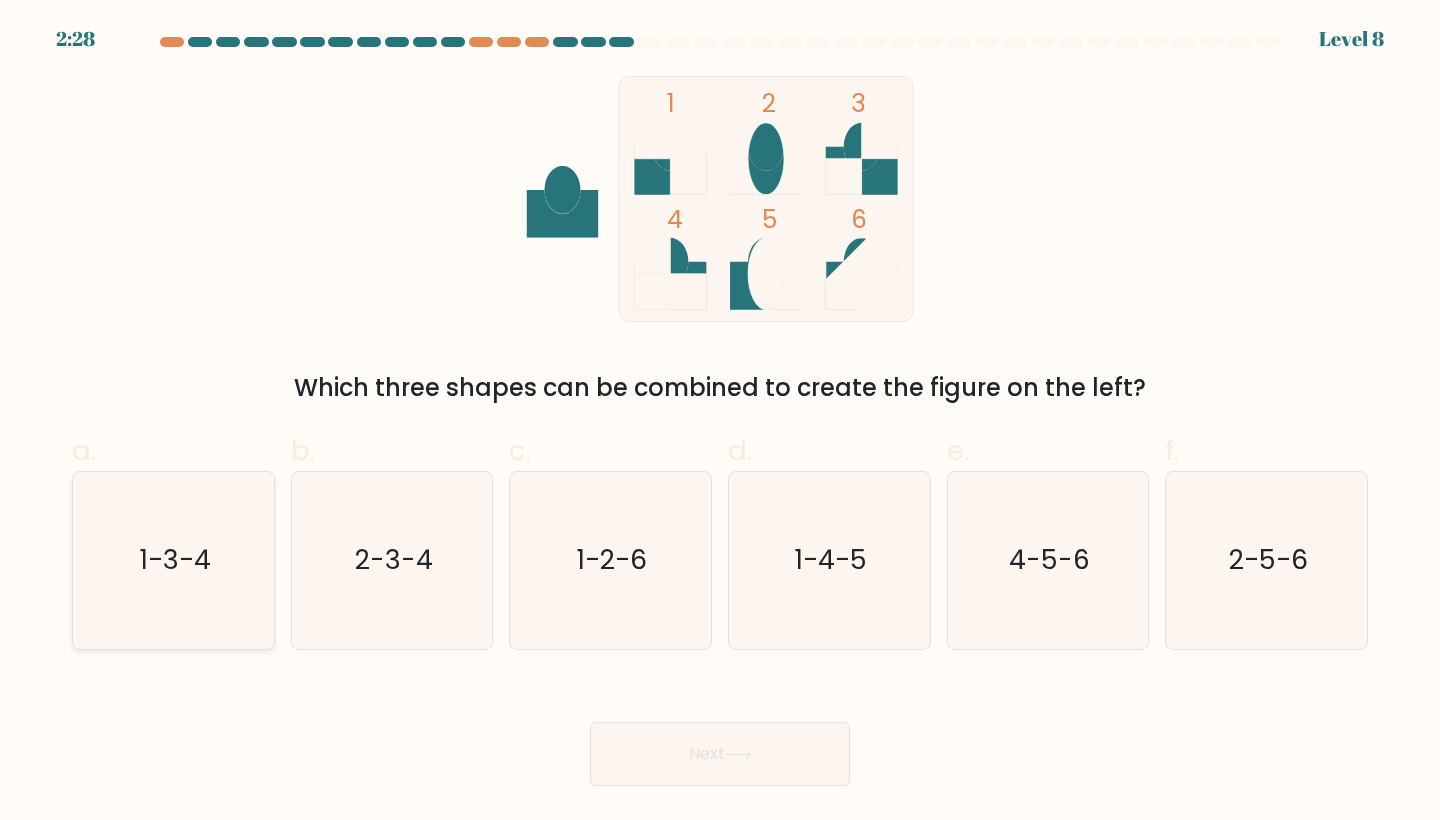 click on "1-3-4" at bounding box center [175, 560] 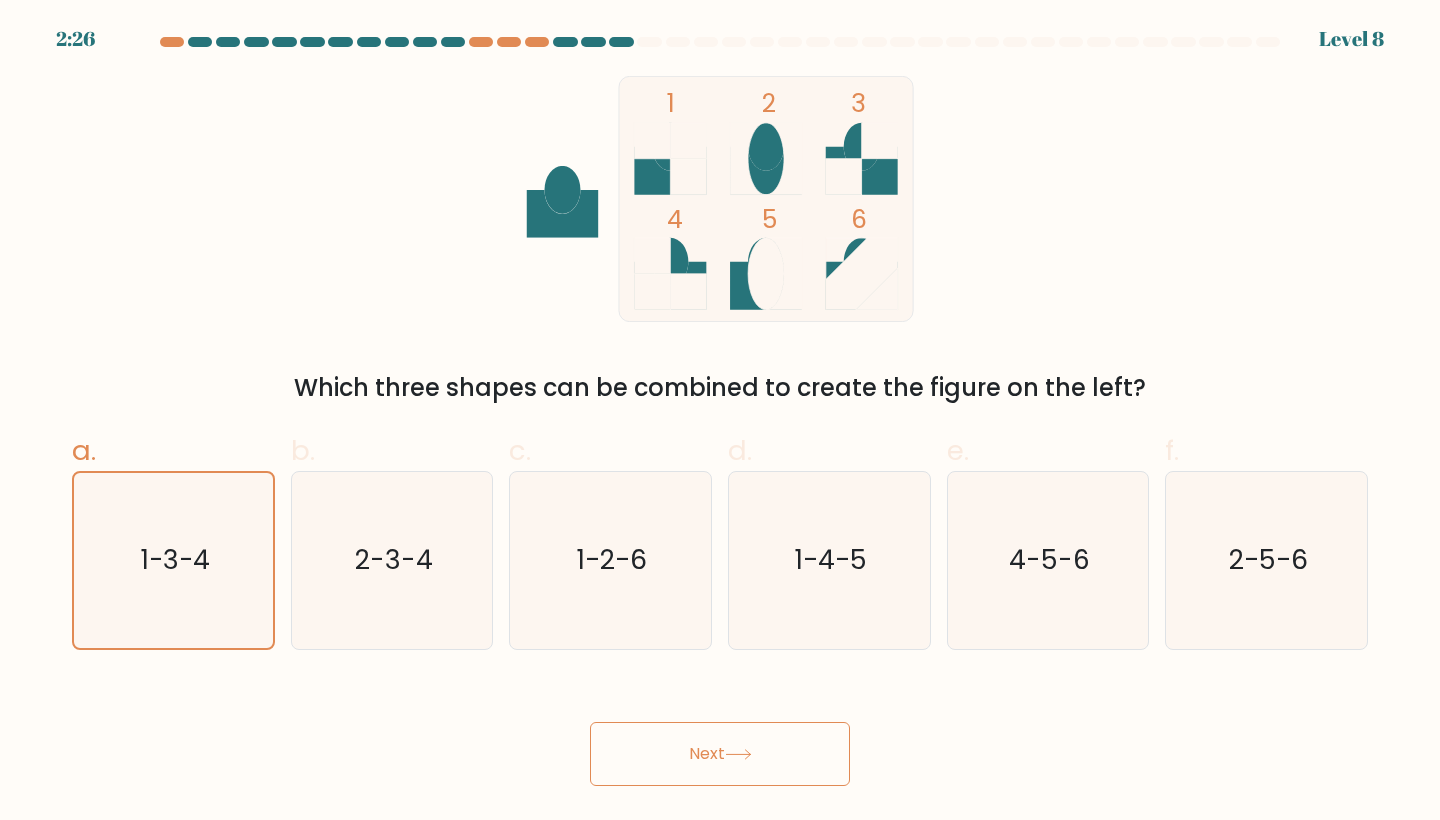 click on "Next" at bounding box center [720, 754] 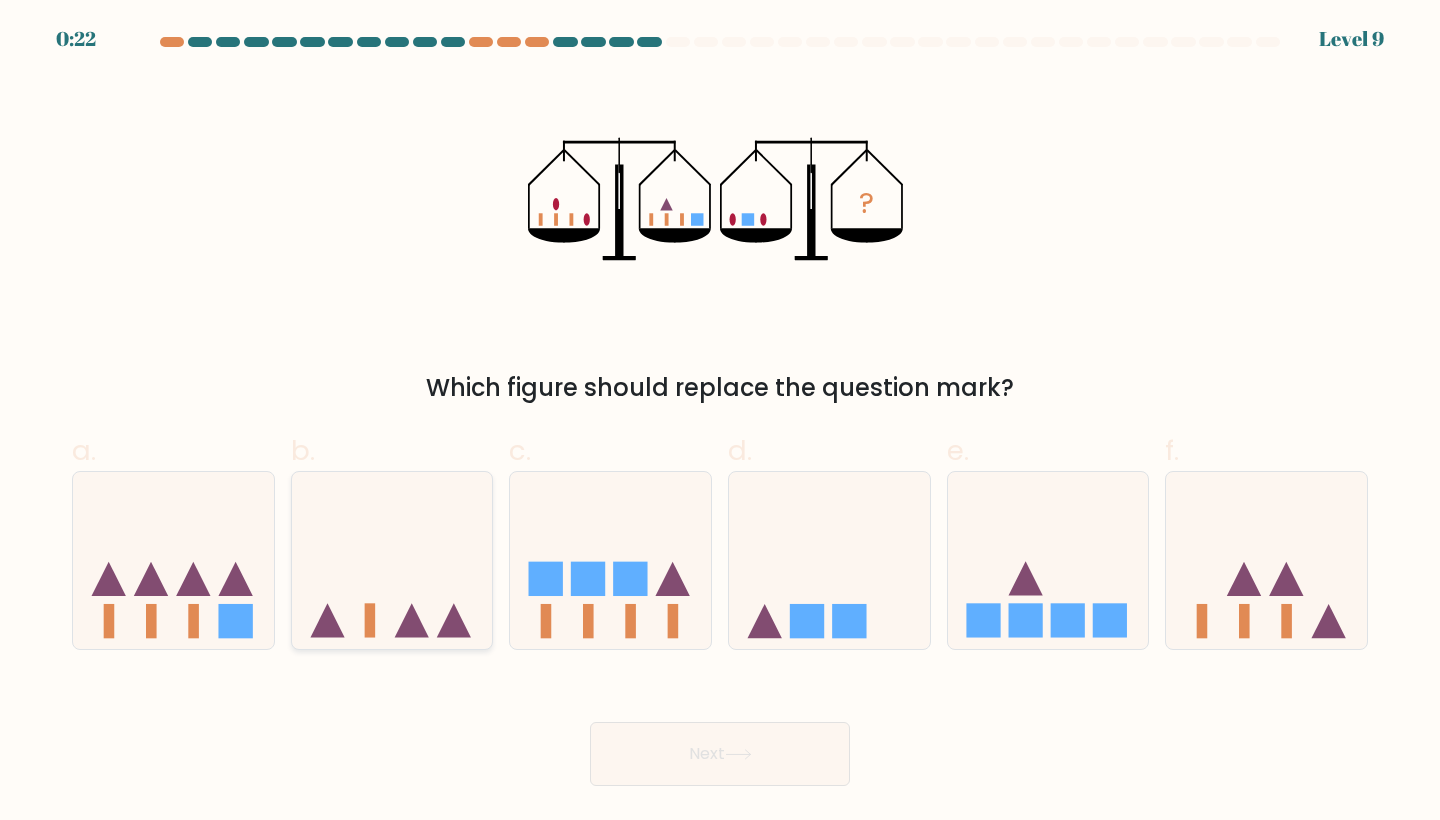 click at bounding box center (392, 560) 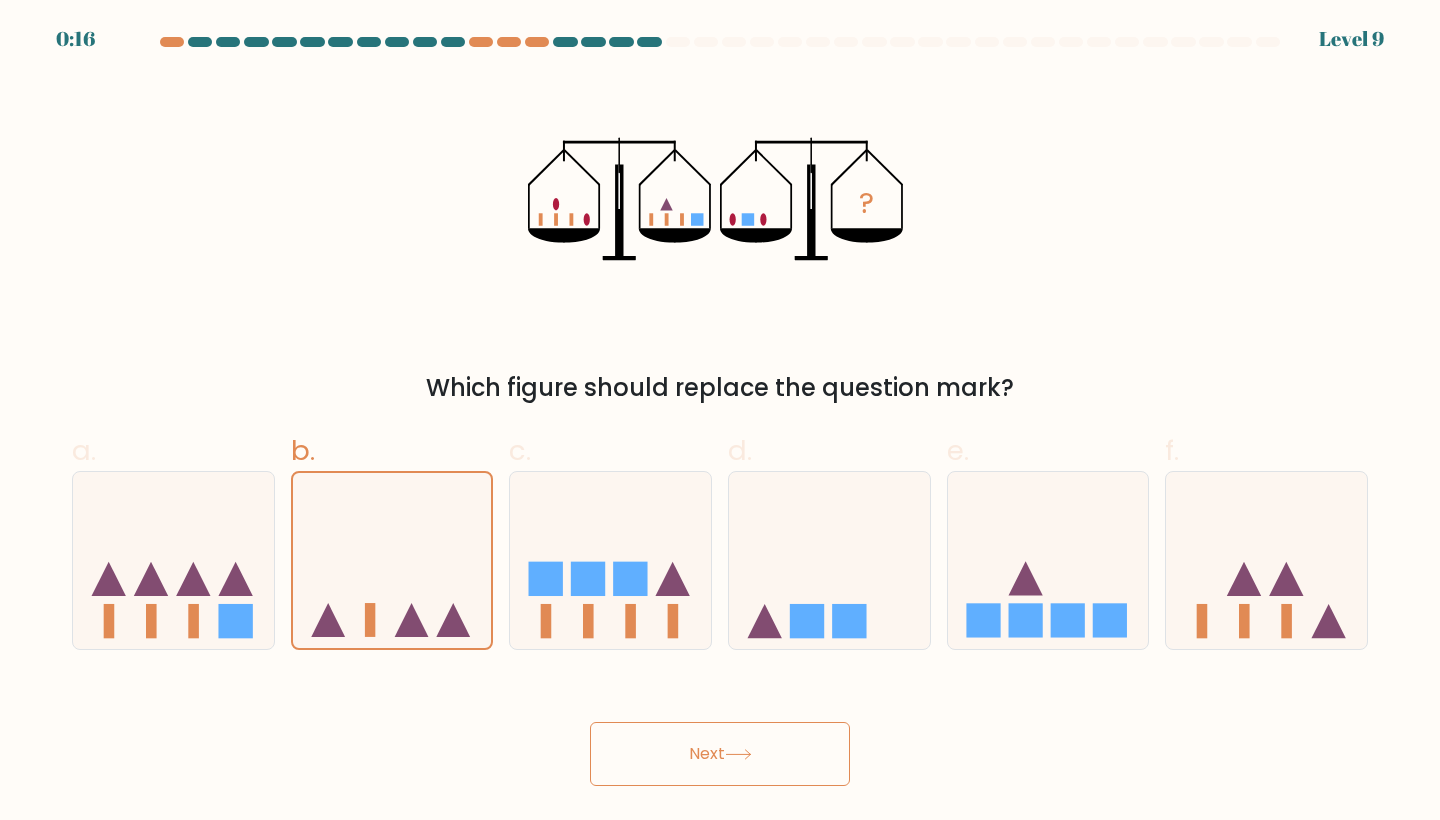 click on "Next" at bounding box center [720, 754] 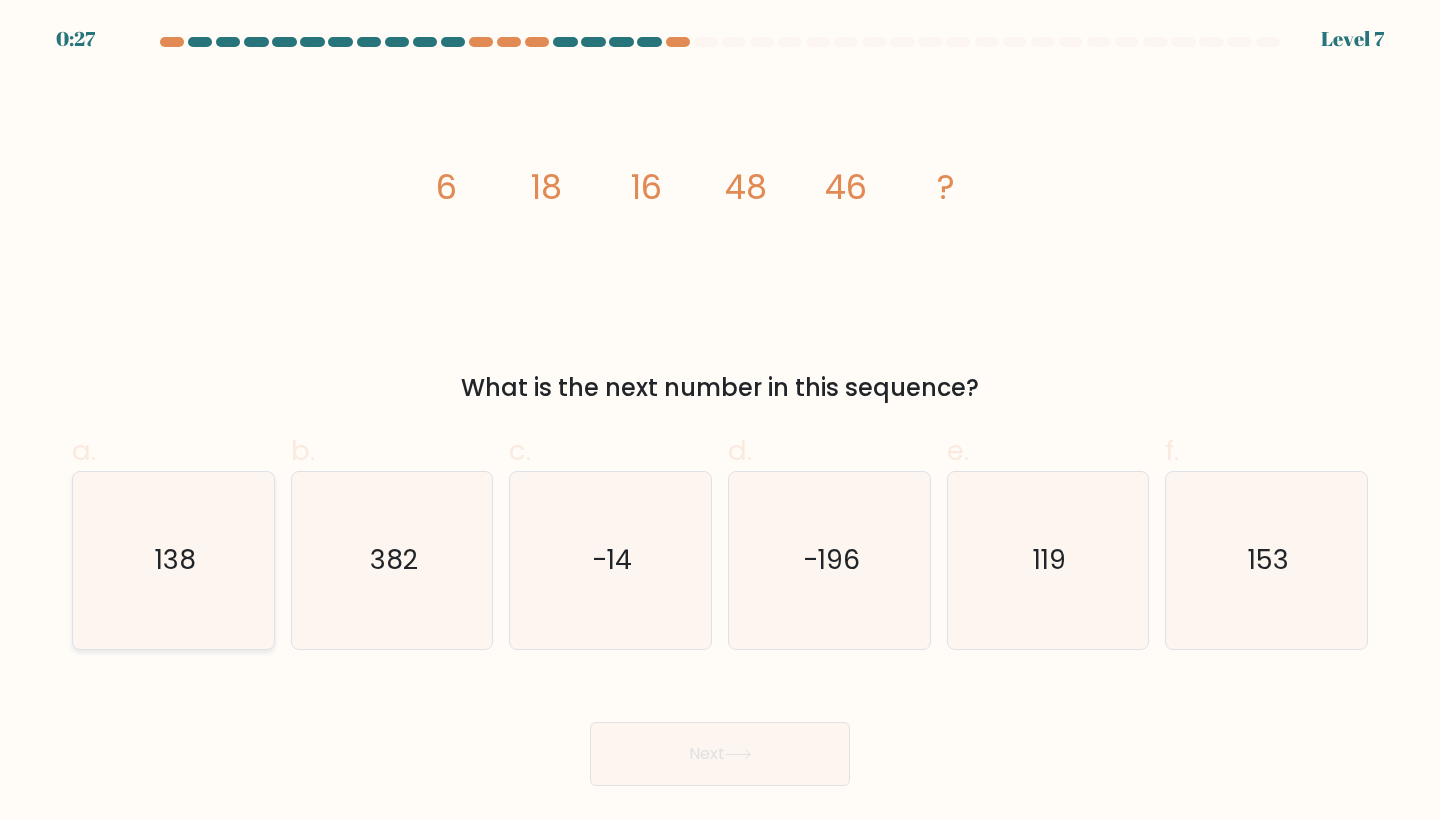 click on "138" at bounding box center (173, 560) 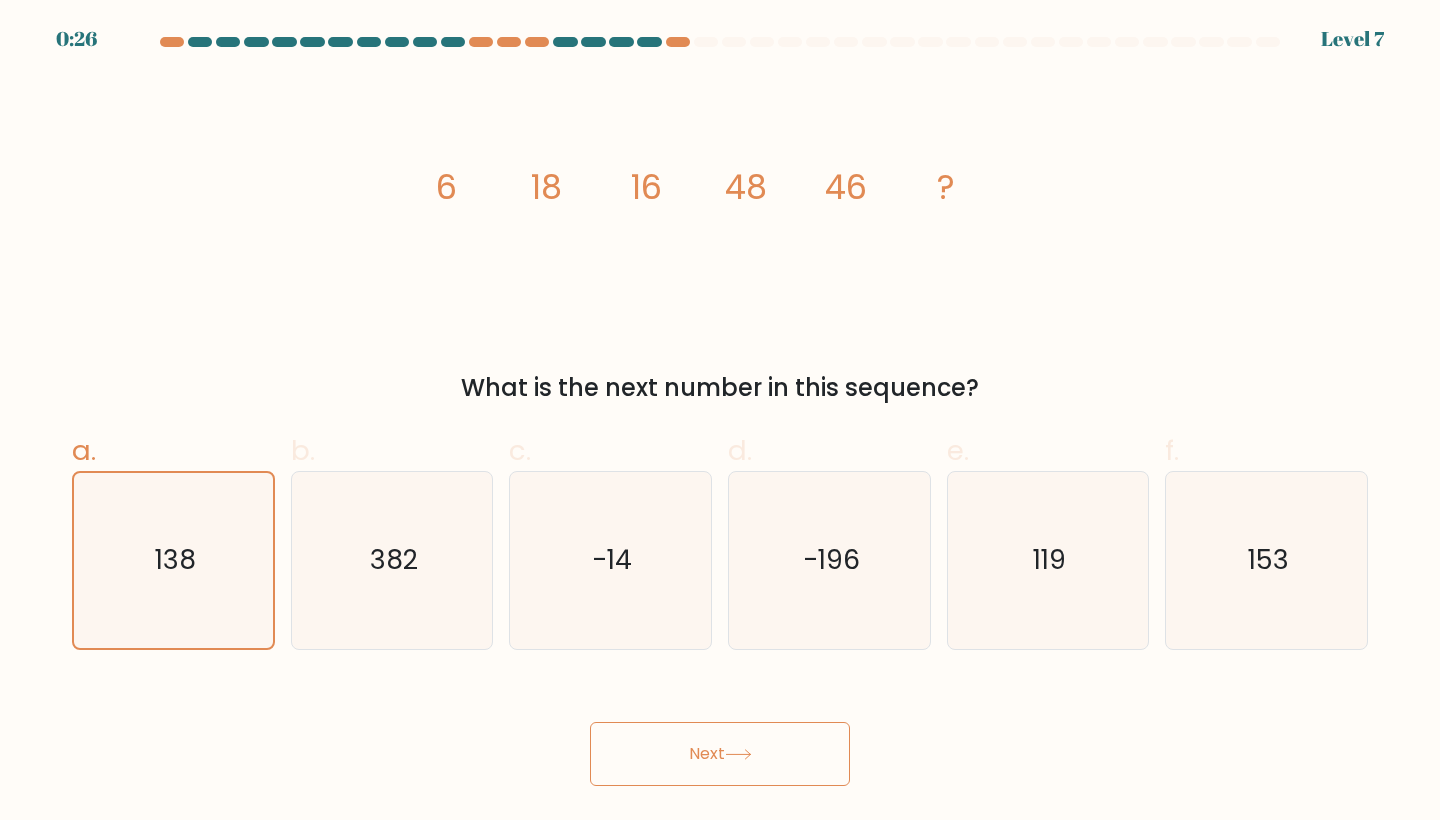click on "Next" at bounding box center (720, 754) 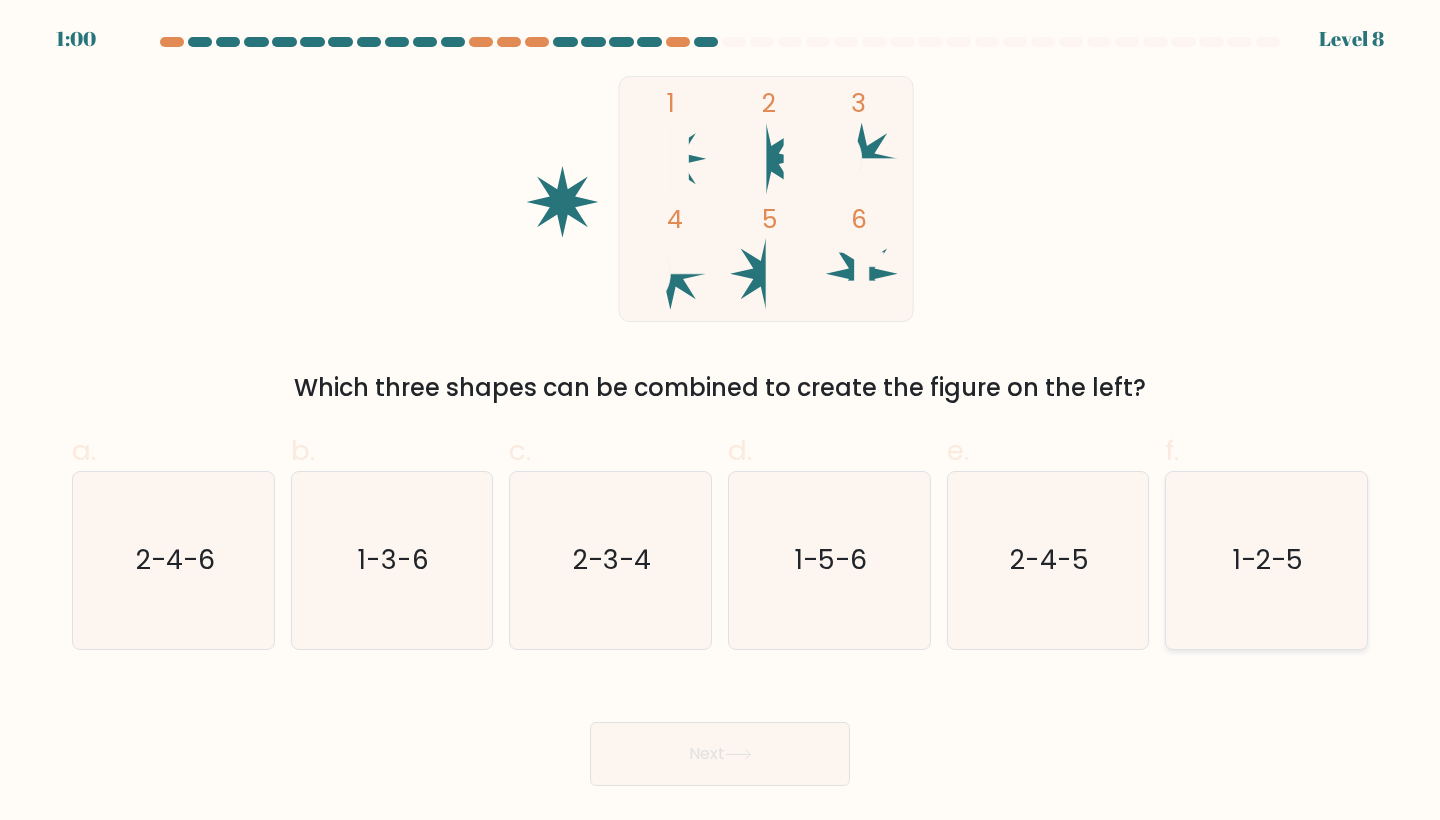 click on "1-2-5" at bounding box center (1268, 560) 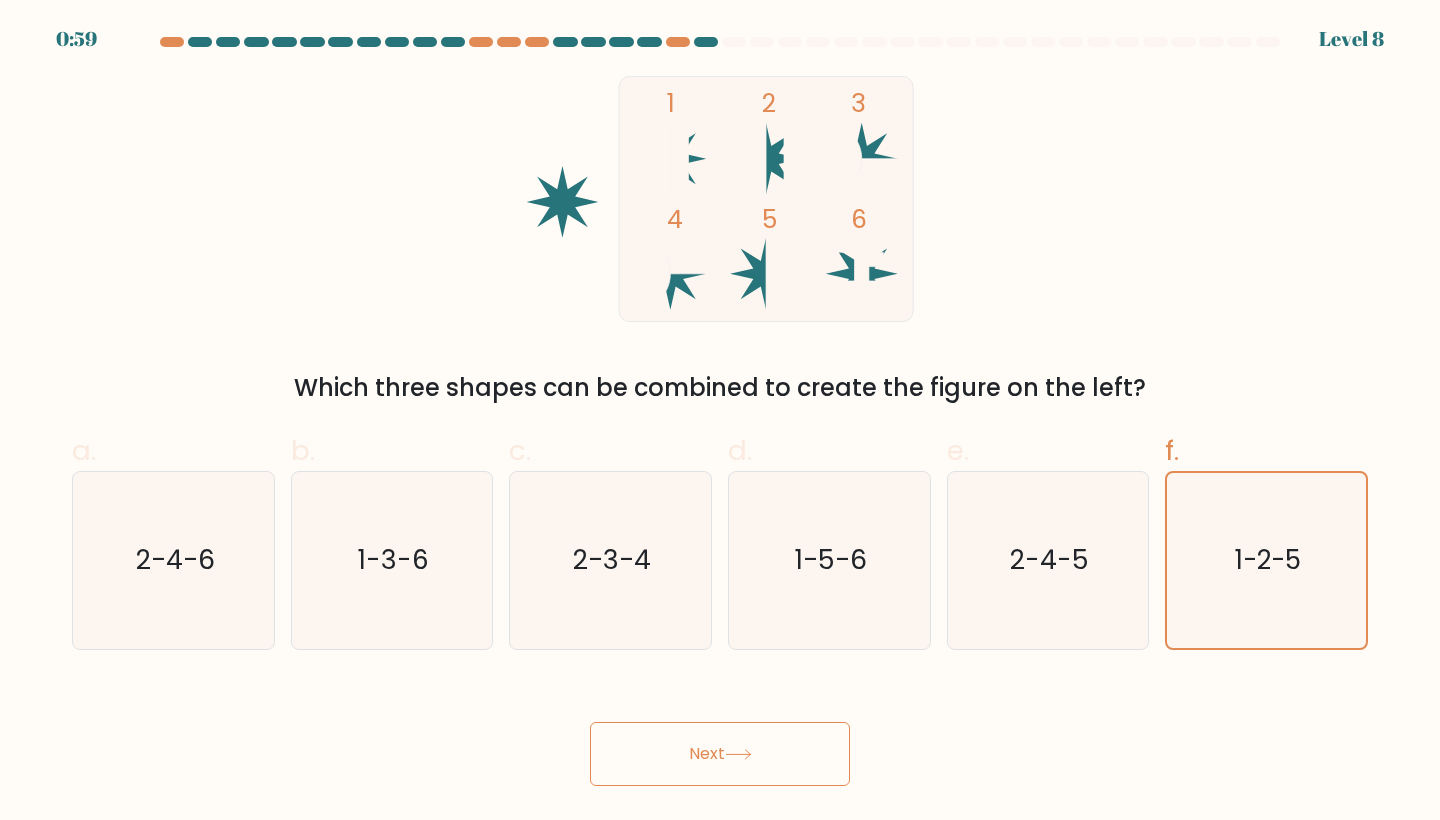 click on "Next" at bounding box center (720, 754) 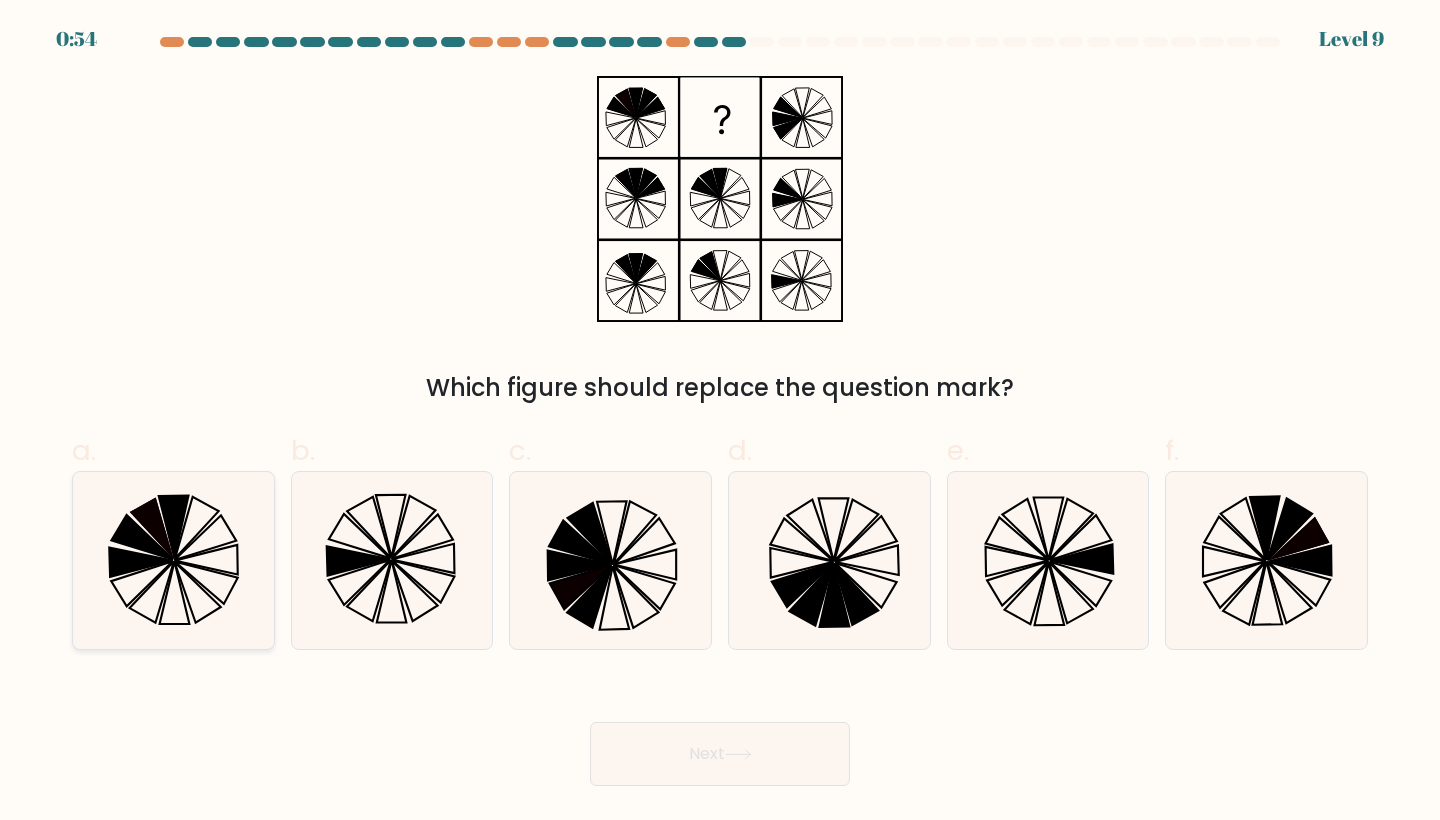click at bounding box center (173, 560) 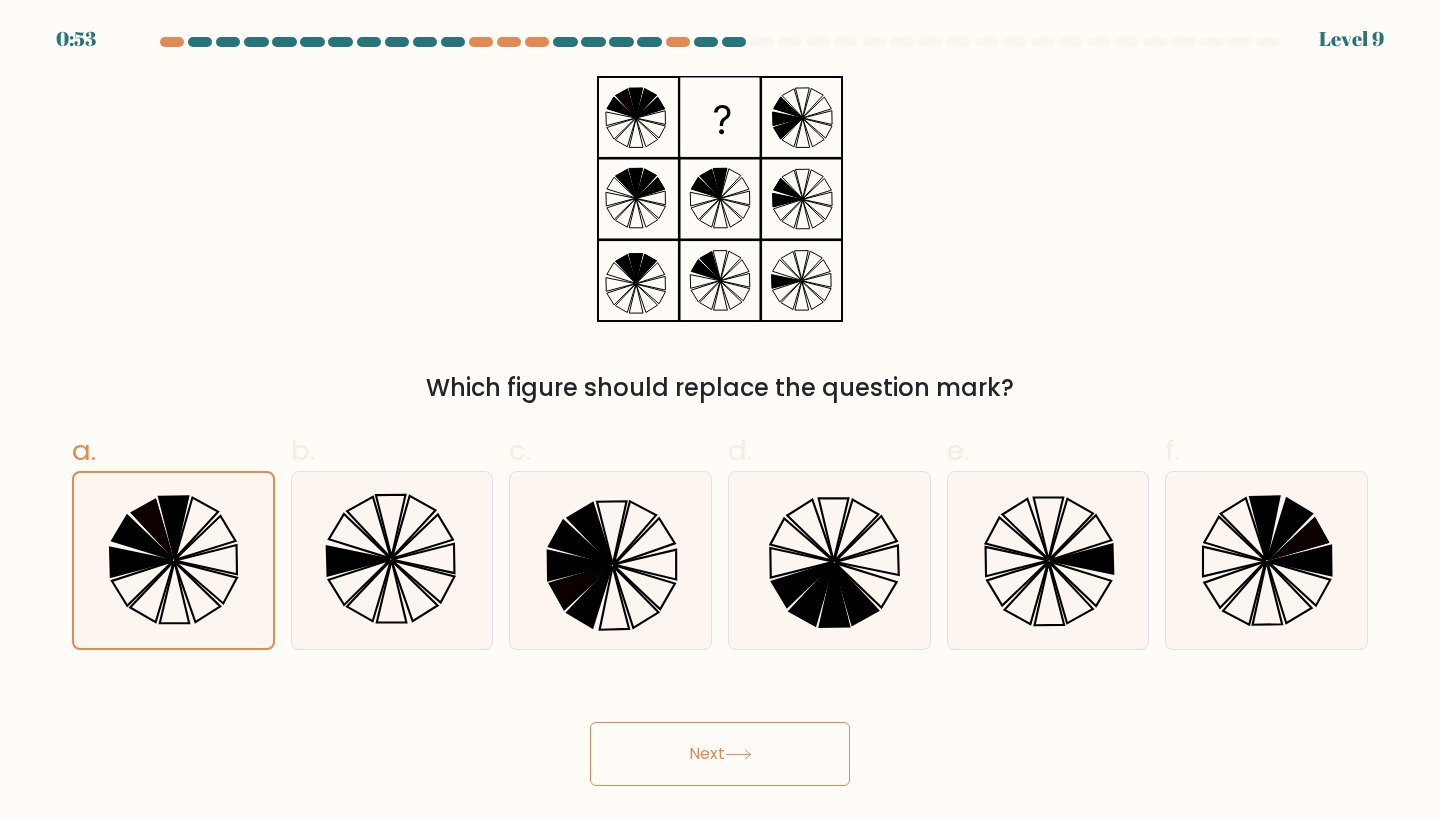 click on "Next" at bounding box center (720, 754) 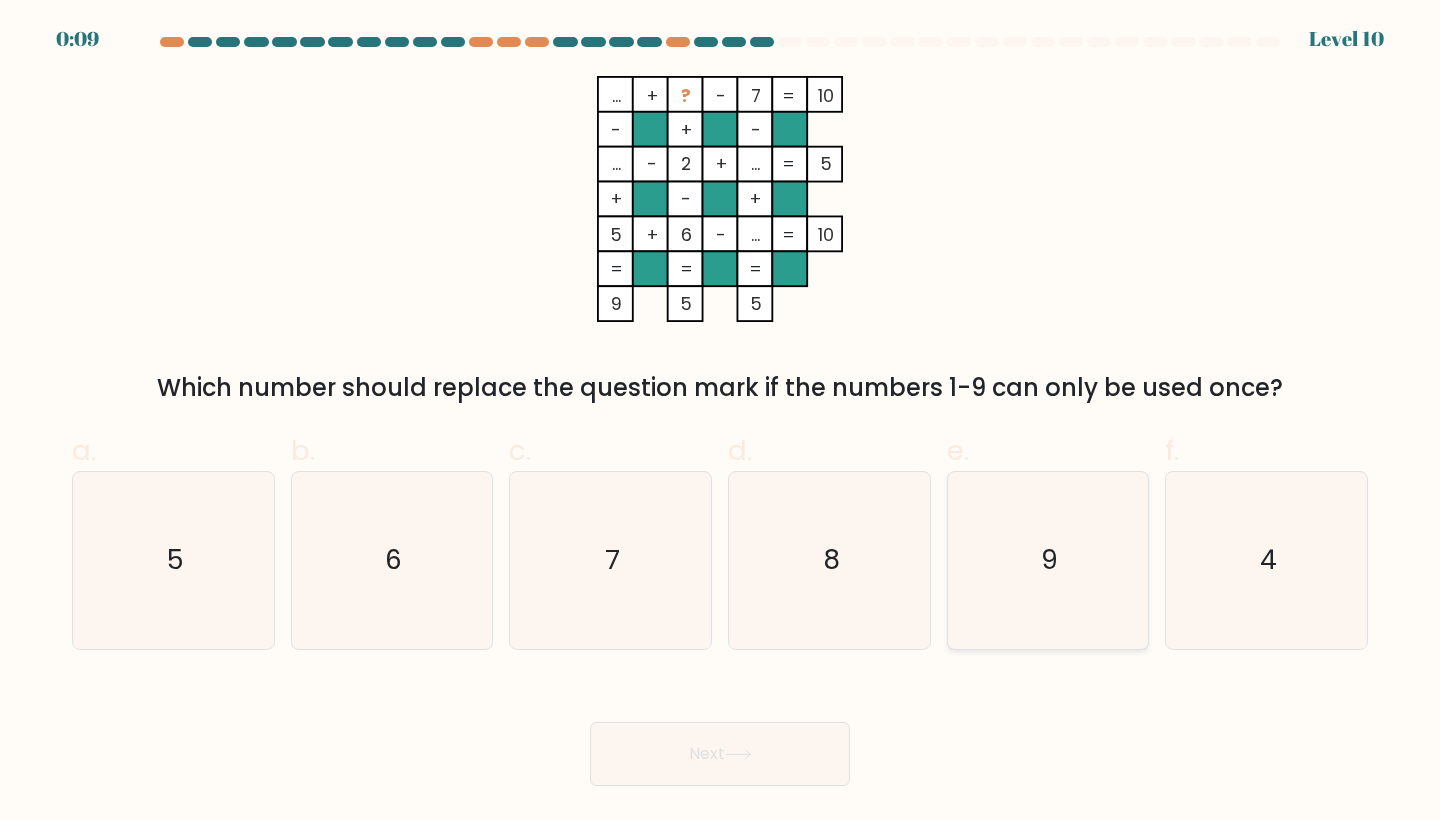 click on "9" at bounding box center (1048, 560) 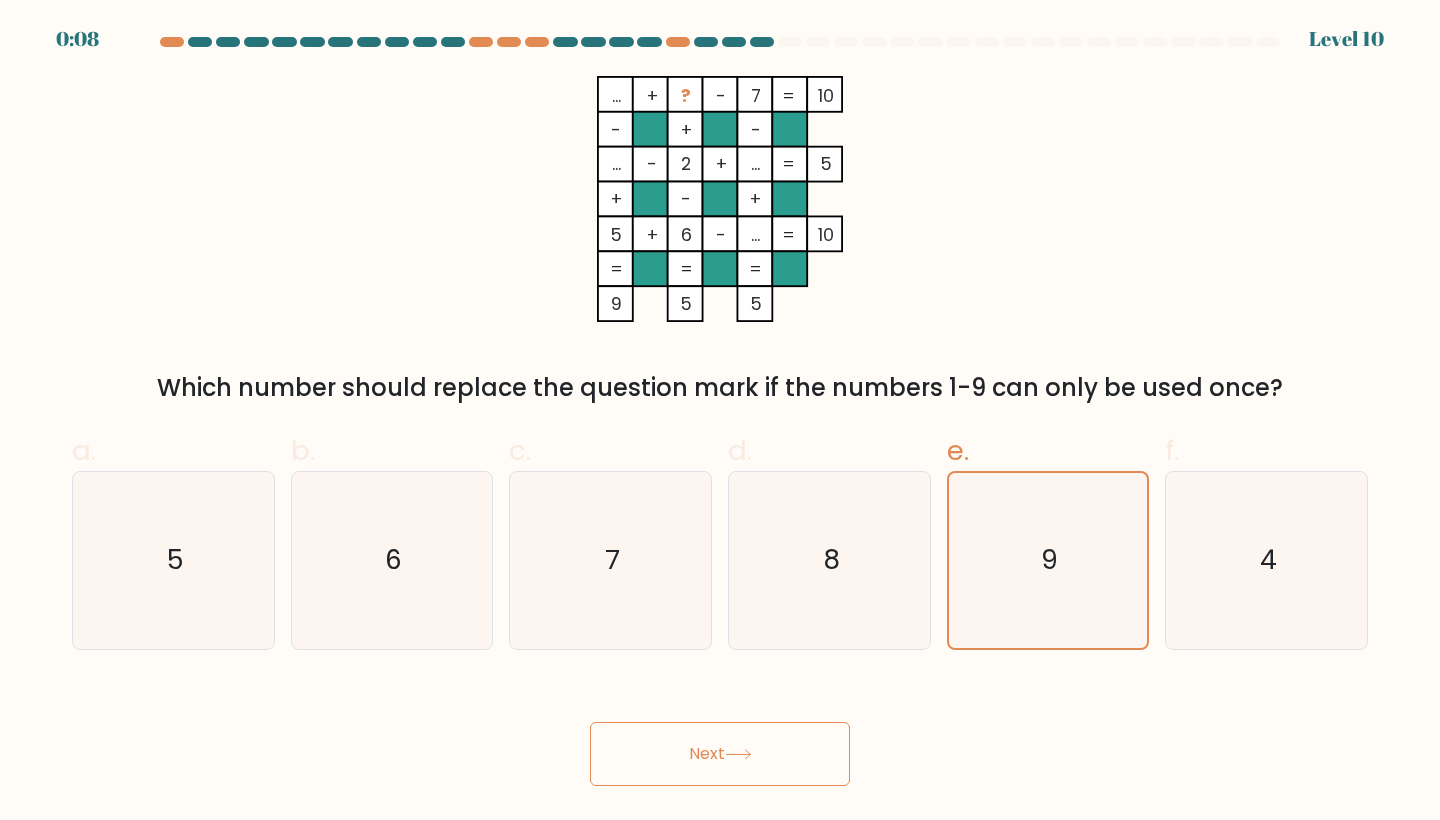 click on "Next" at bounding box center [720, 754] 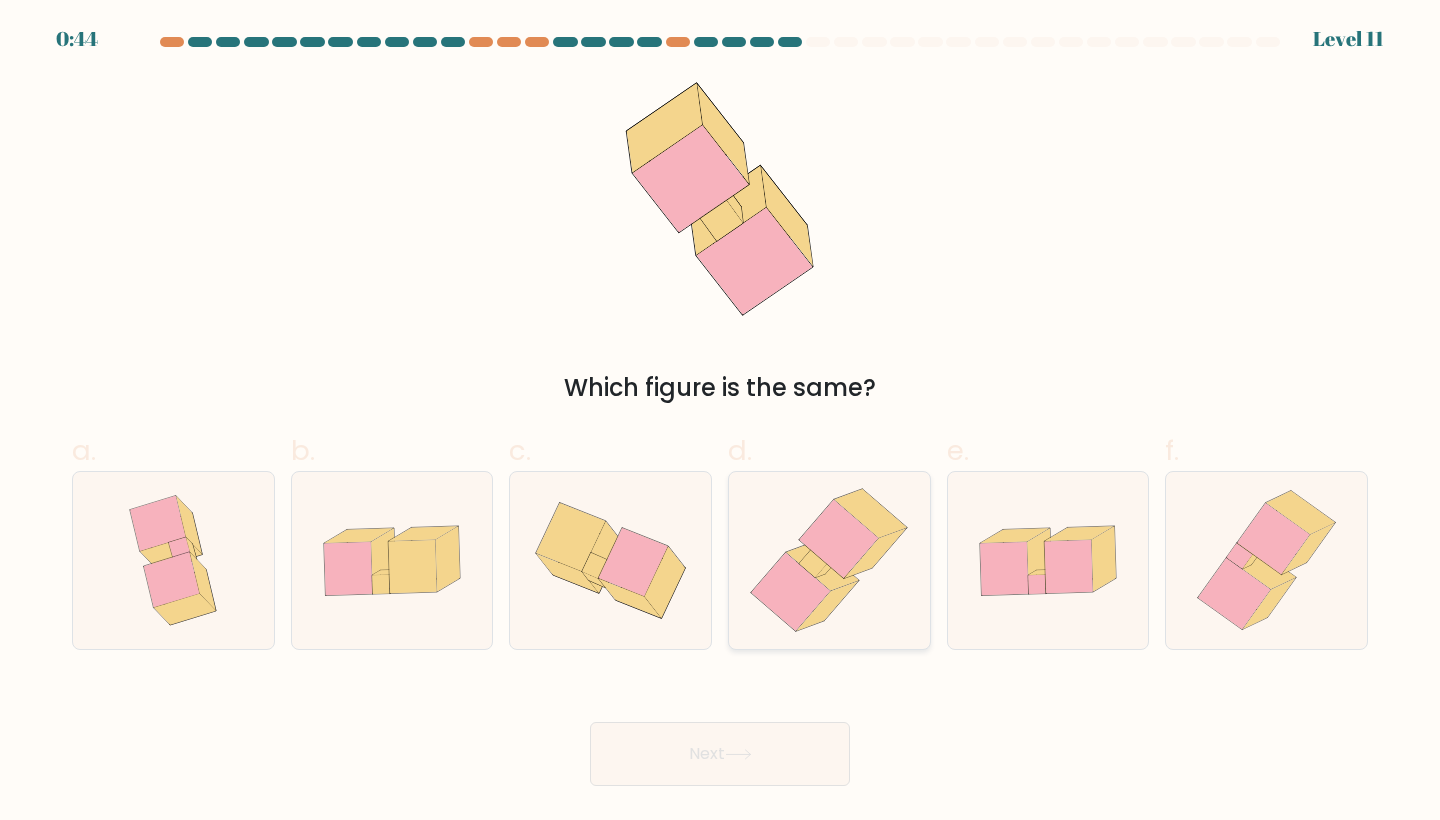 click at bounding box center (839, 539) 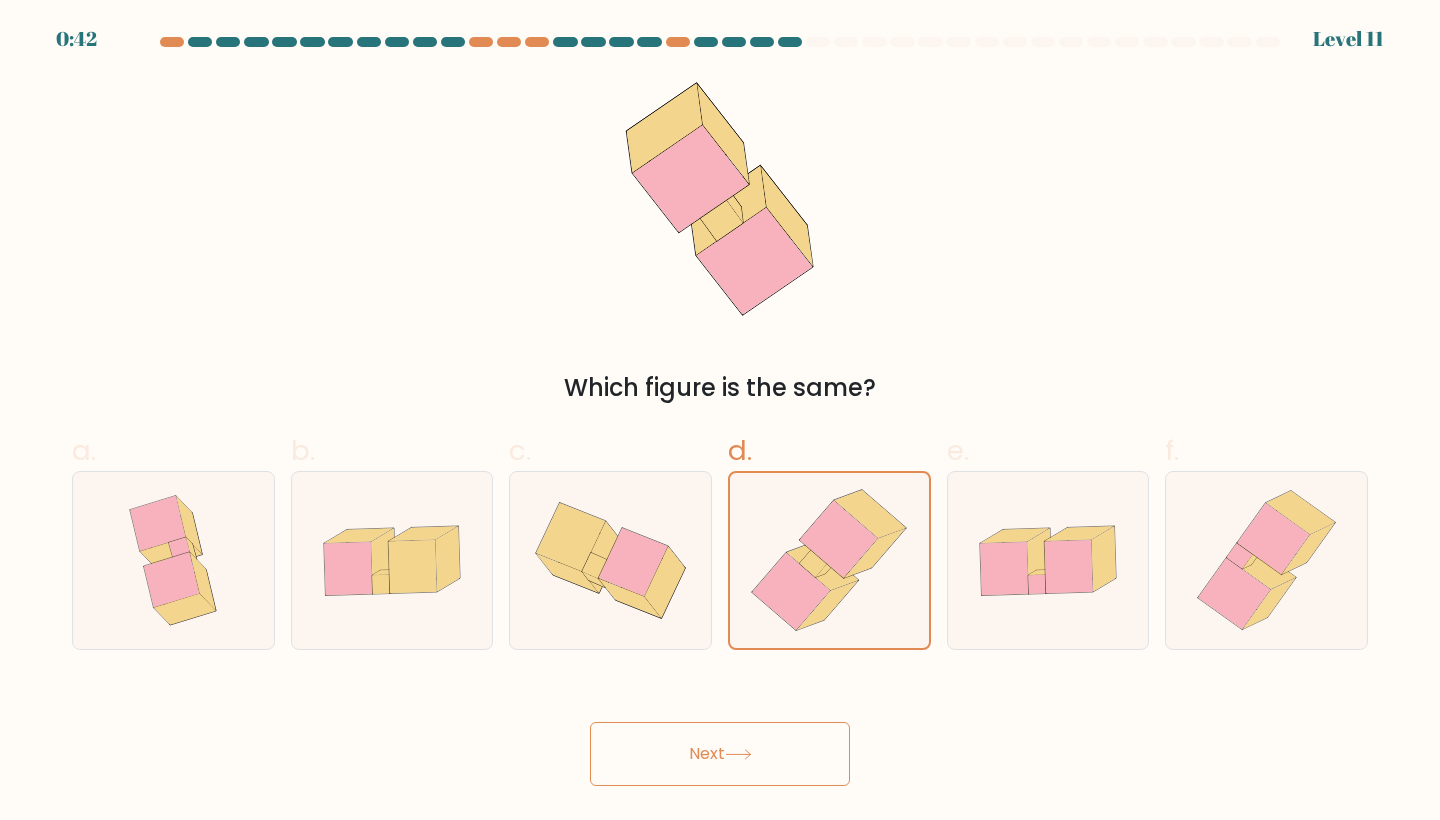 click at bounding box center (738, 754) 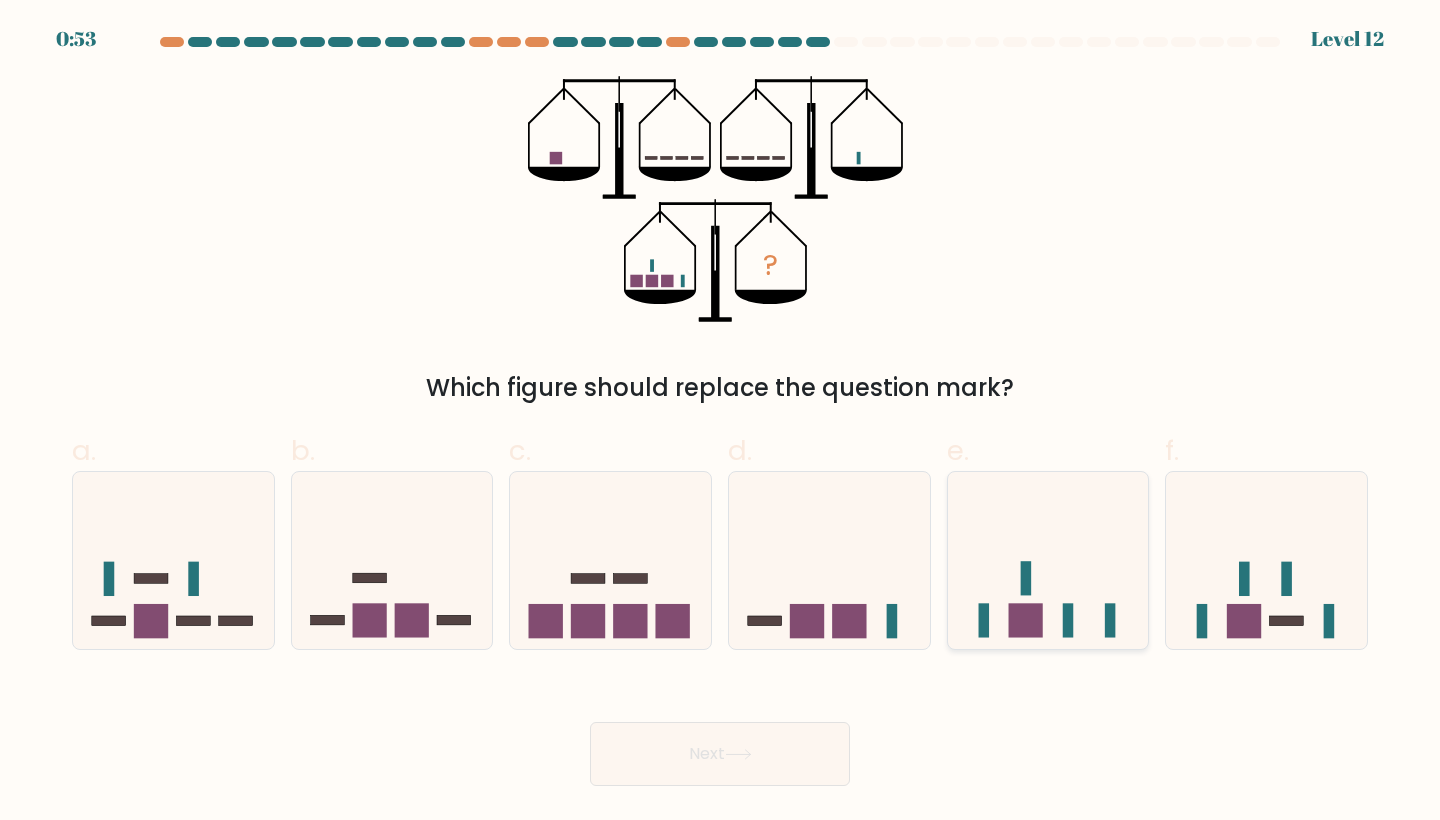 click at bounding box center (1048, 560) 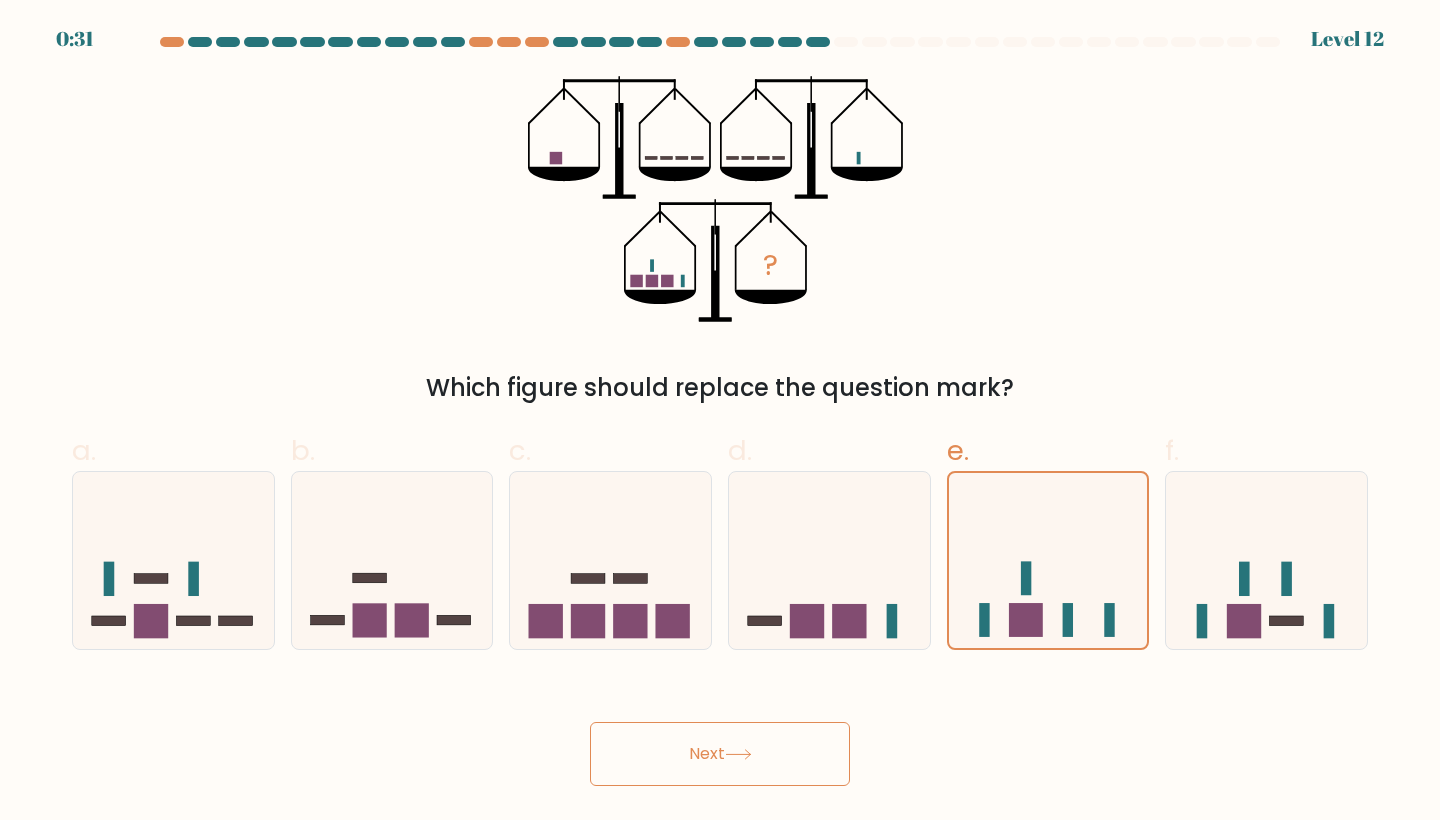 click on "Next" at bounding box center [720, 754] 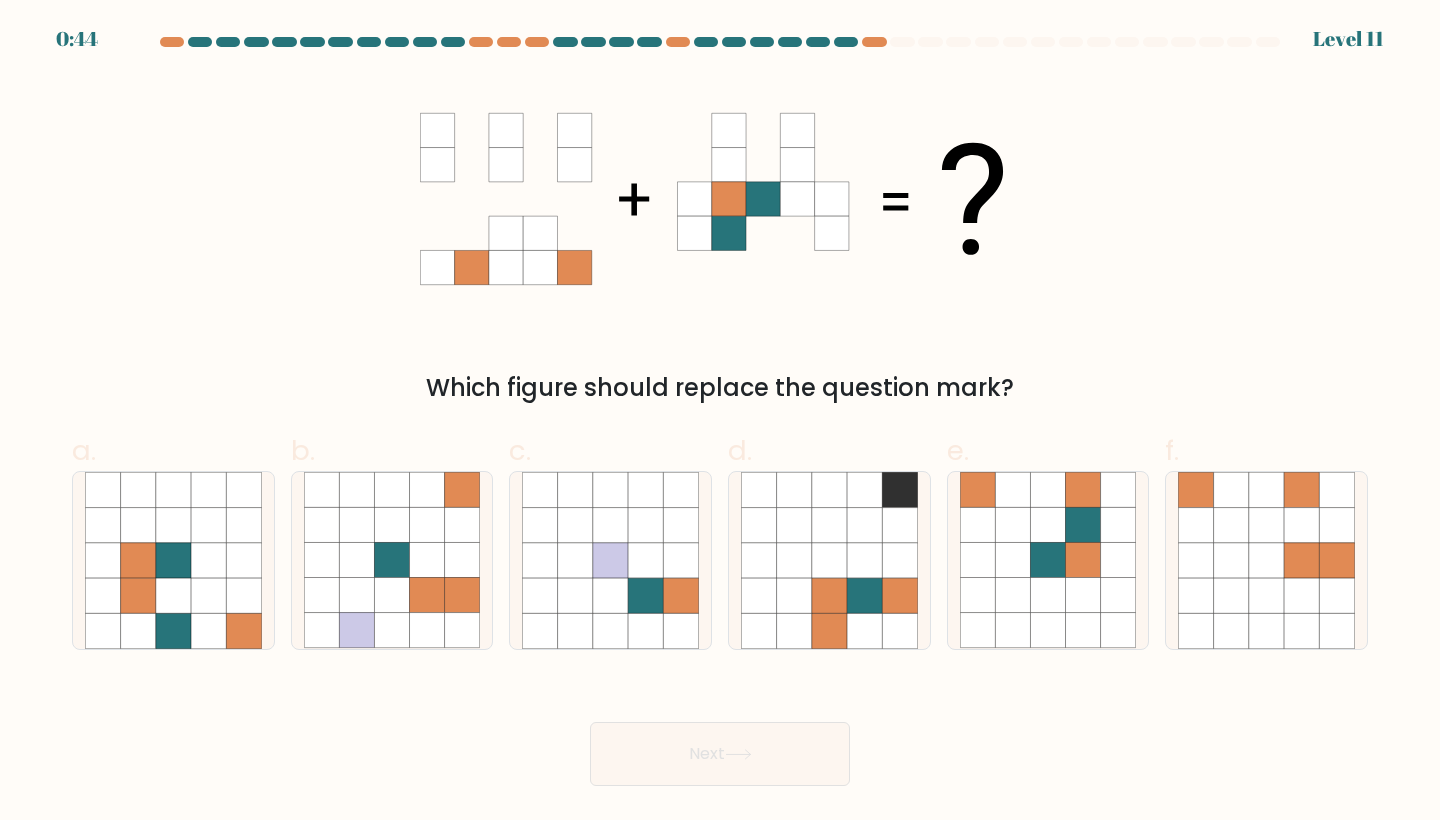 scroll, scrollTop: 0, scrollLeft: 0, axis: both 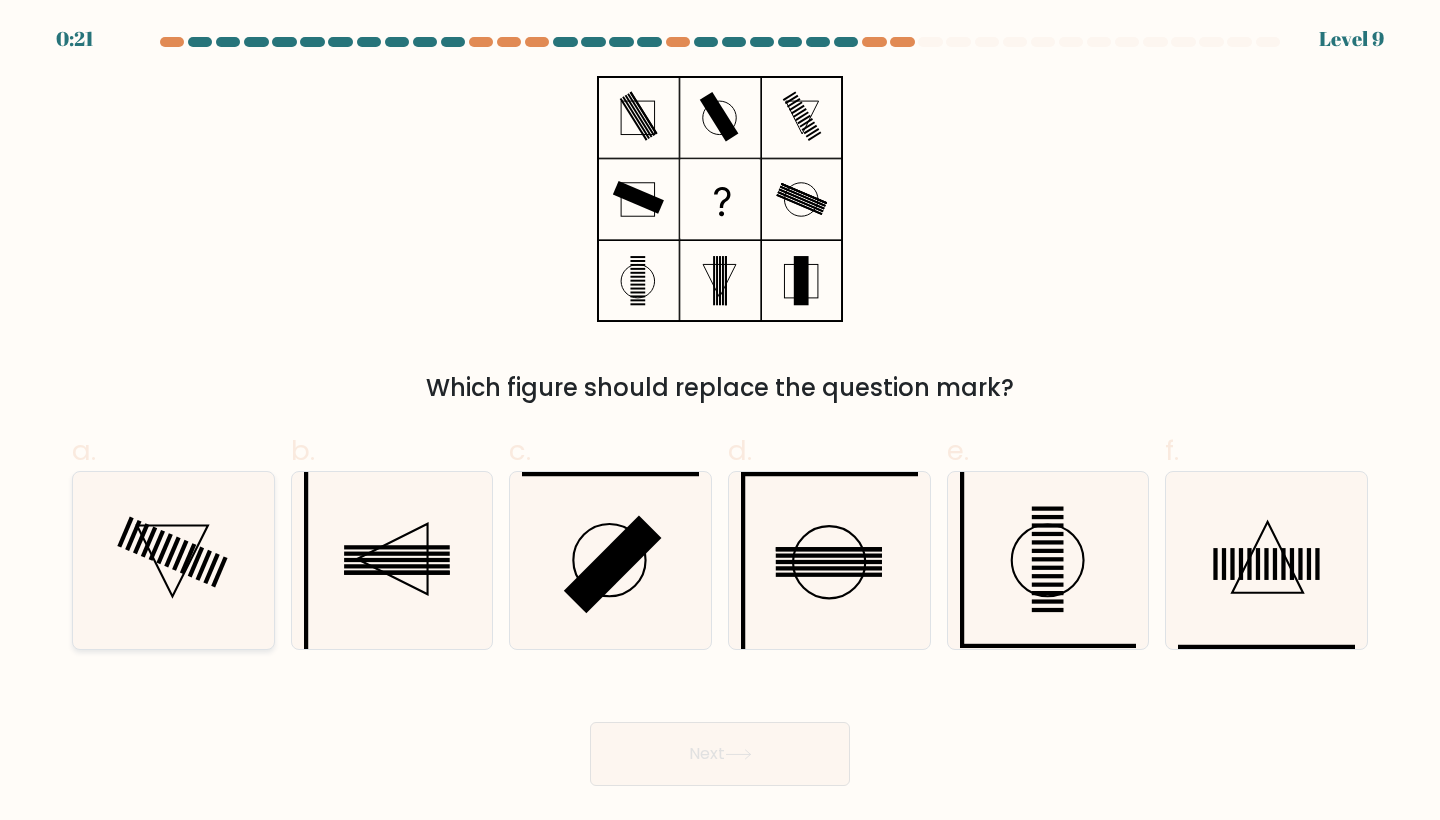 click at bounding box center (173, 560) 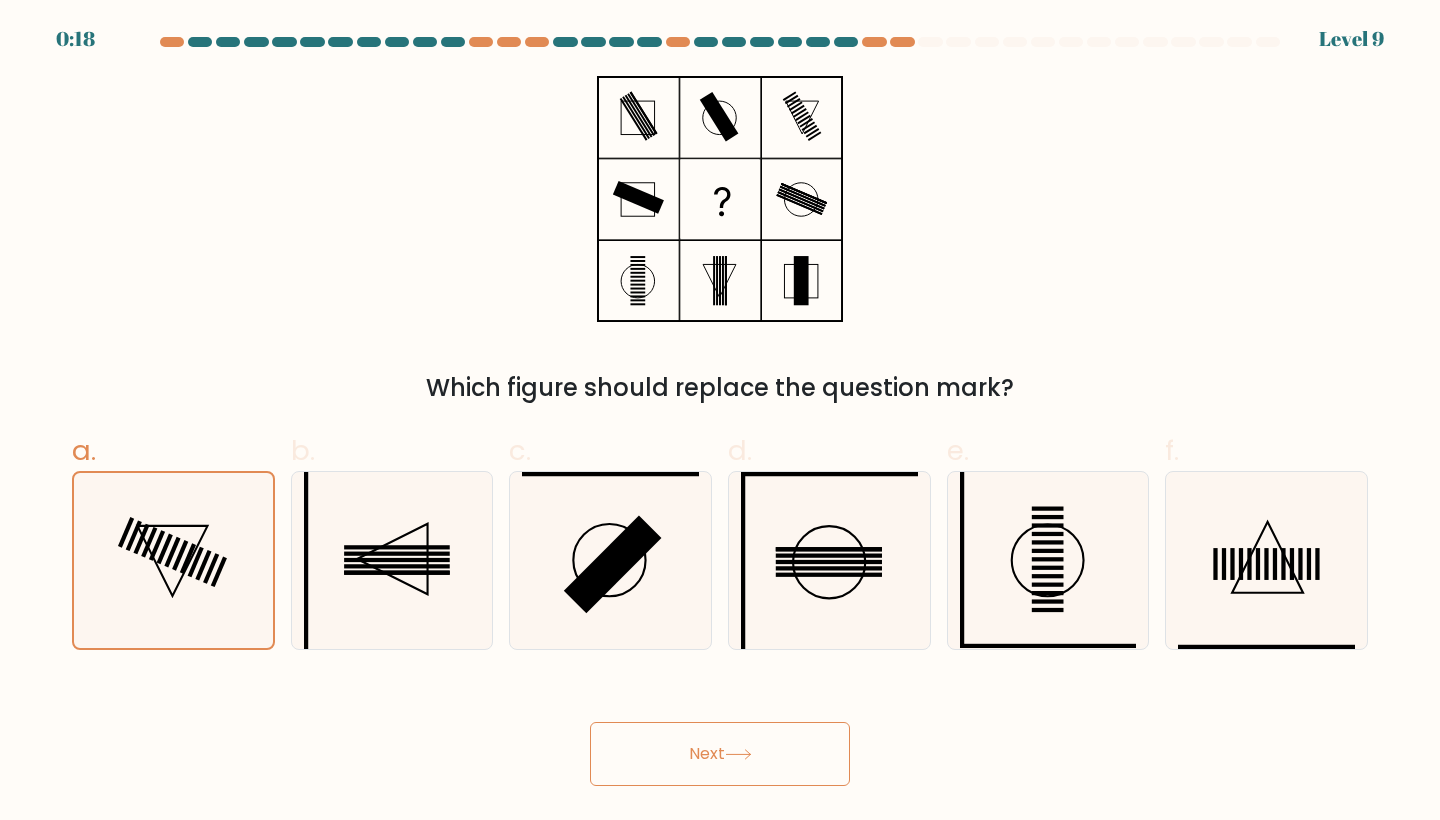 click on "Next" at bounding box center (720, 754) 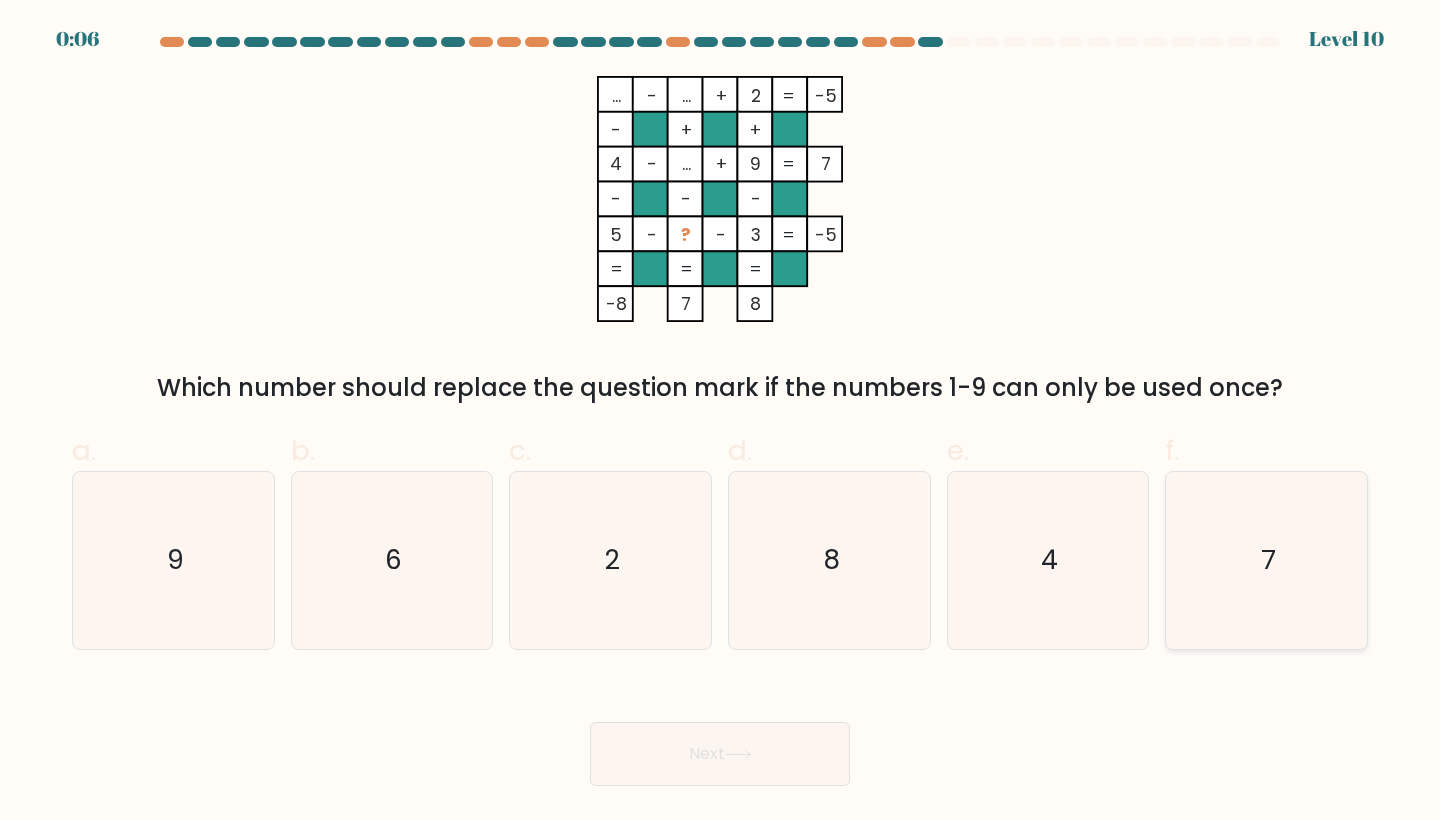 click on "7" at bounding box center [1266, 560] 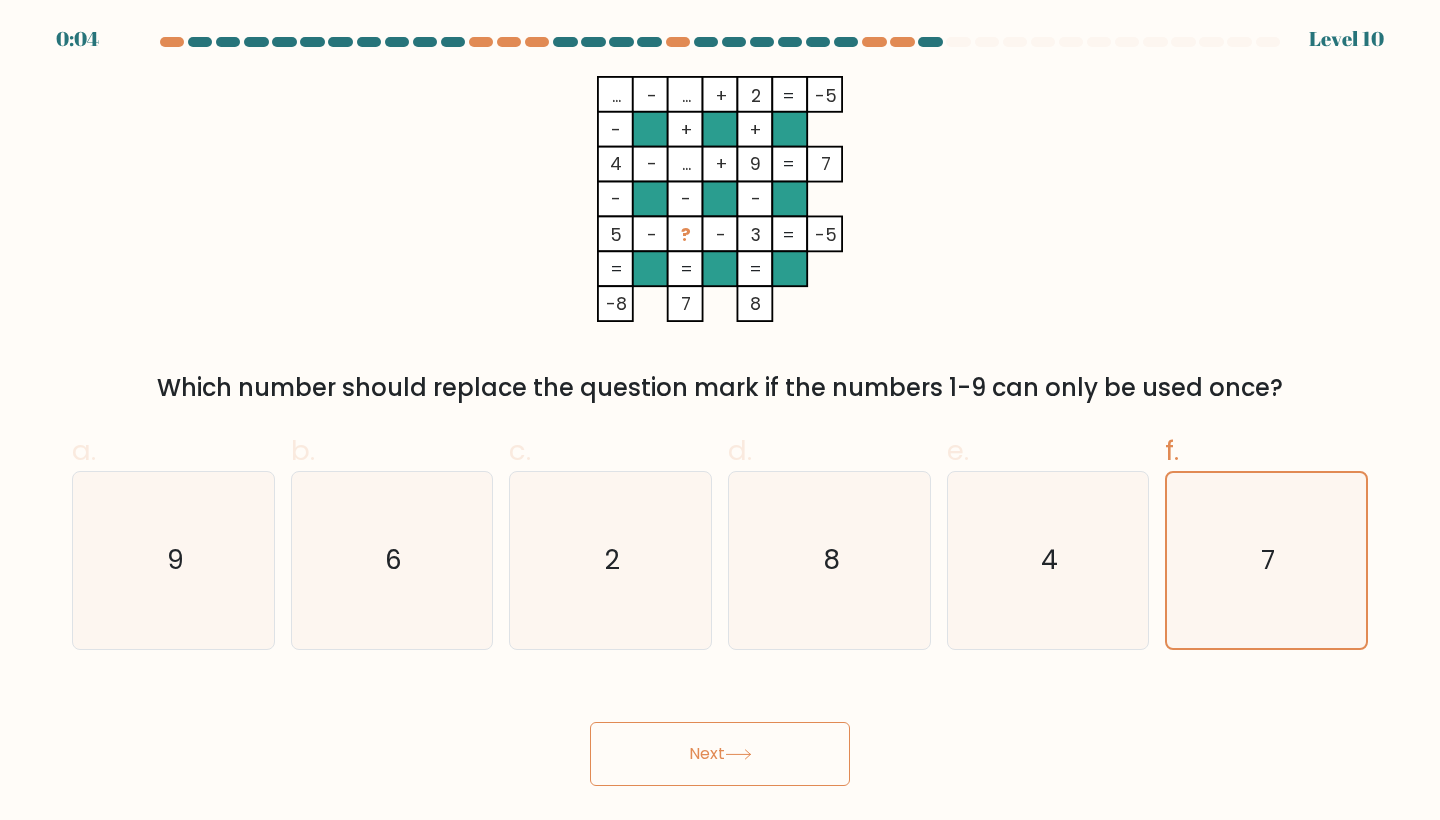 click on "Next" at bounding box center (720, 754) 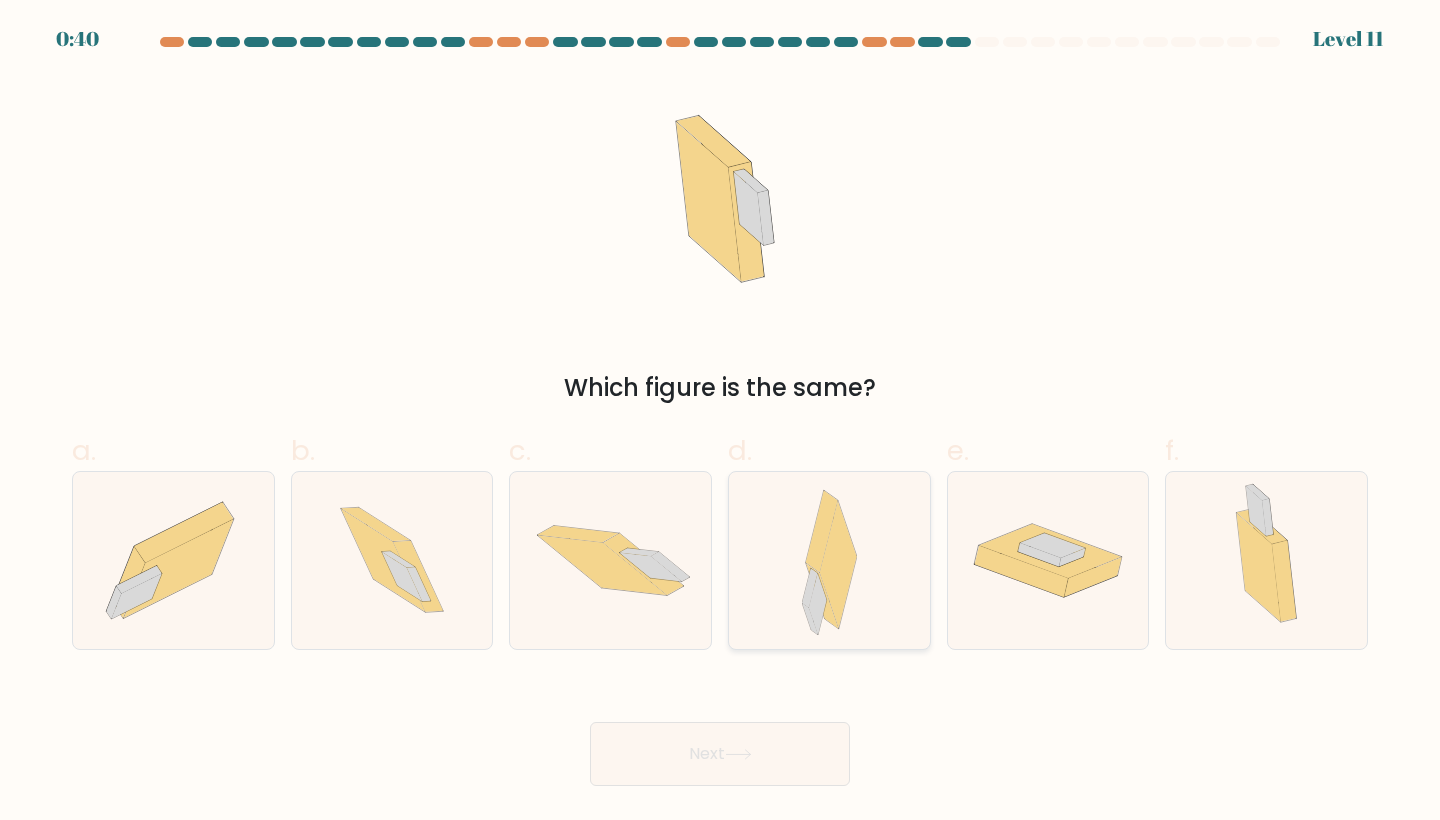 click at bounding box center [838, 565] 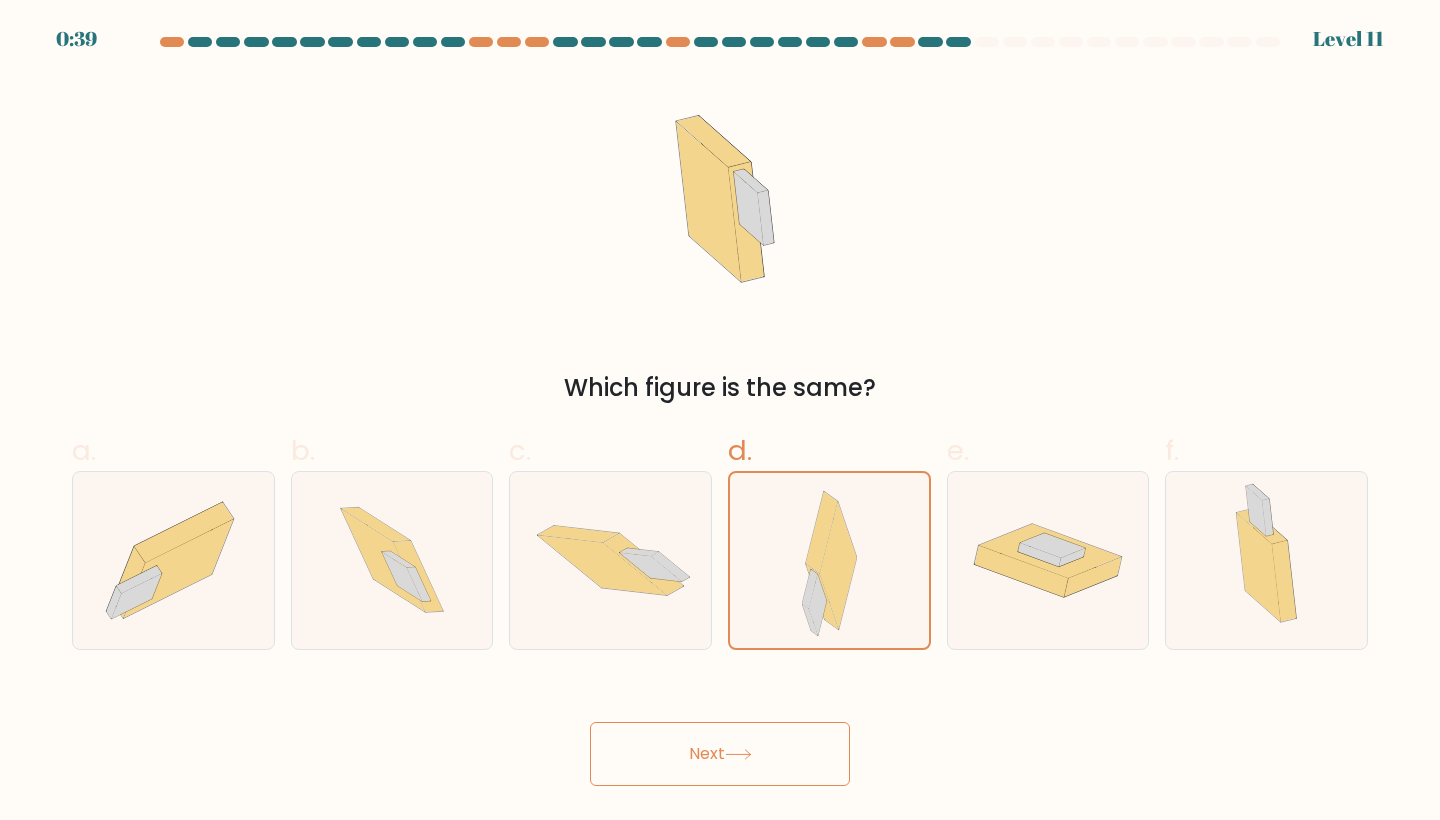 click on "Next" at bounding box center [720, 754] 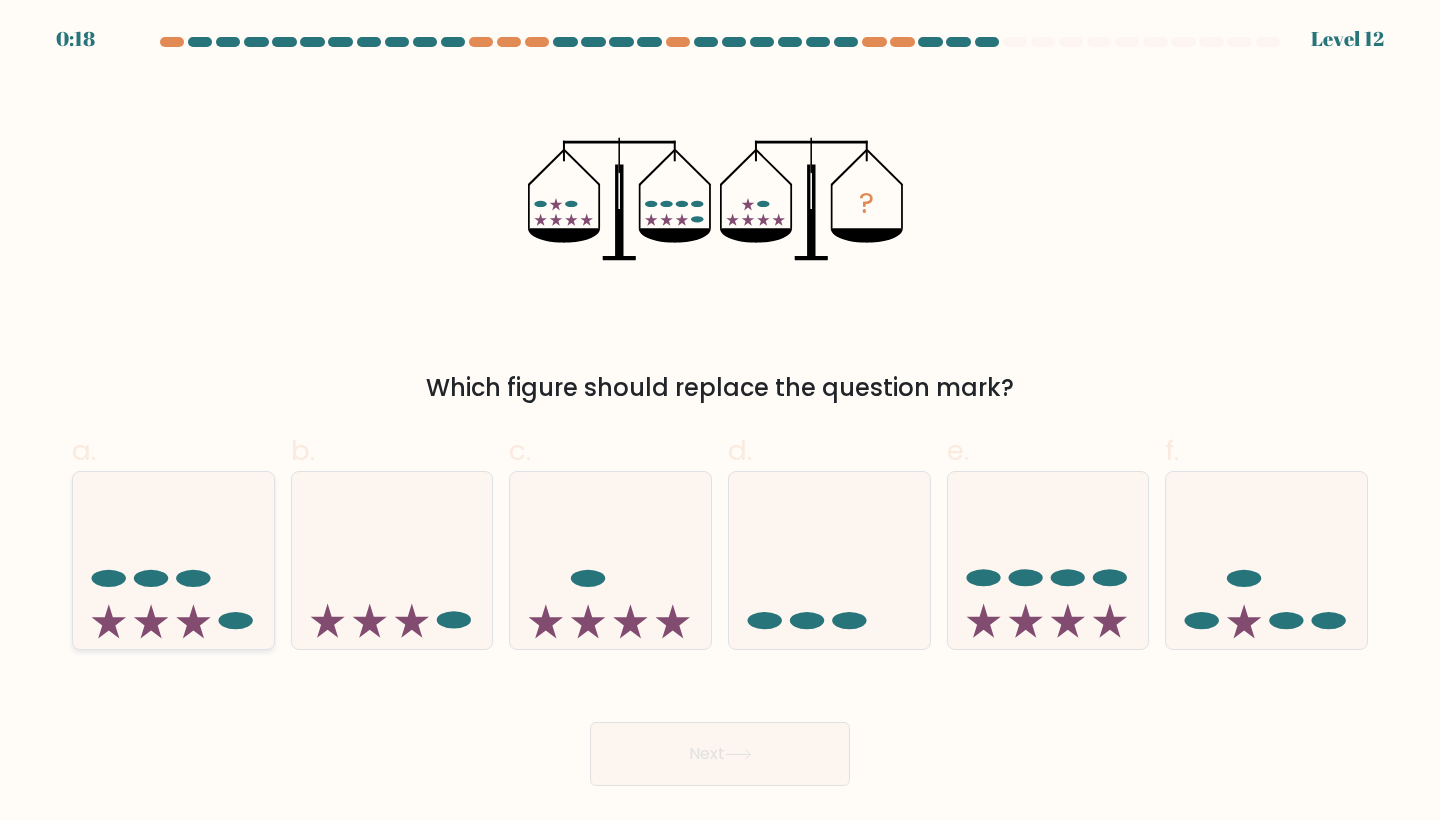 click at bounding box center (173, 560) 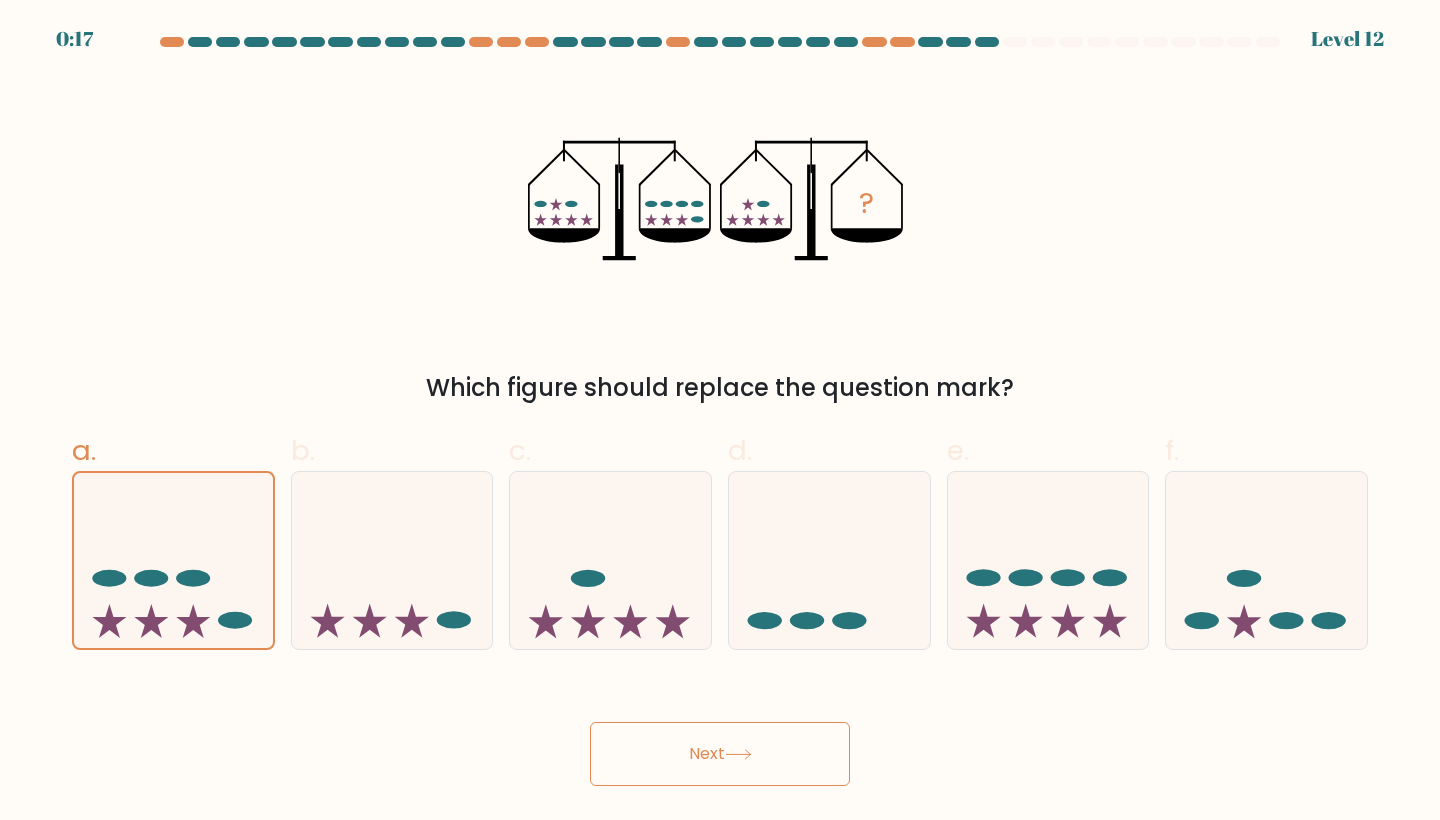 click on "Next" at bounding box center (720, 754) 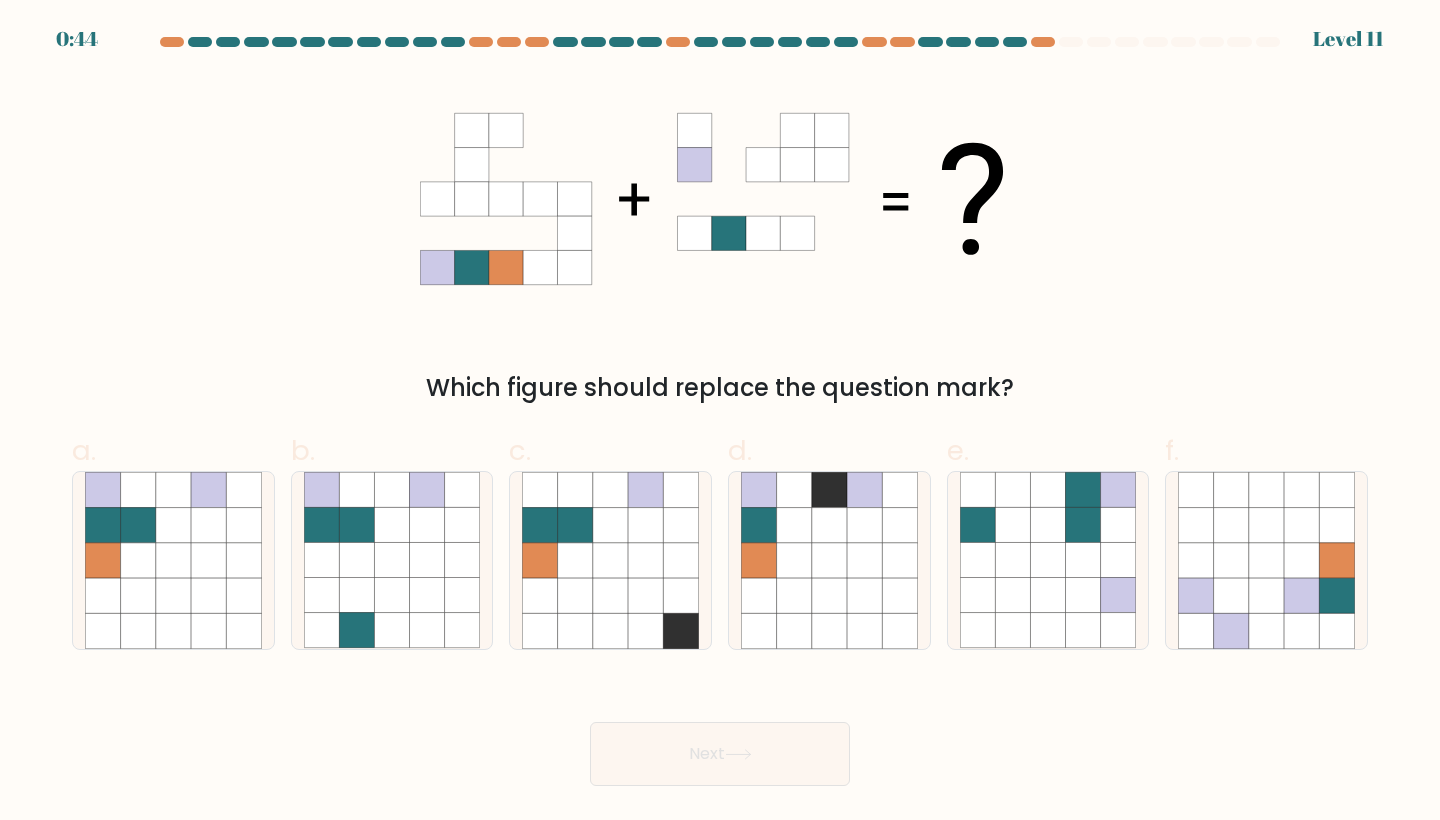 scroll, scrollTop: 0, scrollLeft: 0, axis: both 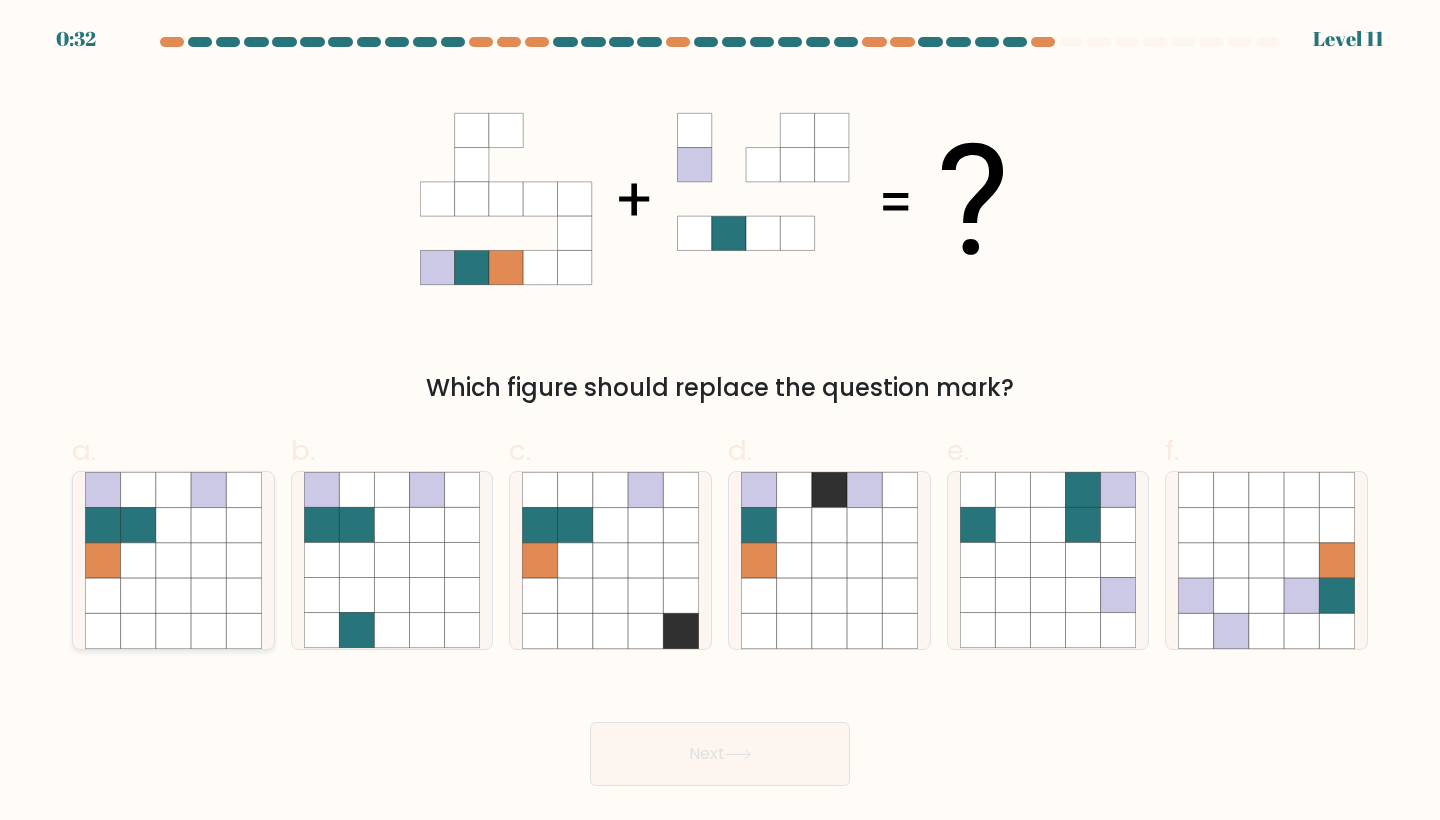 click at bounding box center [173, 525] 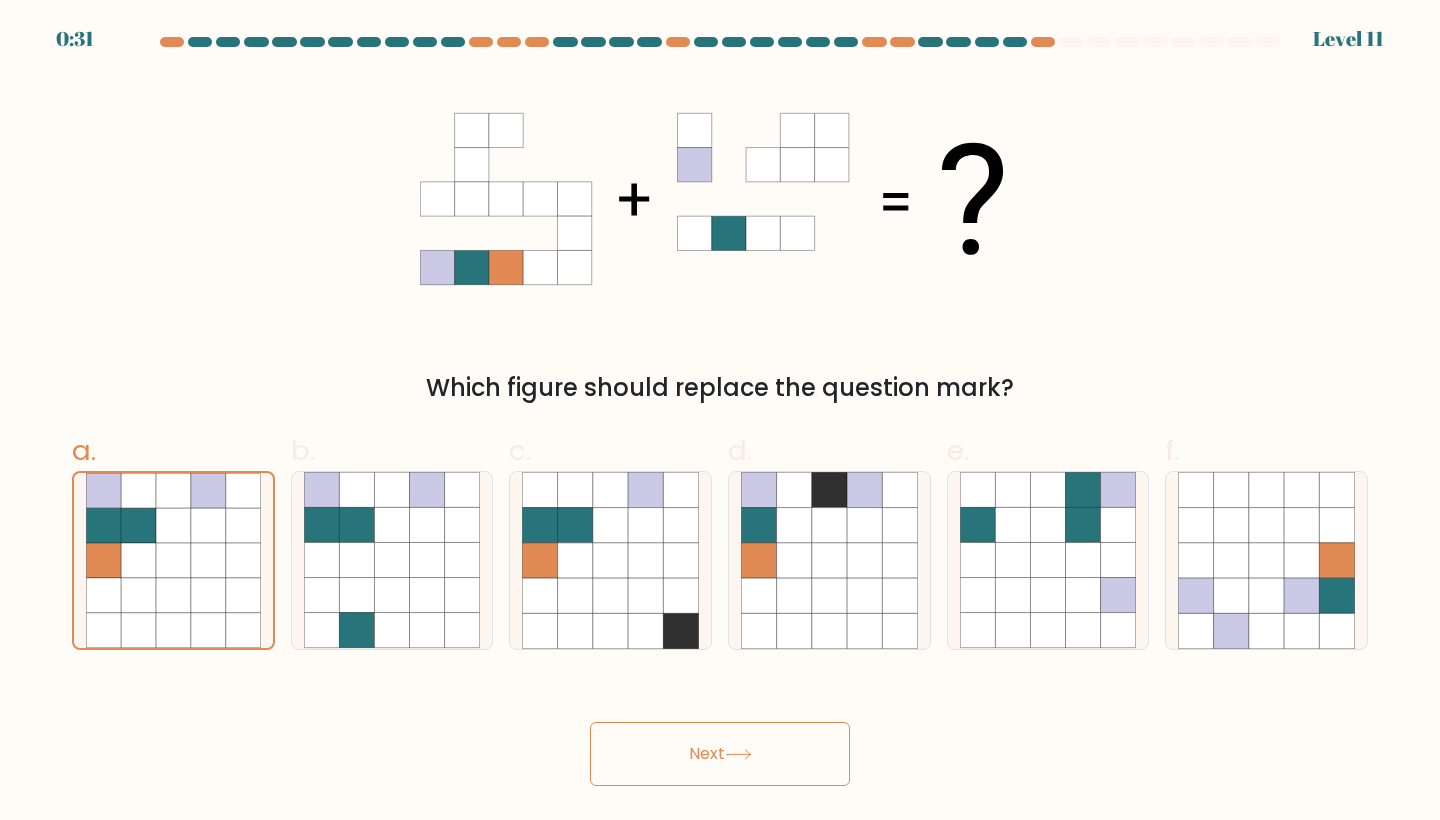 click on "Next" at bounding box center (720, 754) 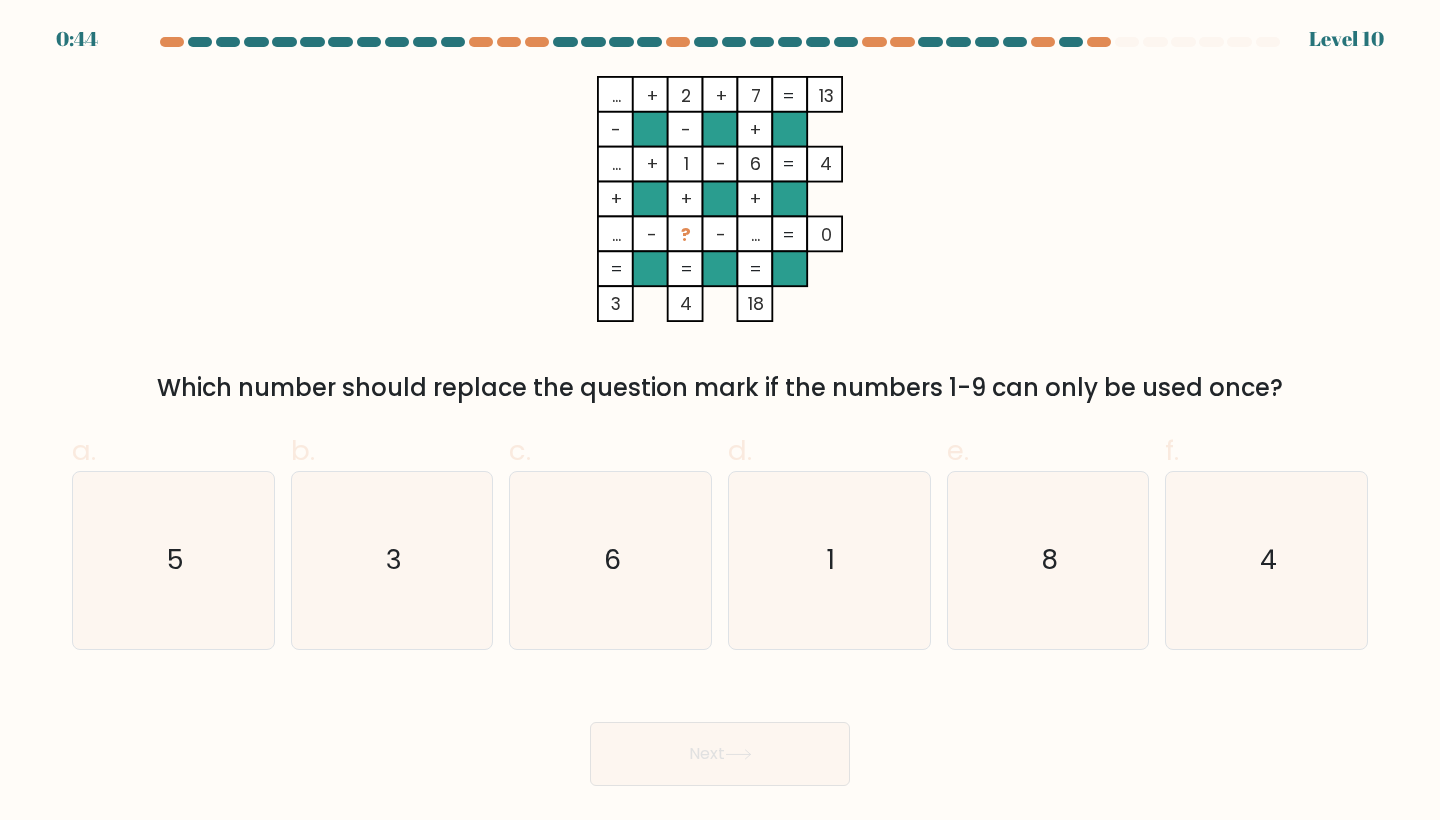 scroll, scrollTop: 0, scrollLeft: 0, axis: both 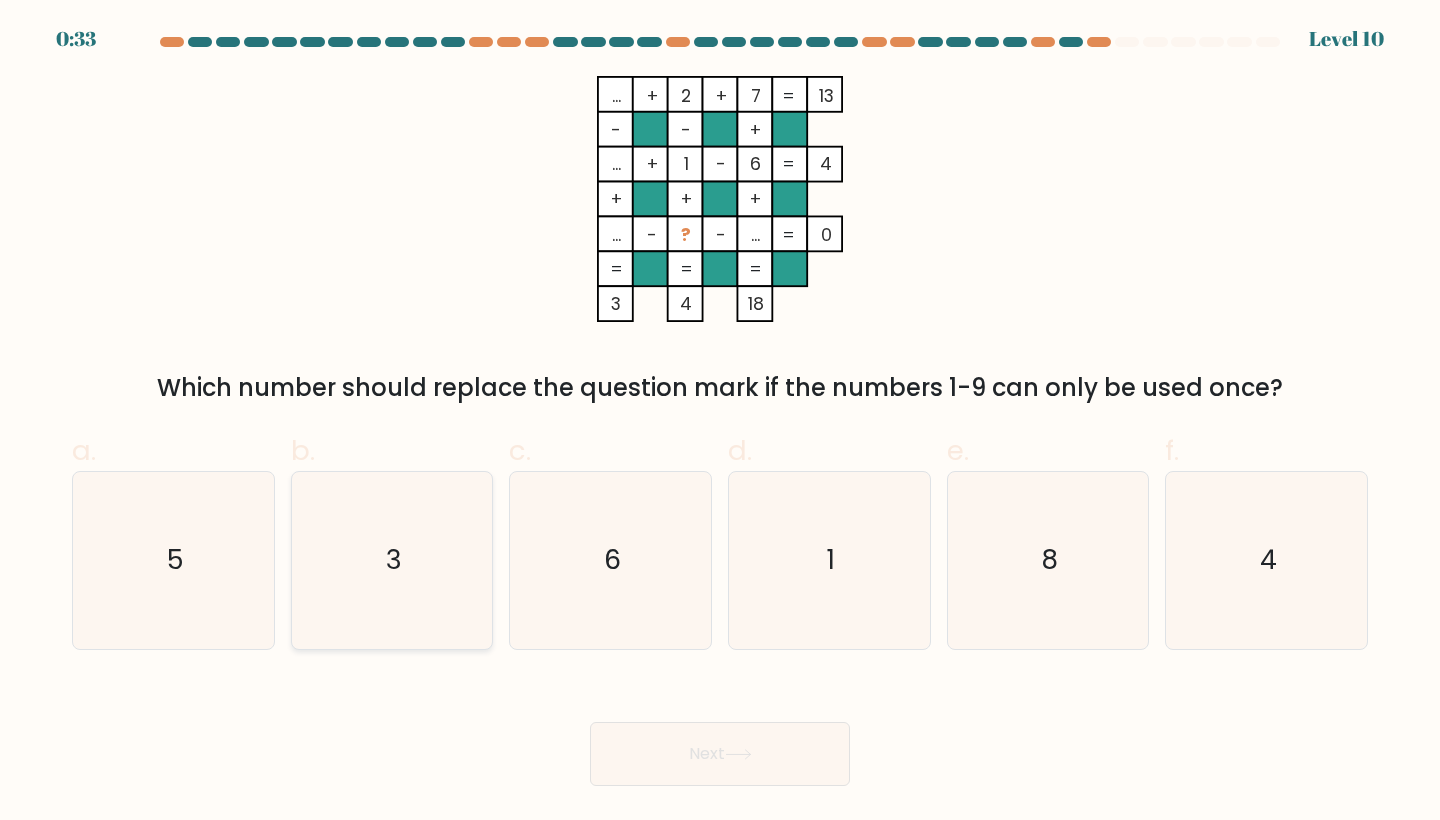 click on "3" at bounding box center [392, 560] 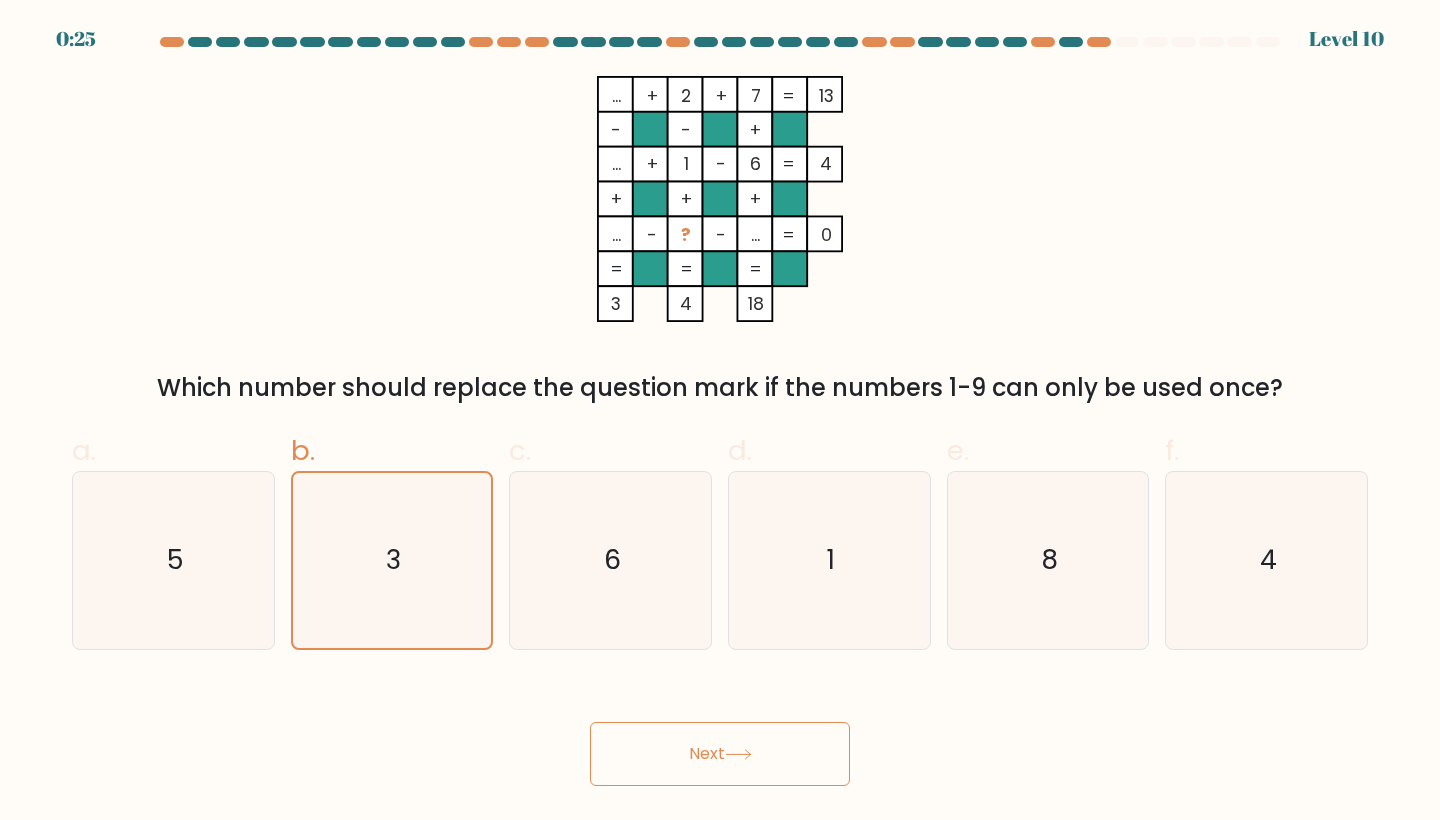 click on "Next" at bounding box center (720, 754) 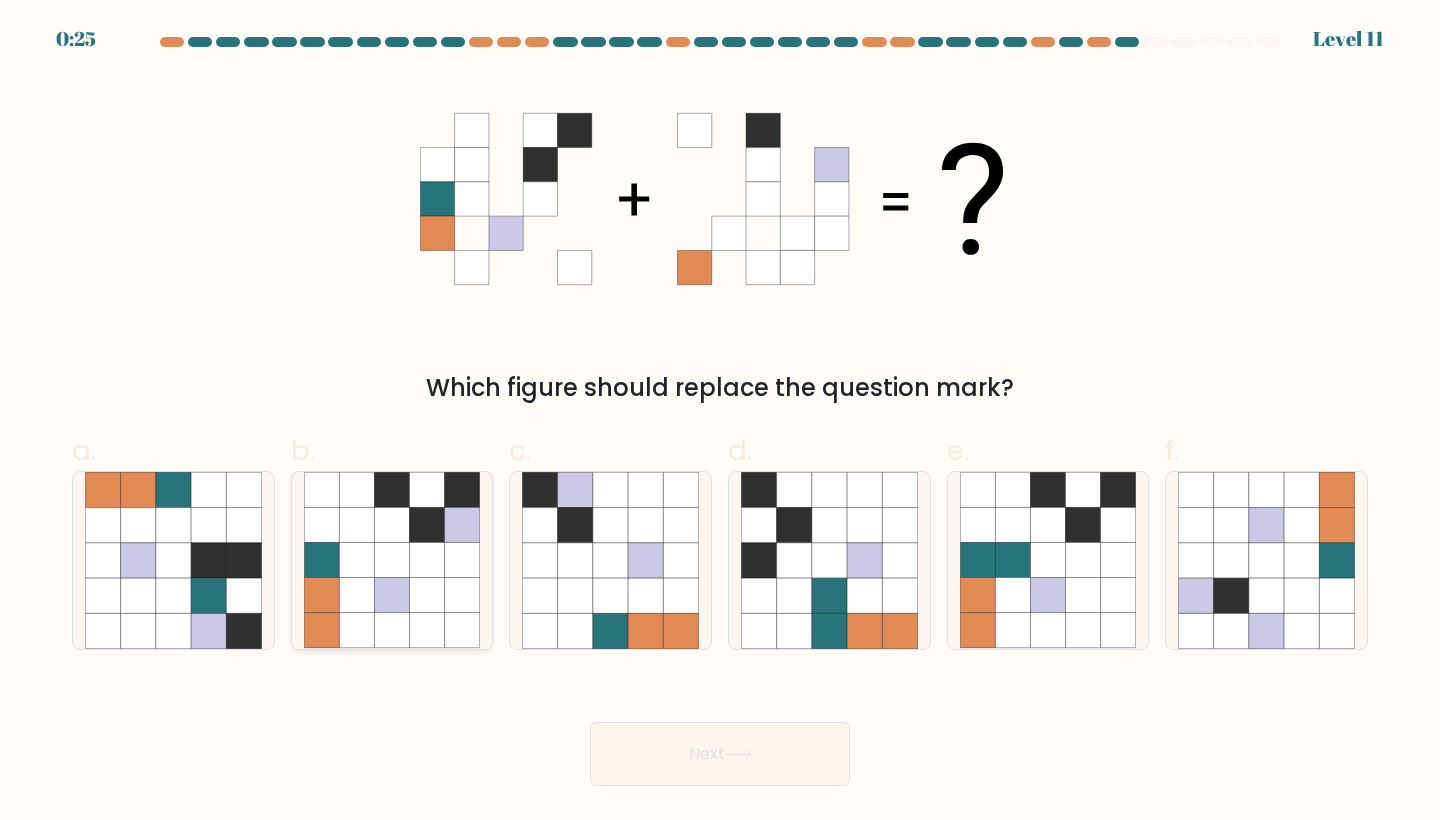 click at bounding box center (427, 595) 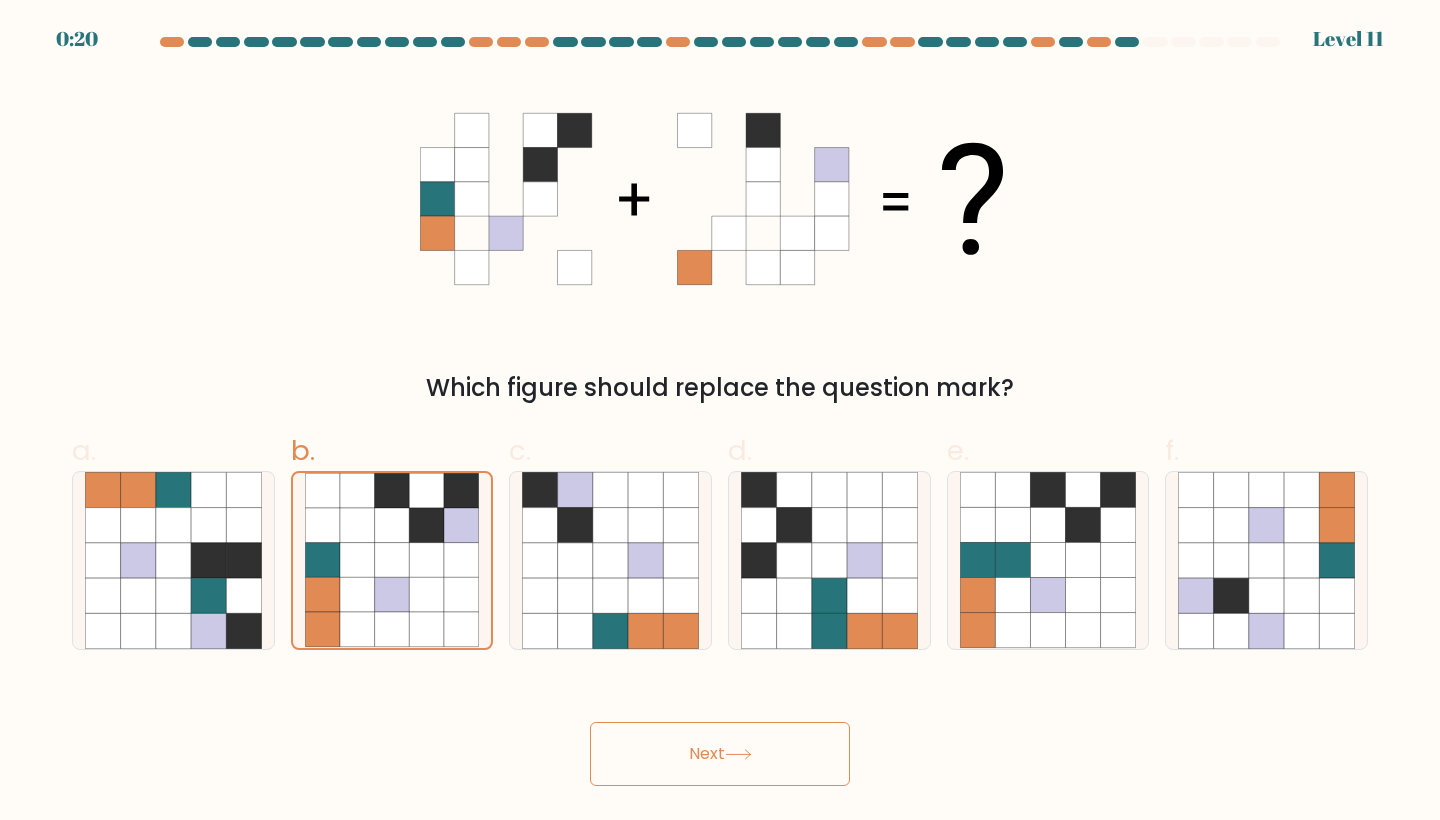 click at bounding box center [738, 754] 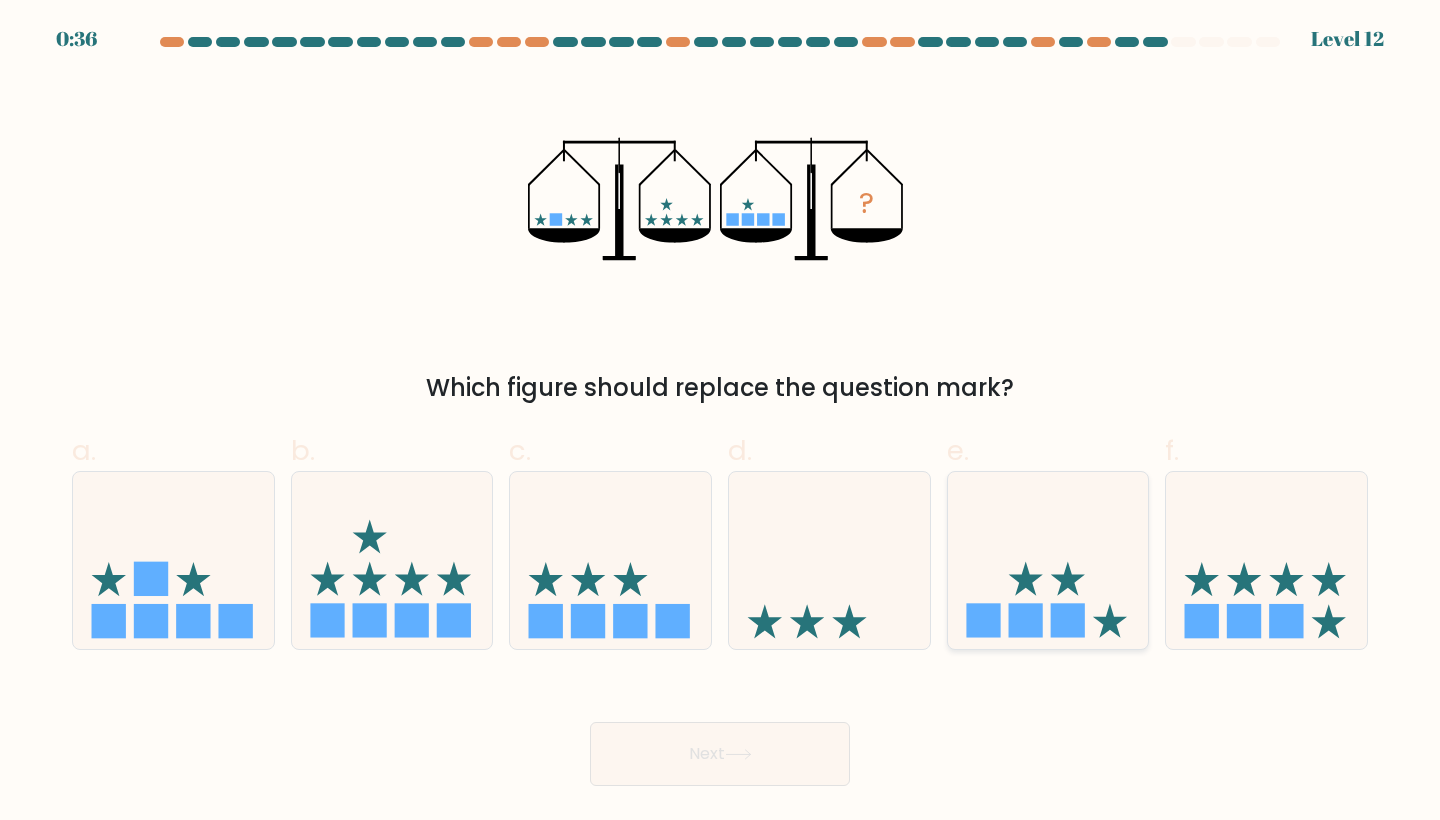 click at bounding box center (1048, 560) 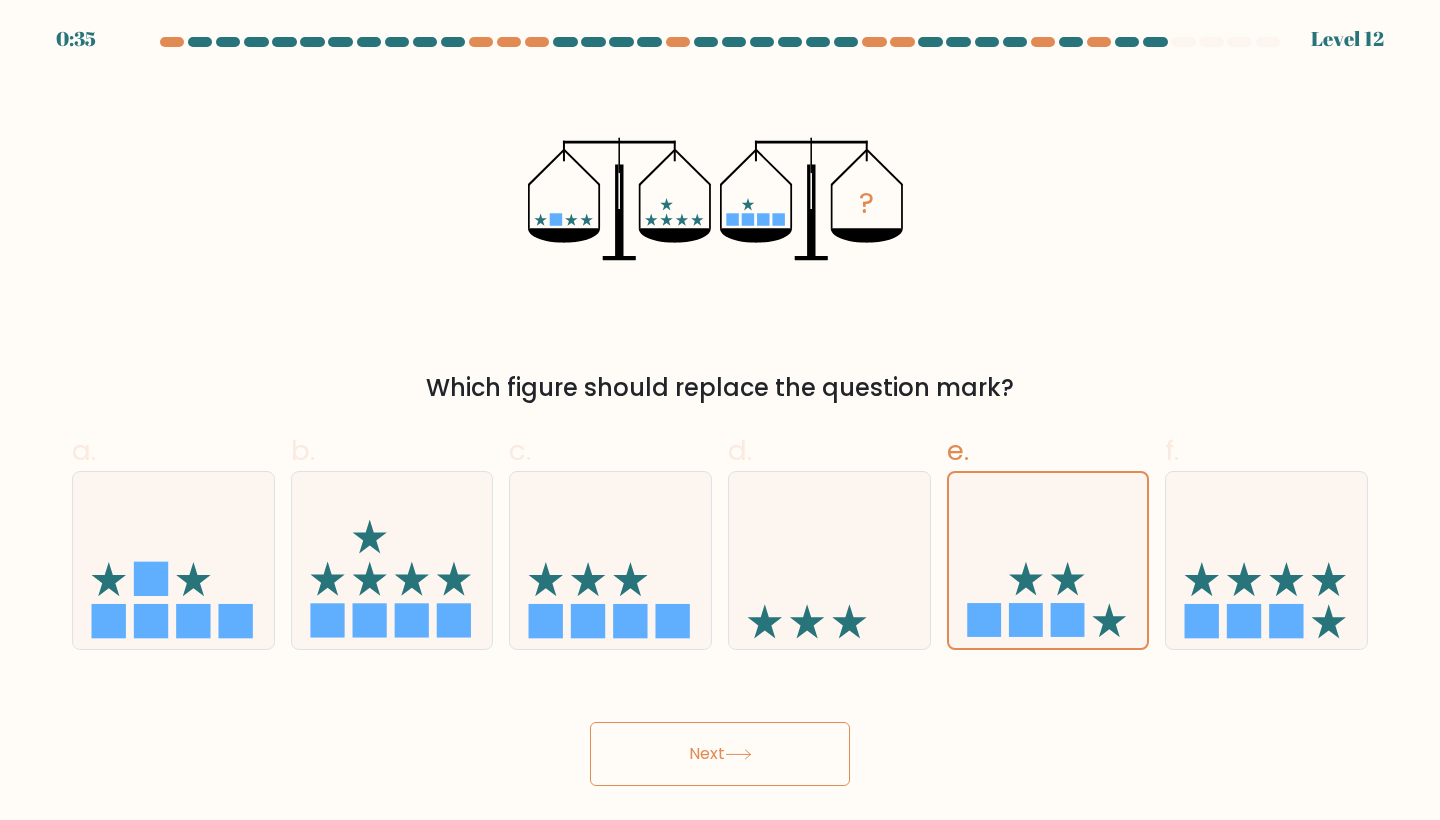 click on "Next" at bounding box center [720, 754] 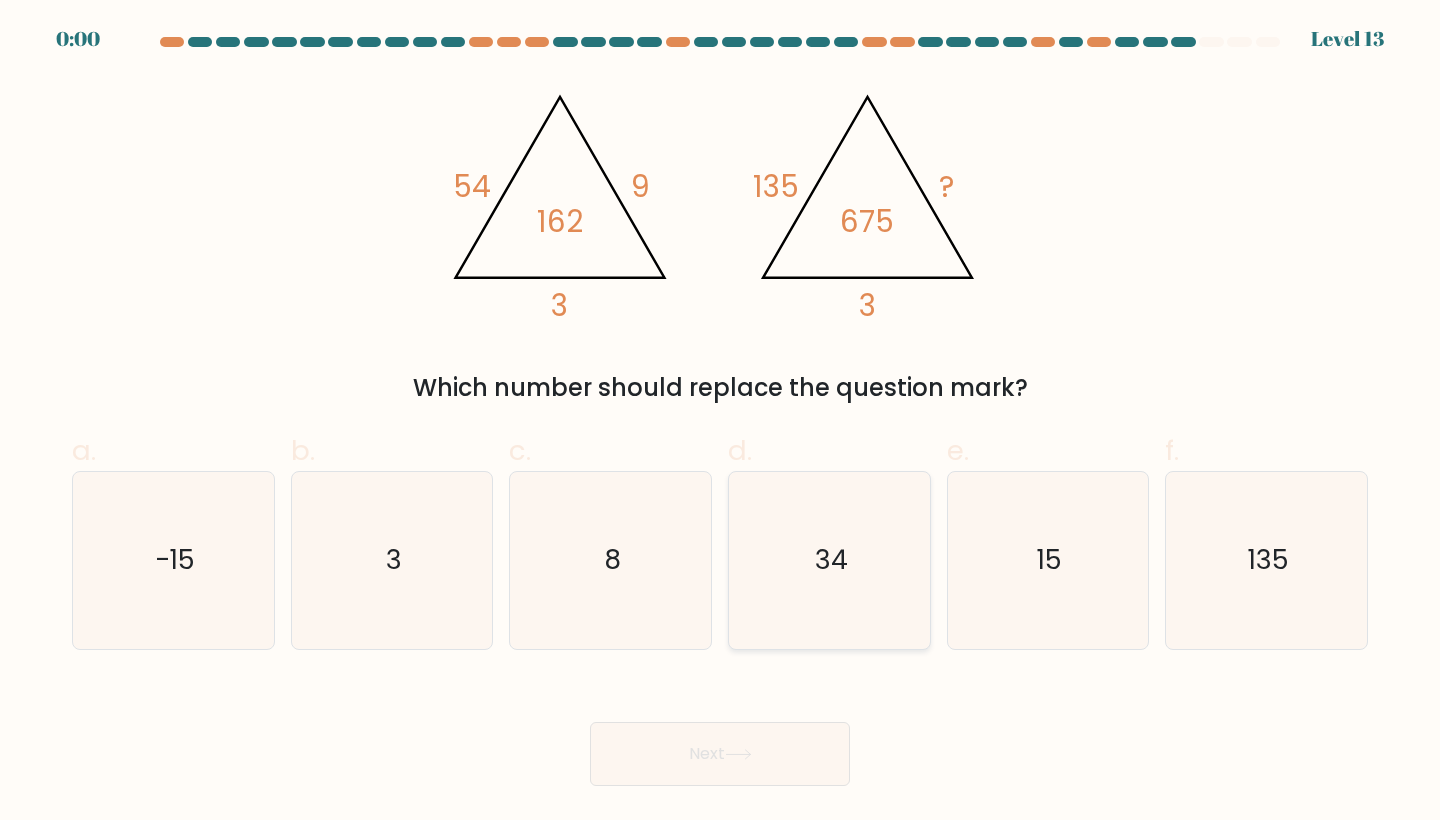 click on "34" at bounding box center [829, 560] 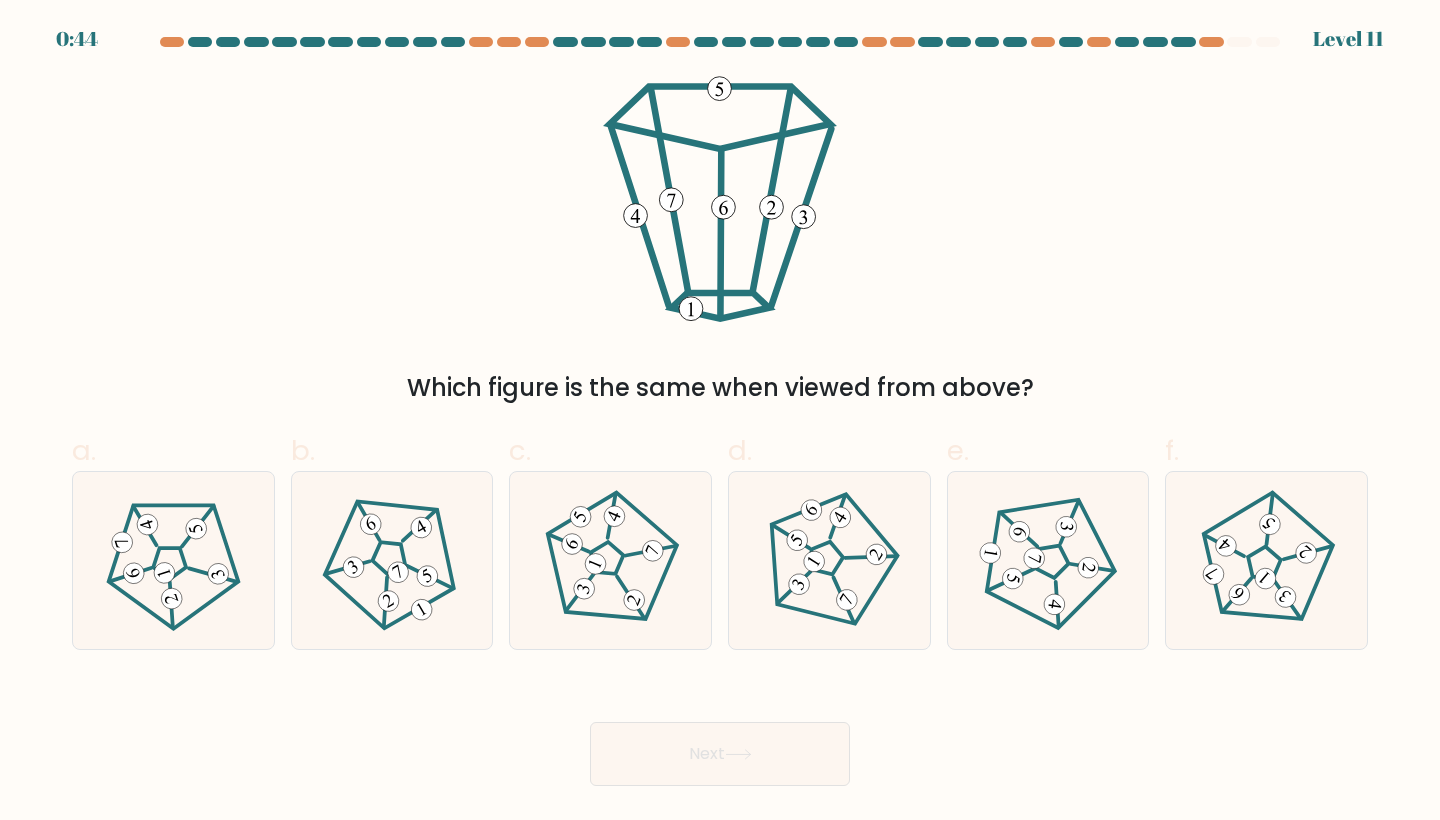 scroll, scrollTop: 0, scrollLeft: 0, axis: both 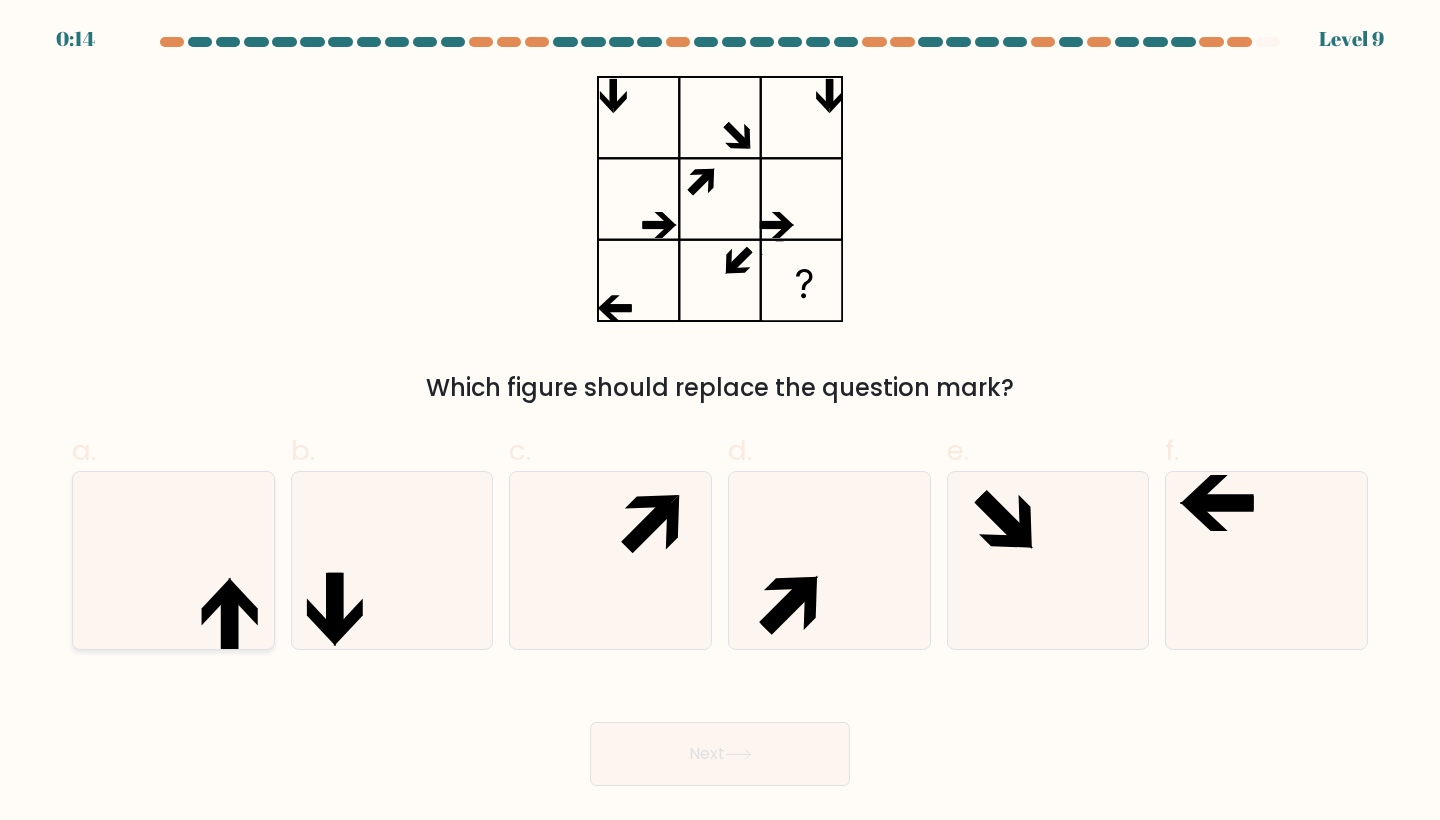 click at bounding box center (173, 560) 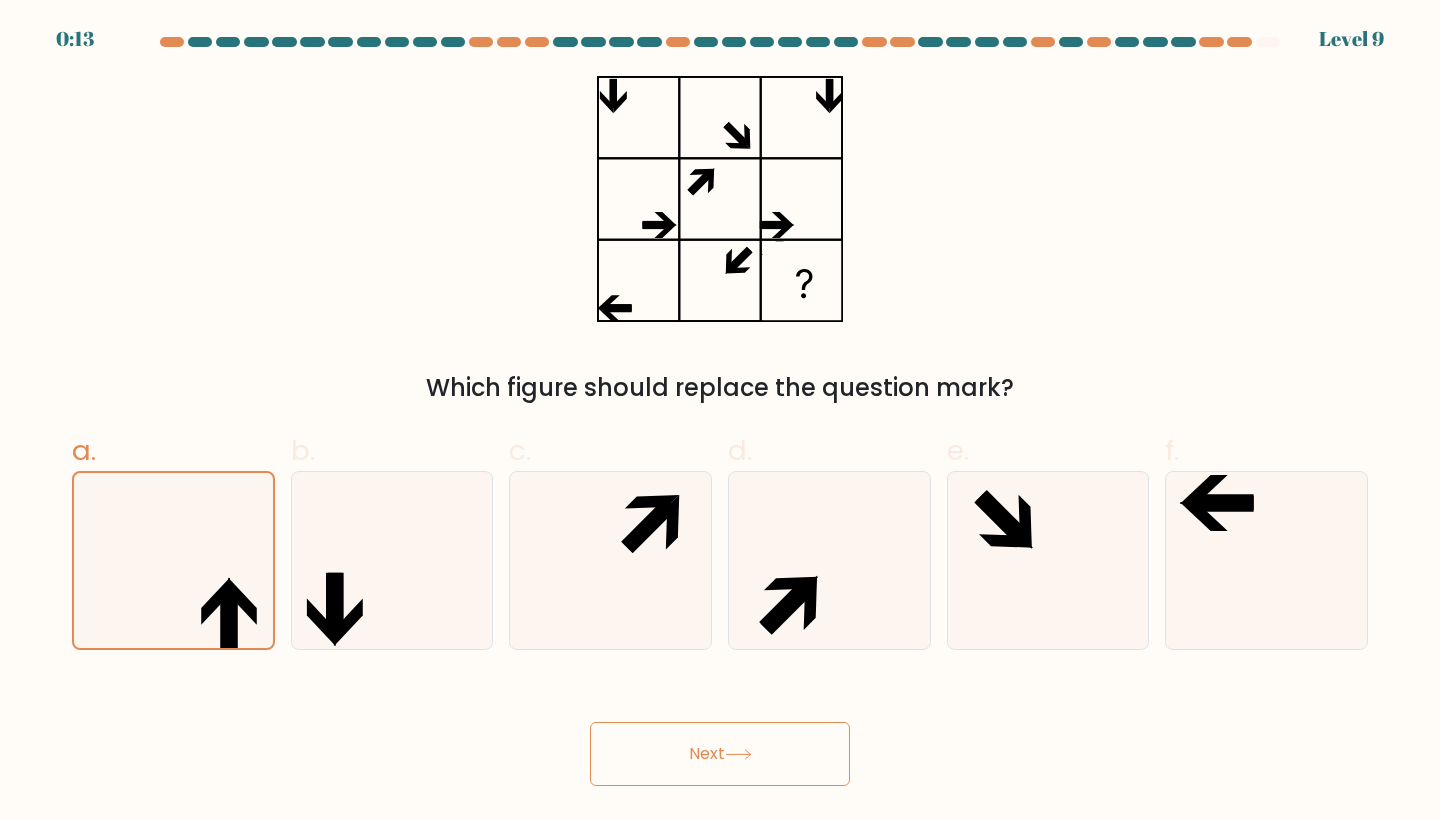 click on "Next" at bounding box center [720, 754] 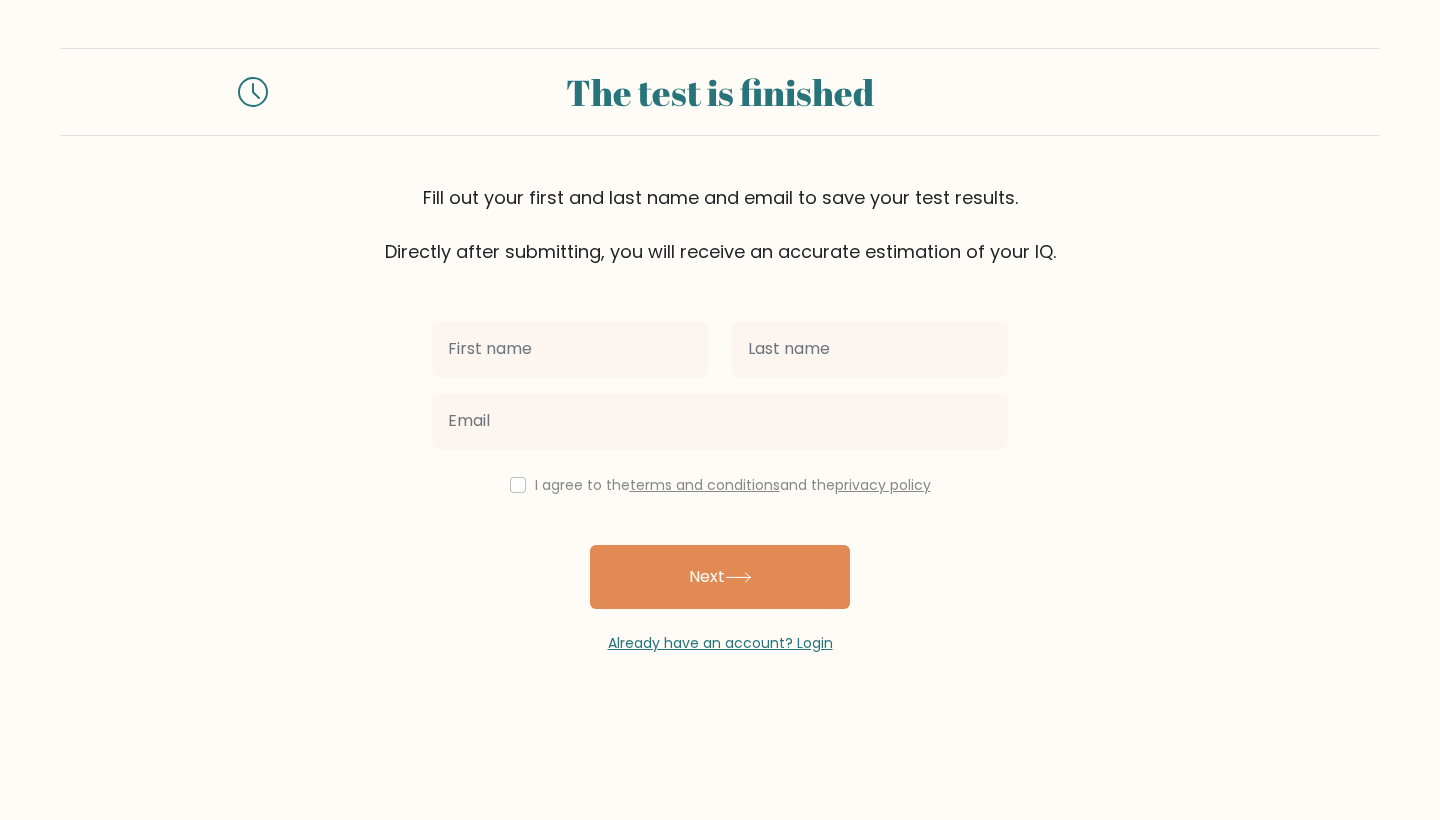 scroll, scrollTop: 0, scrollLeft: 0, axis: both 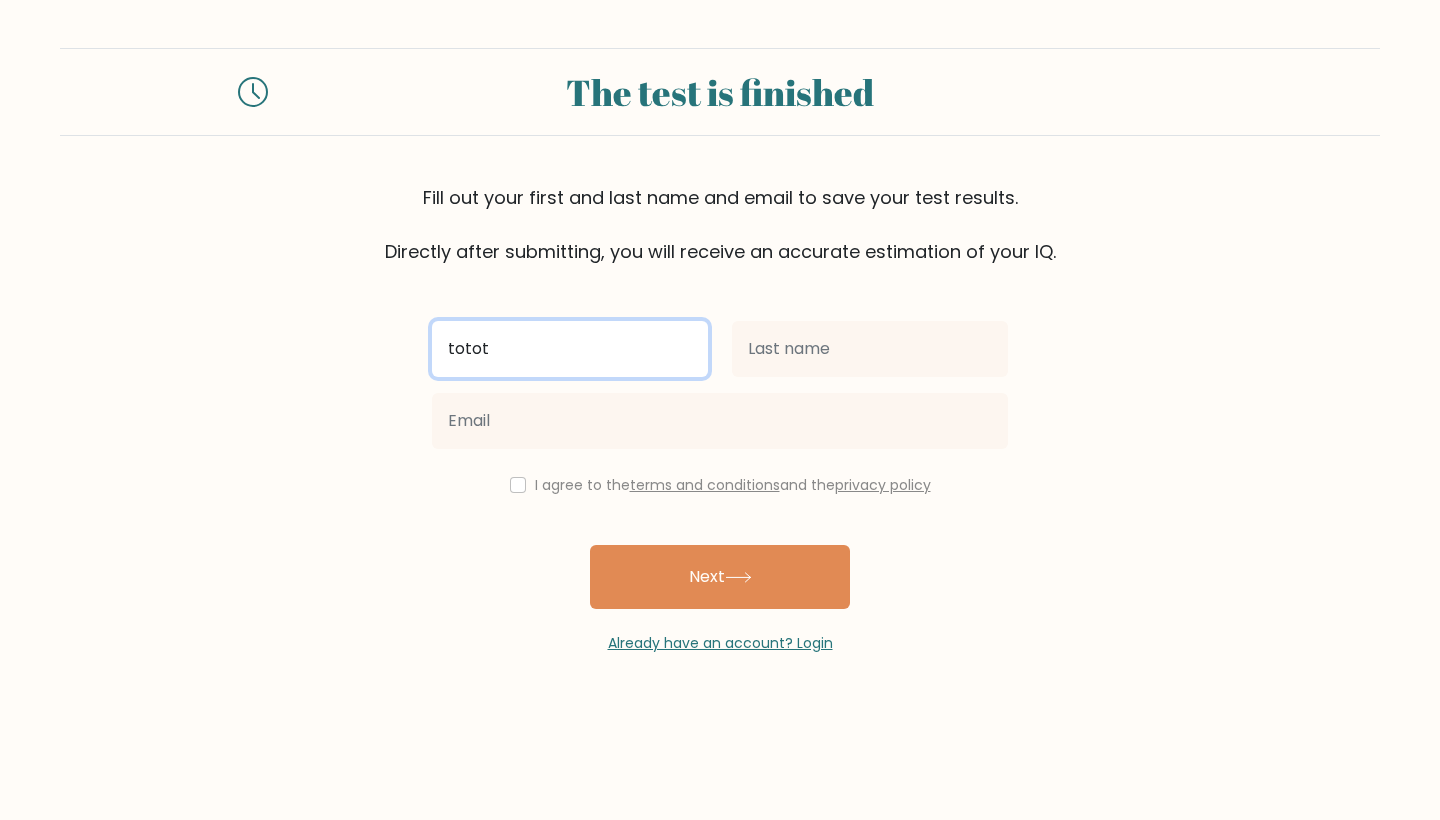 type on "totot" 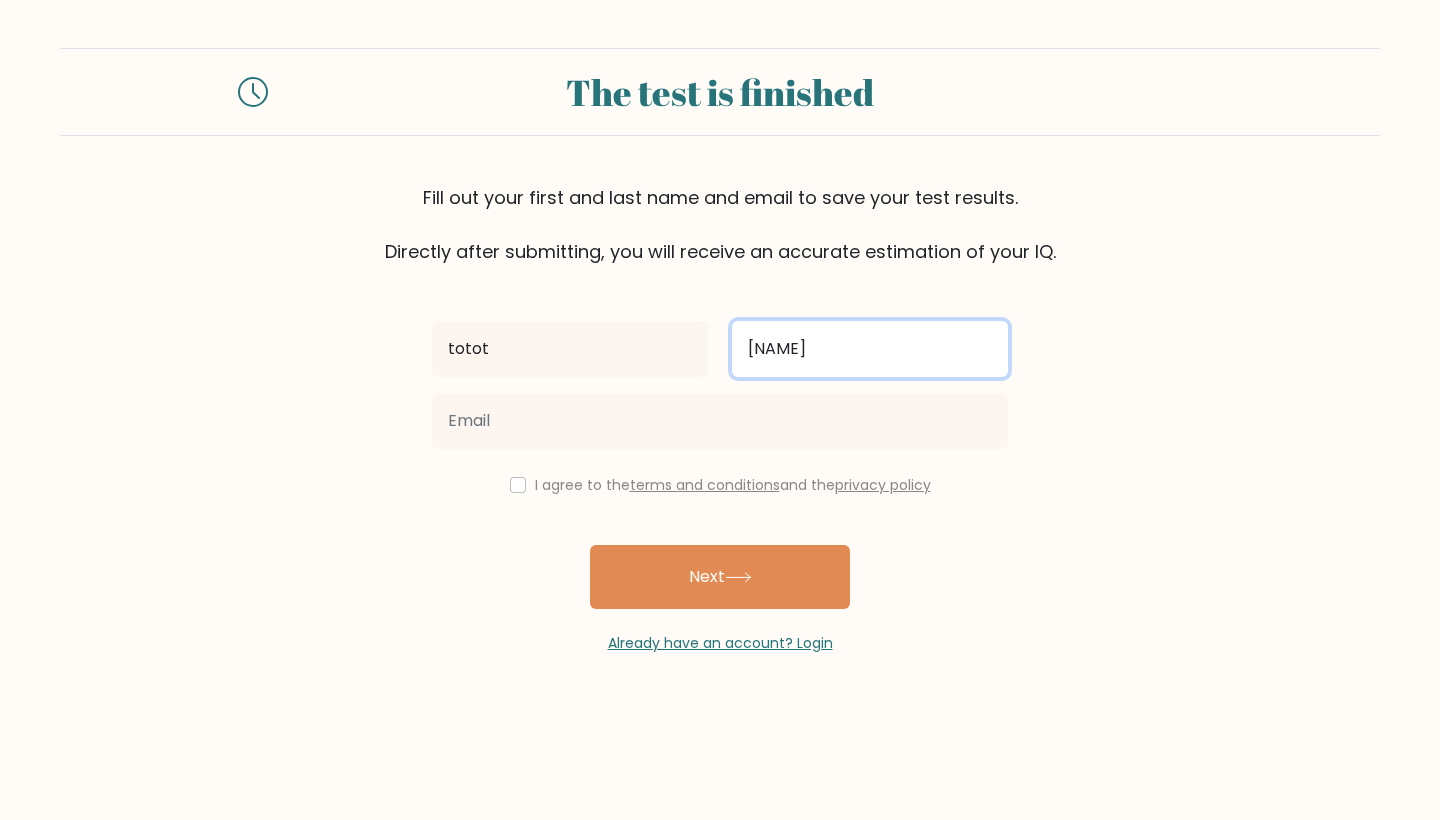 type on "[NAME]" 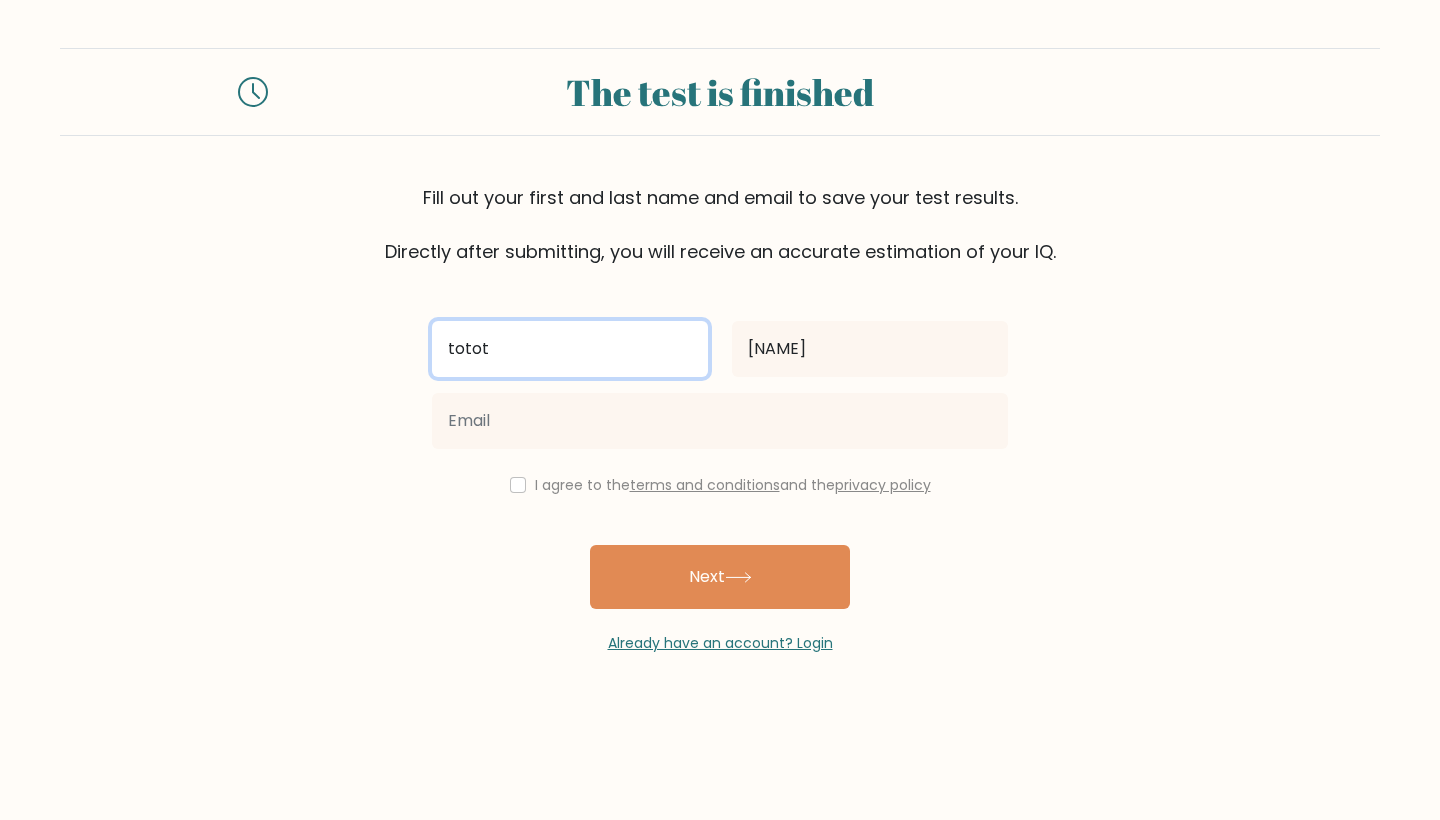 click on "totot" at bounding box center [570, 349] 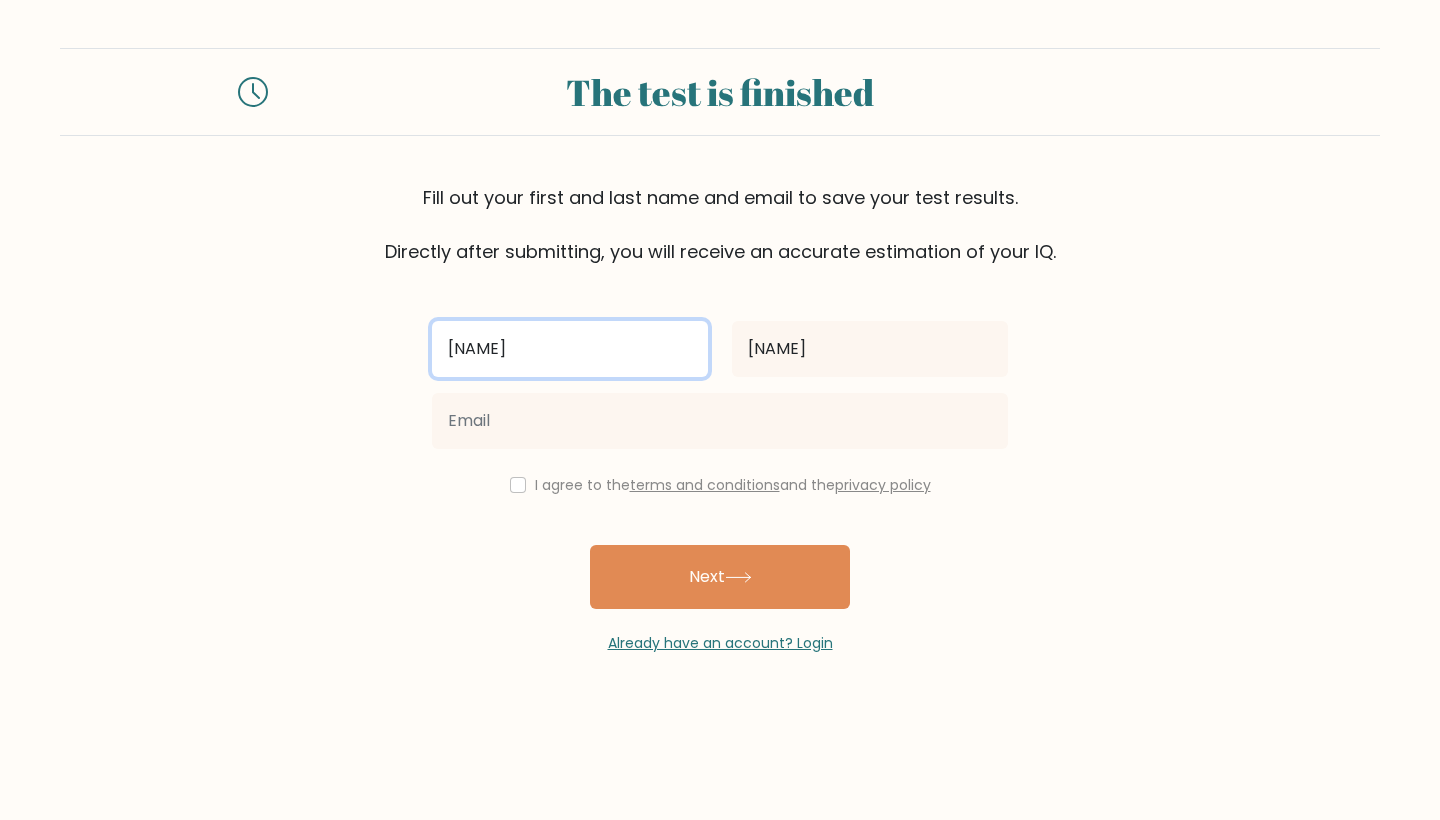 type on "[FIRST]" 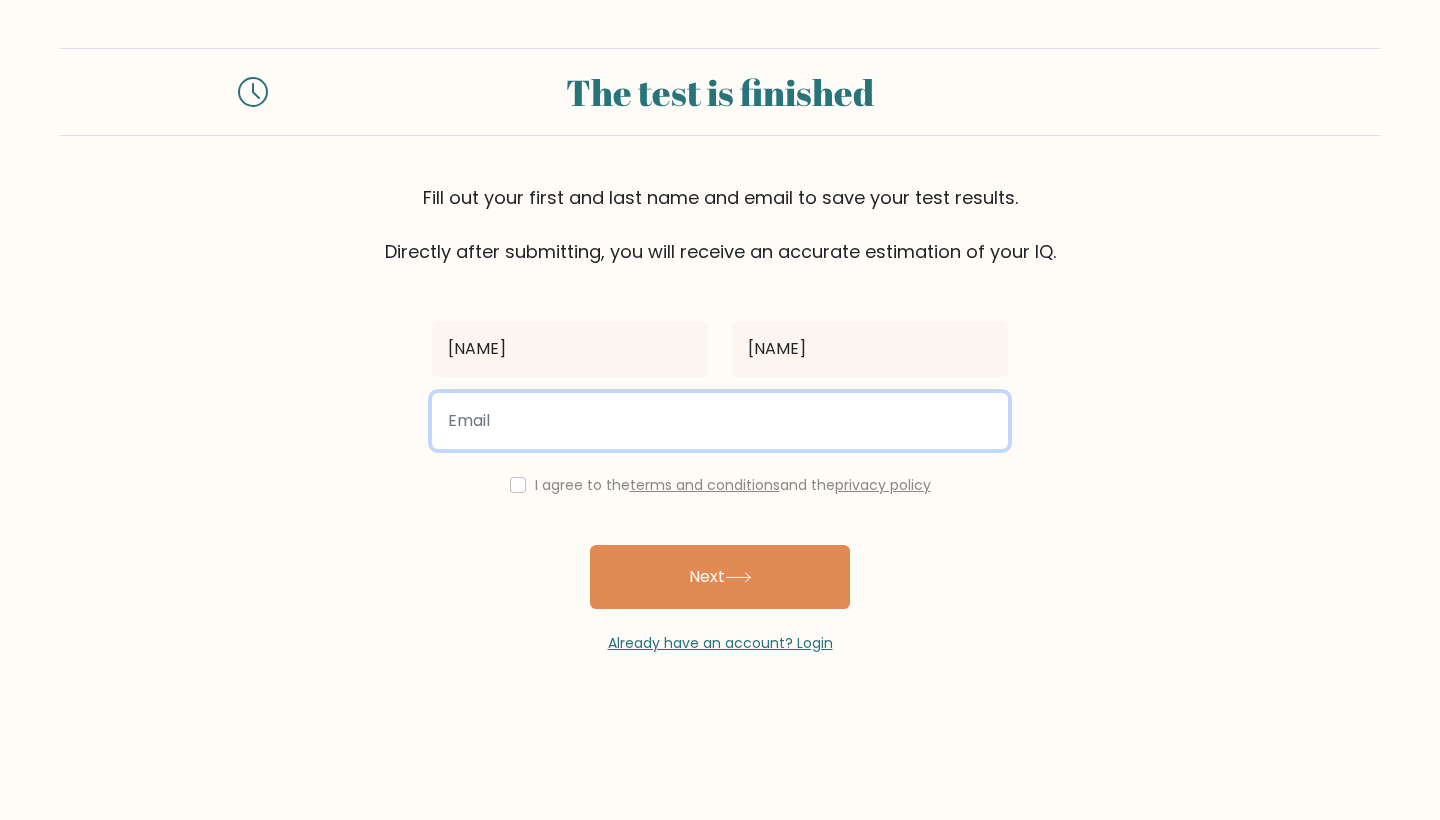 paste on "dobid61372@axcradio.com" 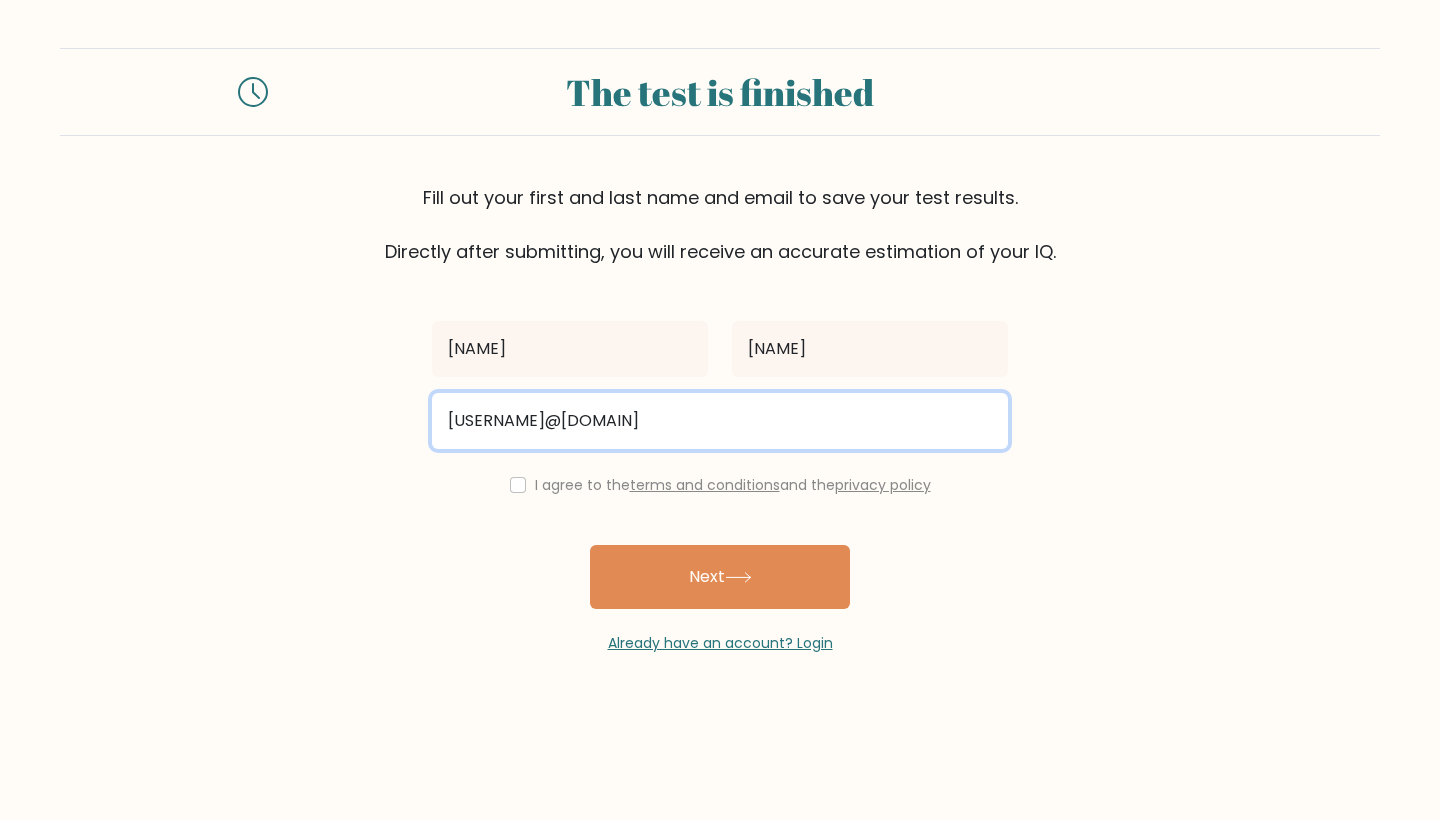 type on "dobid61372@axcradio.com" 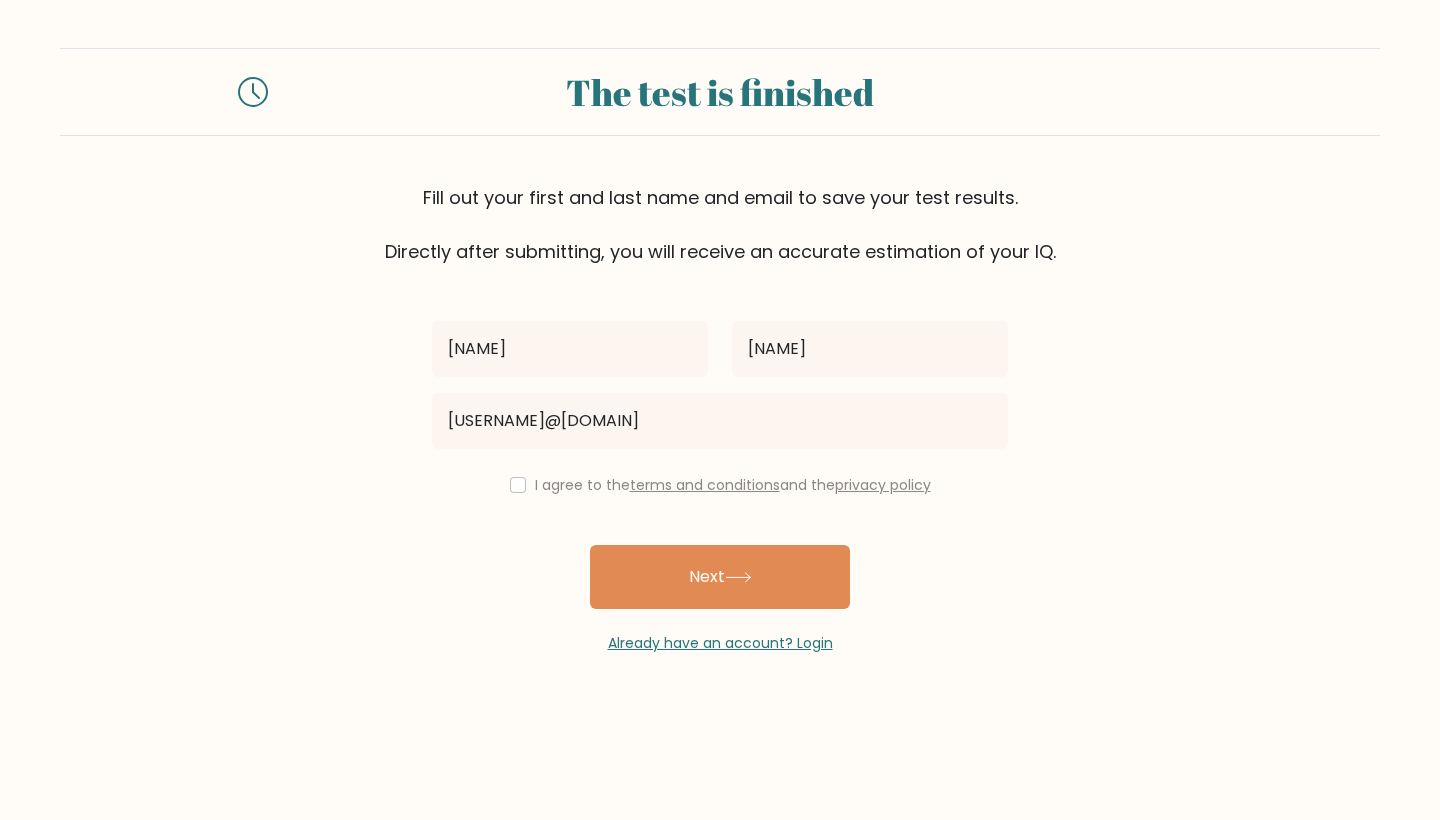 click at bounding box center (518, 485) 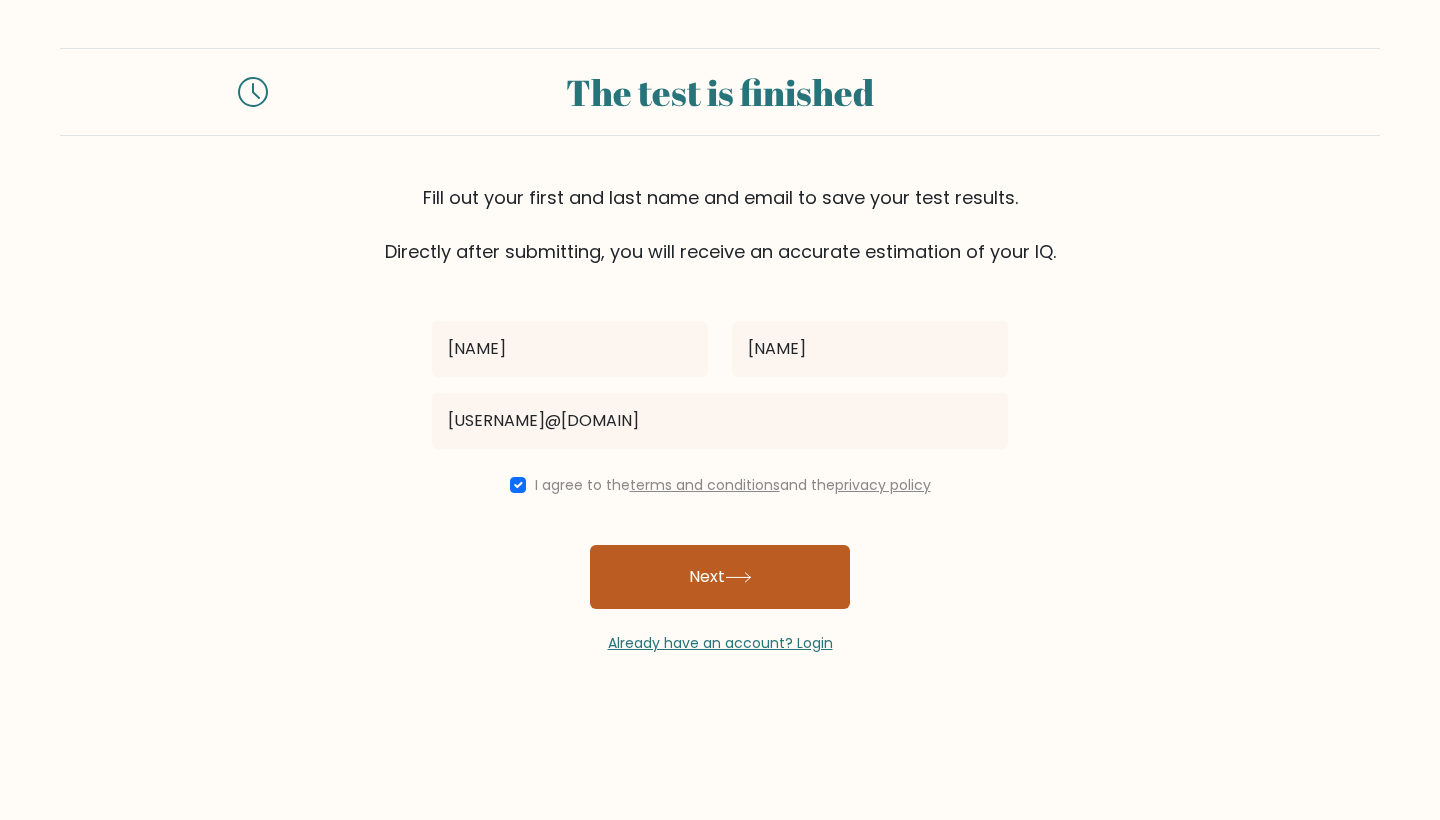 click on "Next" at bounding box center [720, 577] 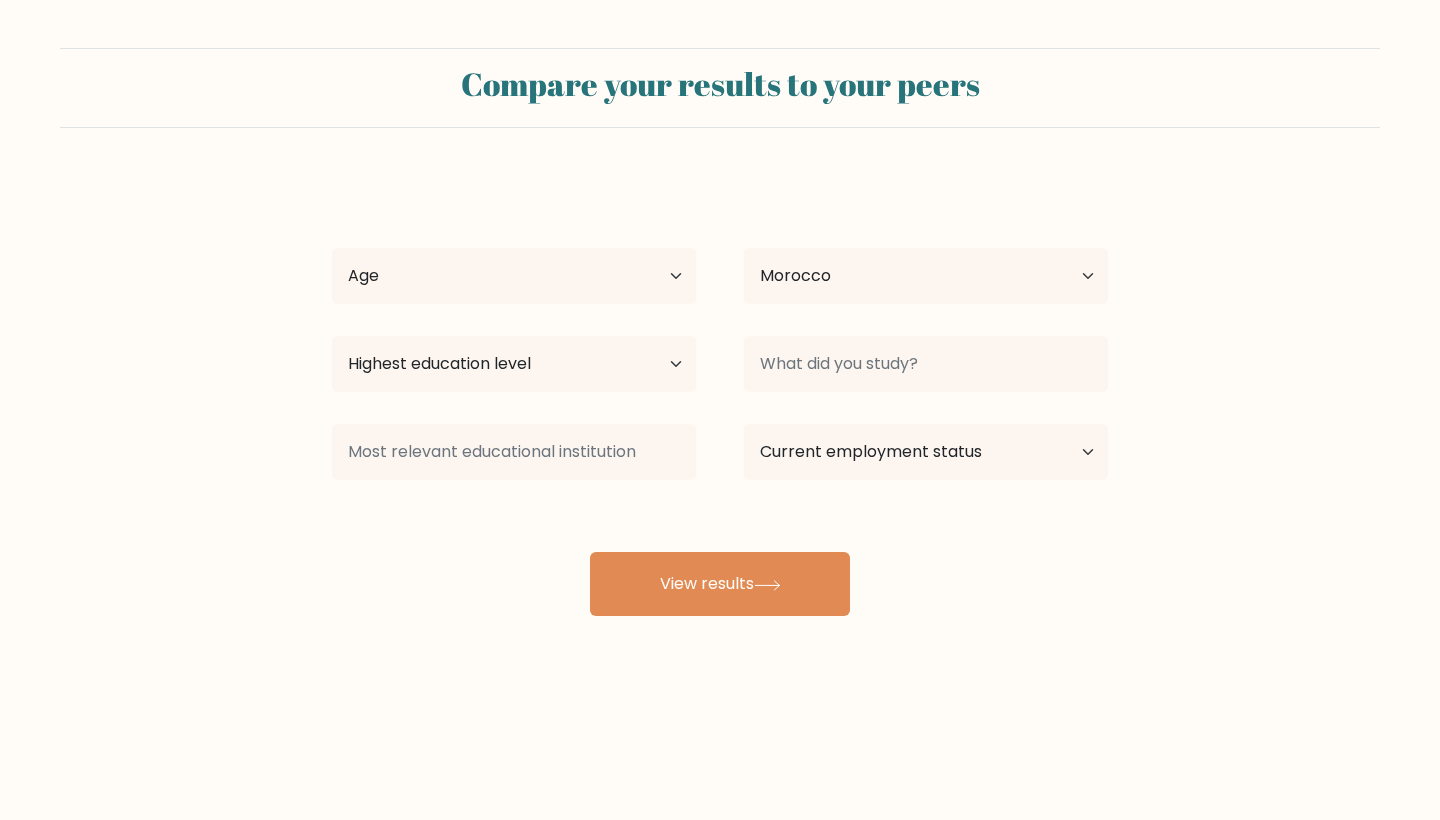 scroll, scrollTop: 0, scrollLeft: 0, axis: both 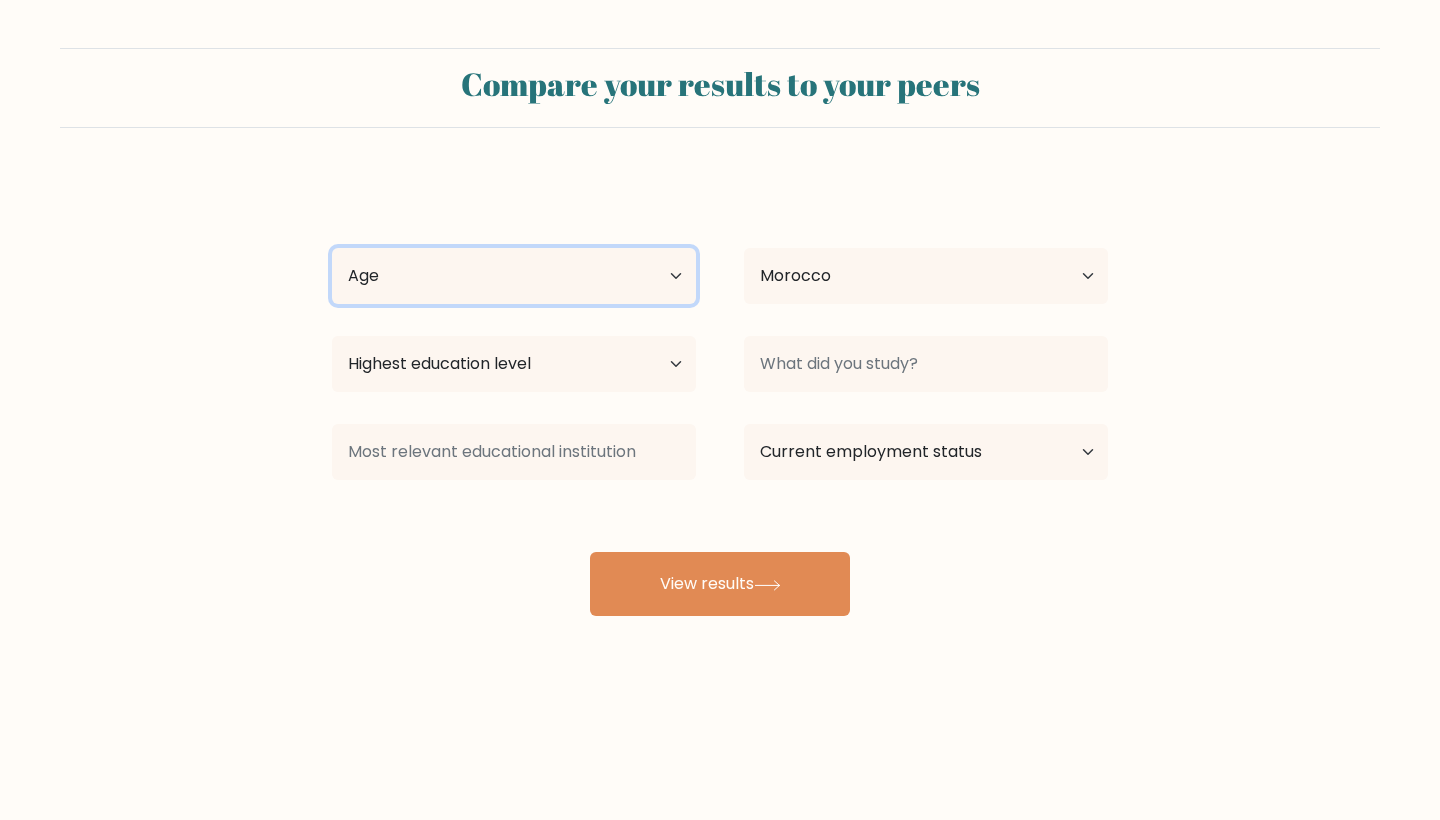 select on "25_34" 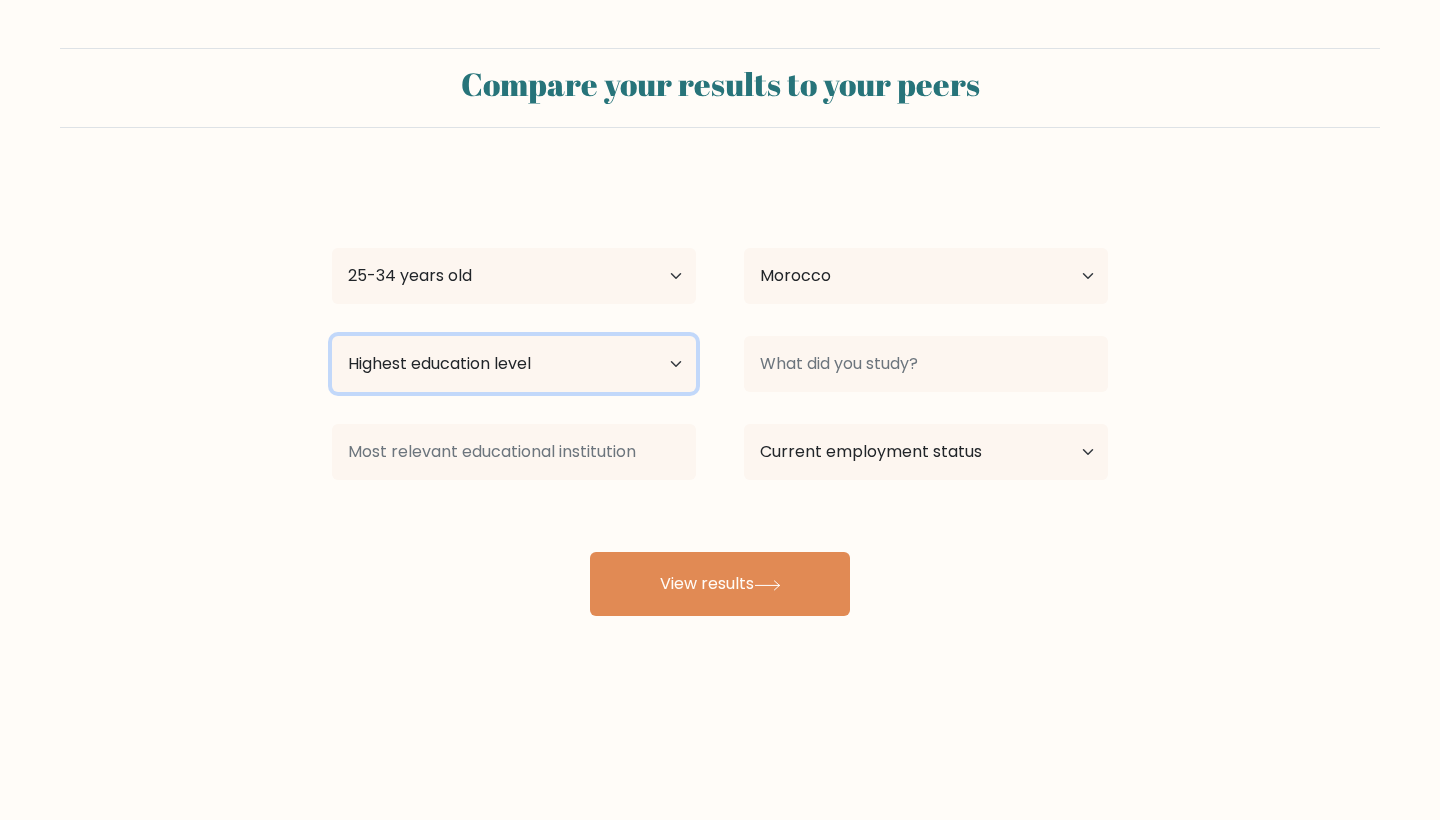 select on "doctoral_degree" 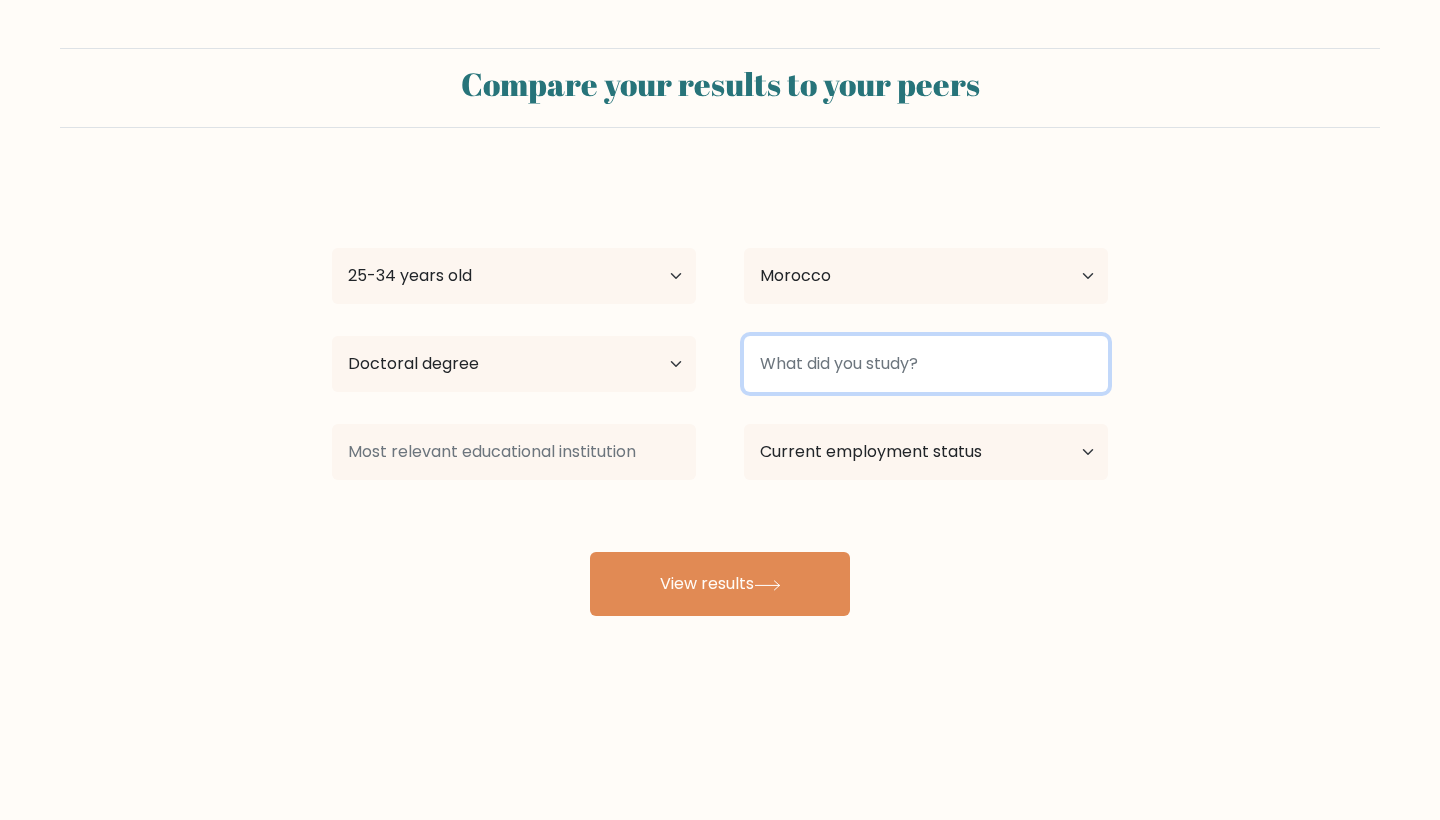 click at bounding box center (926, 364) 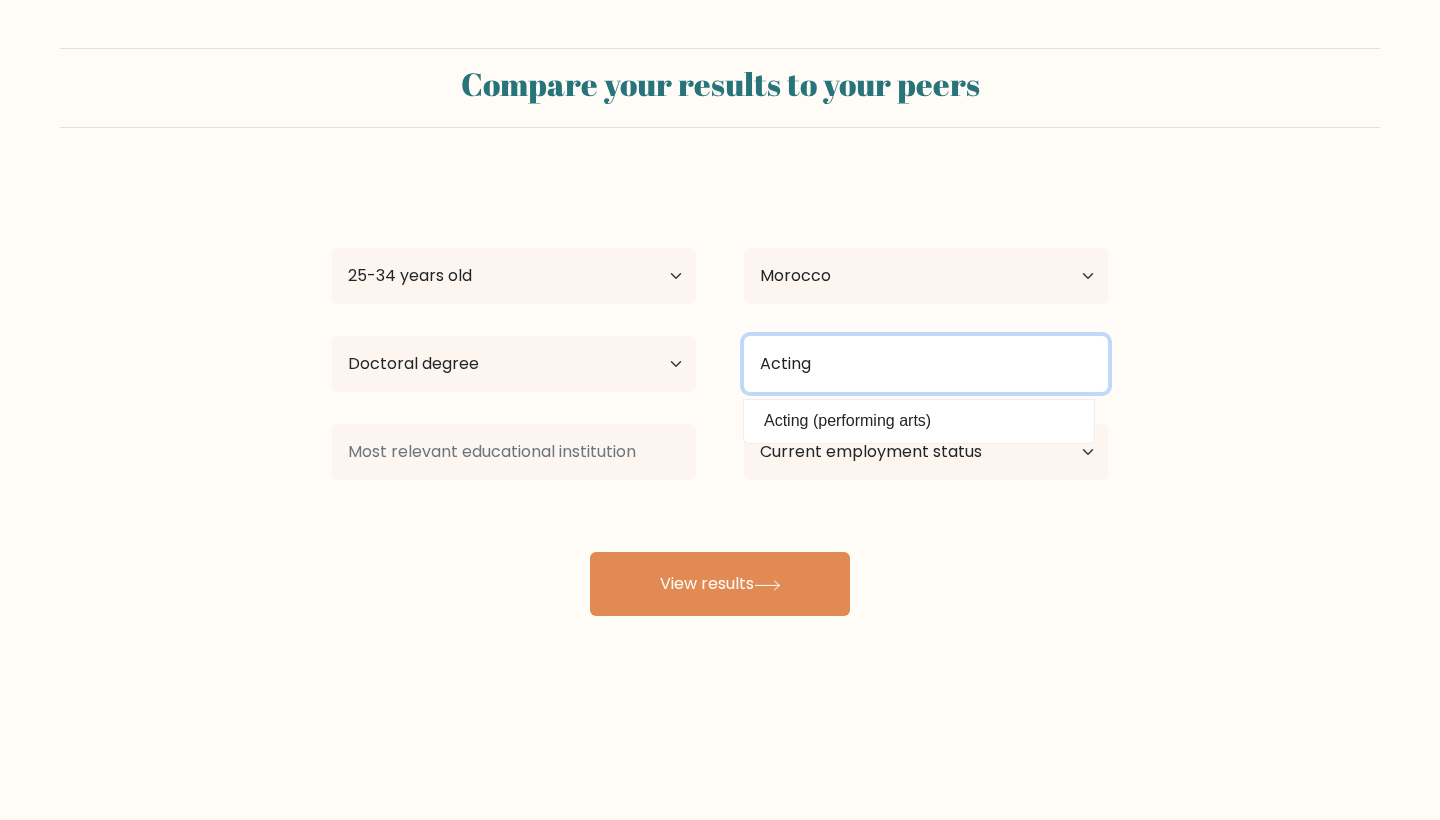 type on "Acting" 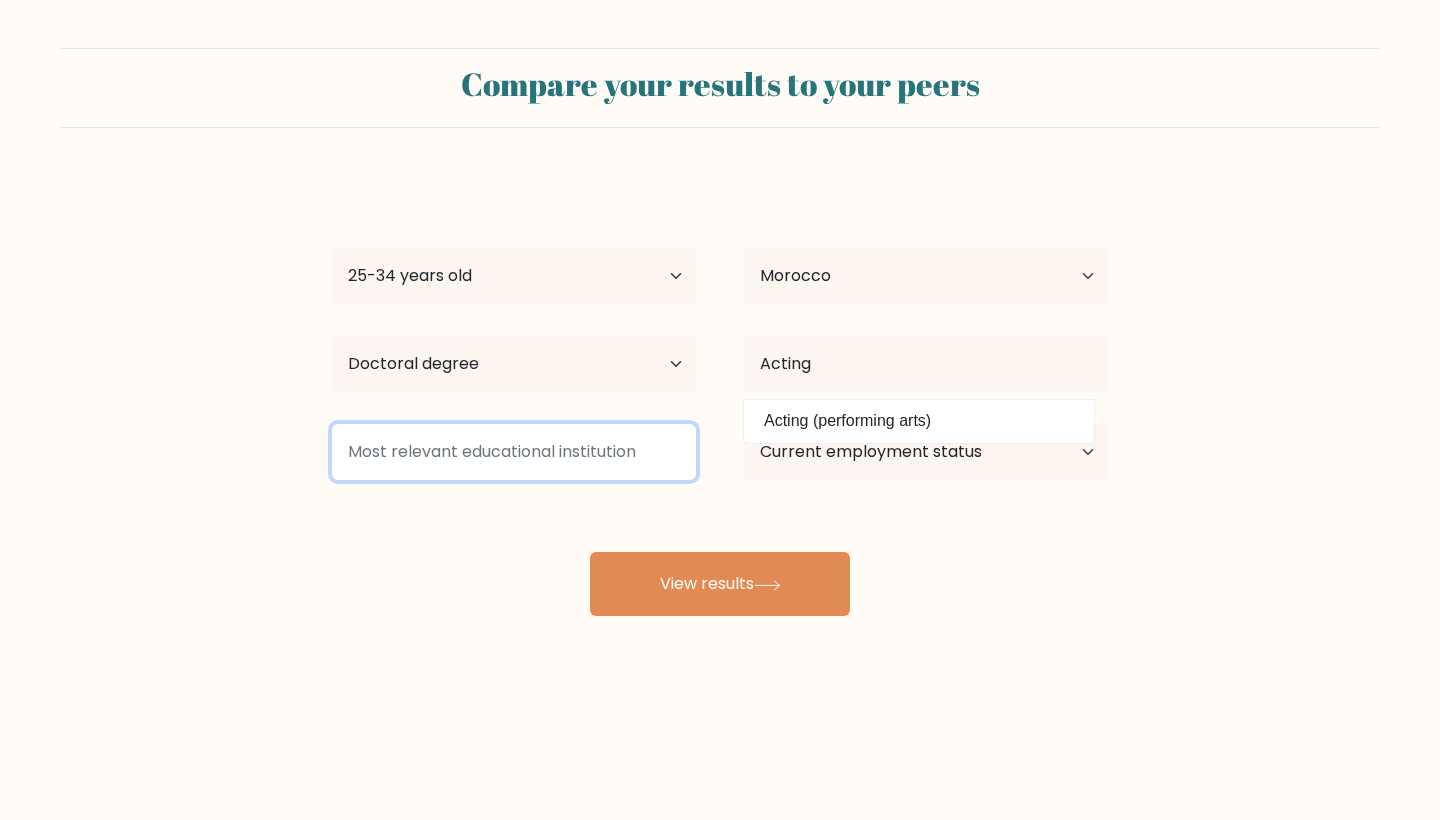 click at bounding box center (514, 452) 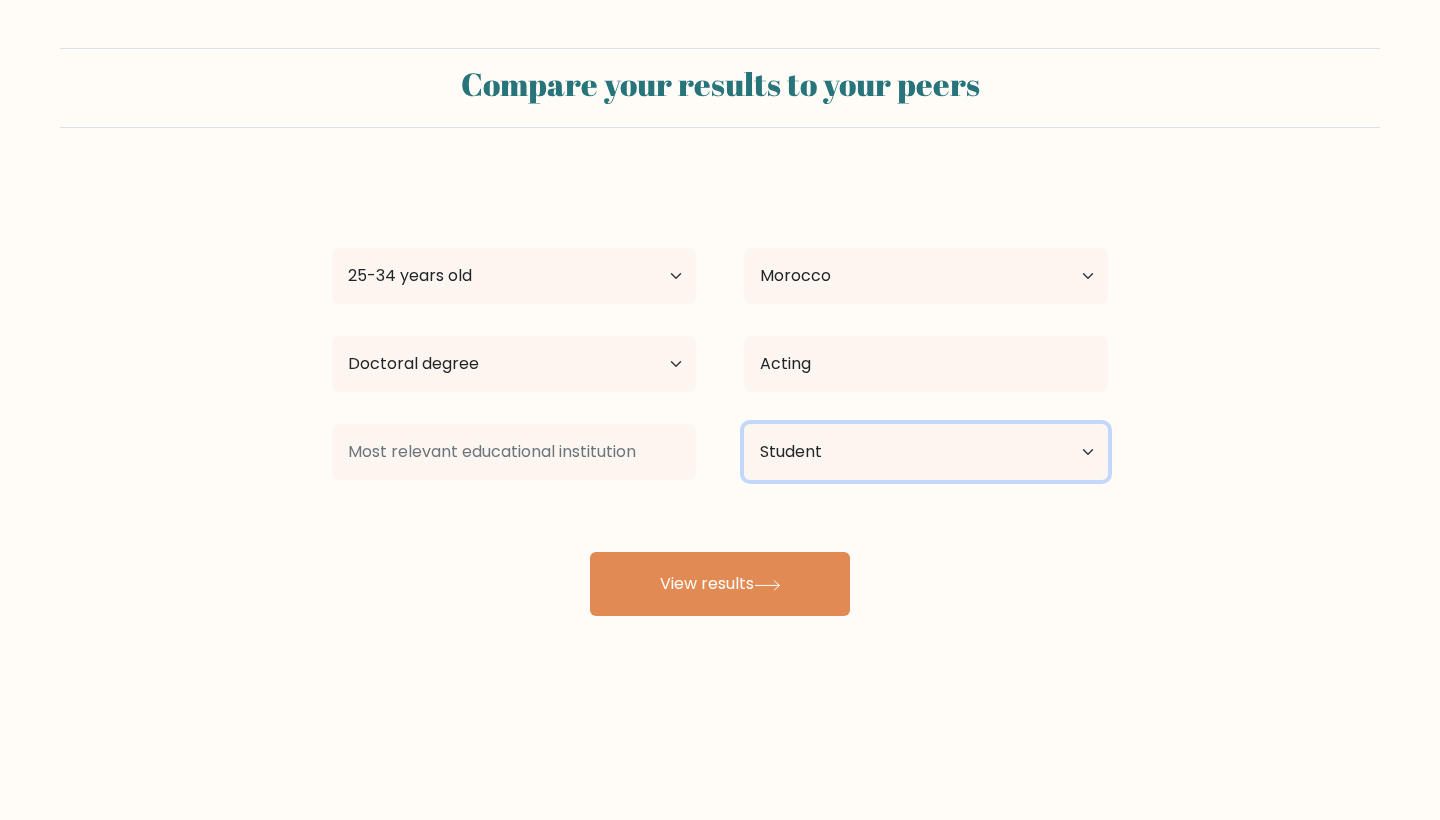 select on "other" 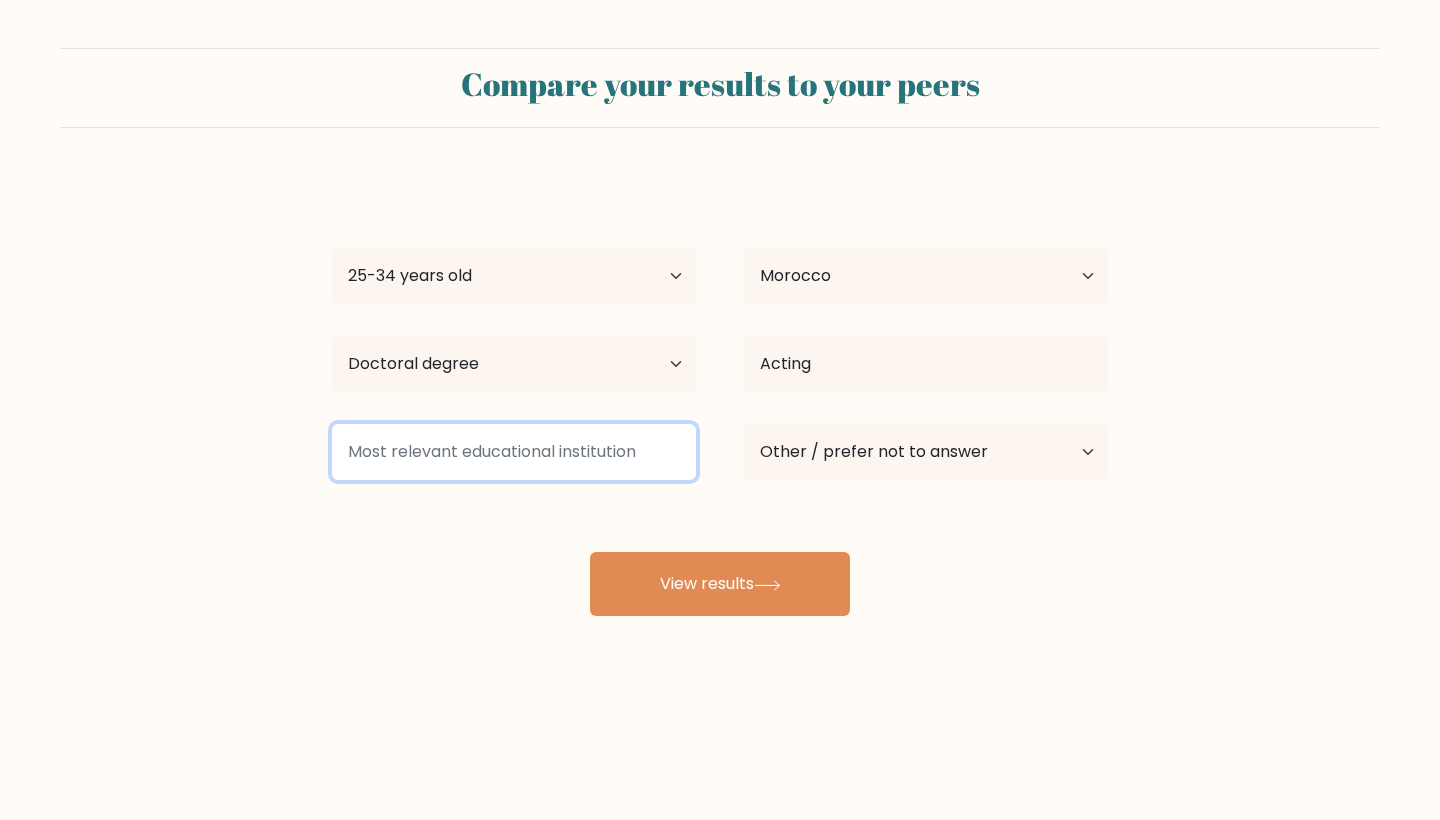 click at bounding box center (514, 452) 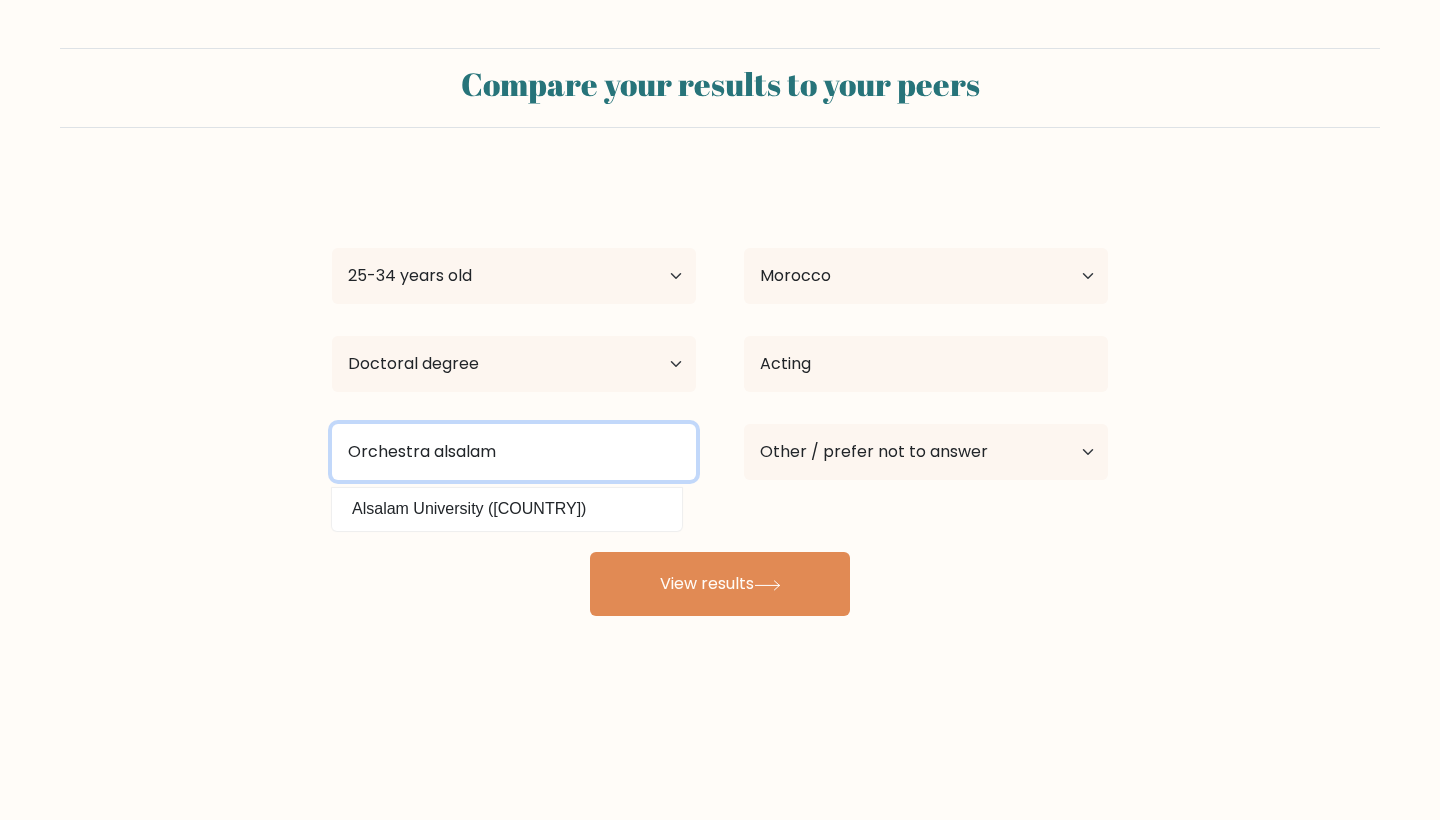 click on "Orchestra alsalam" at bounding box center [514, 452] 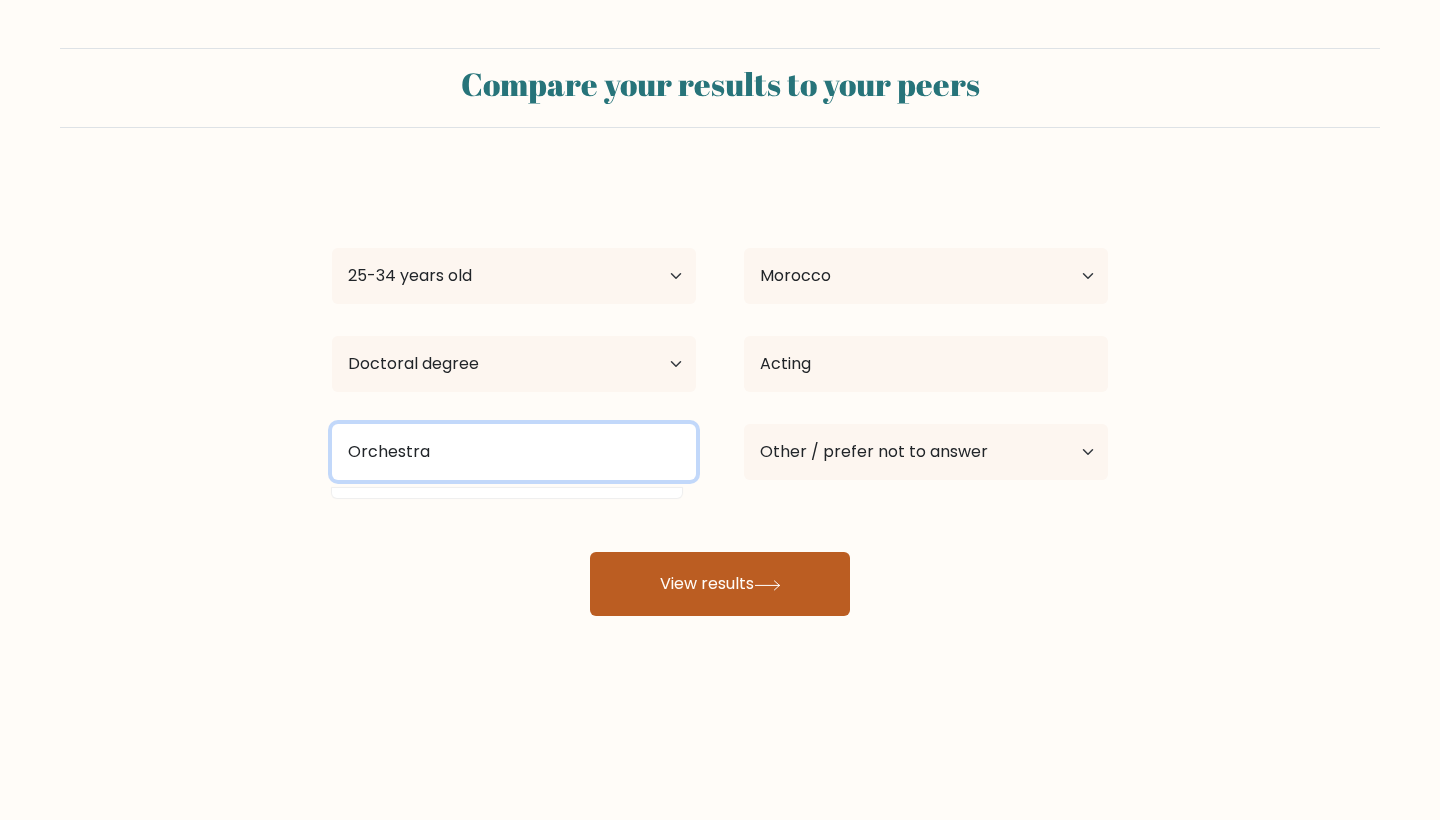 type on "Orchestra" 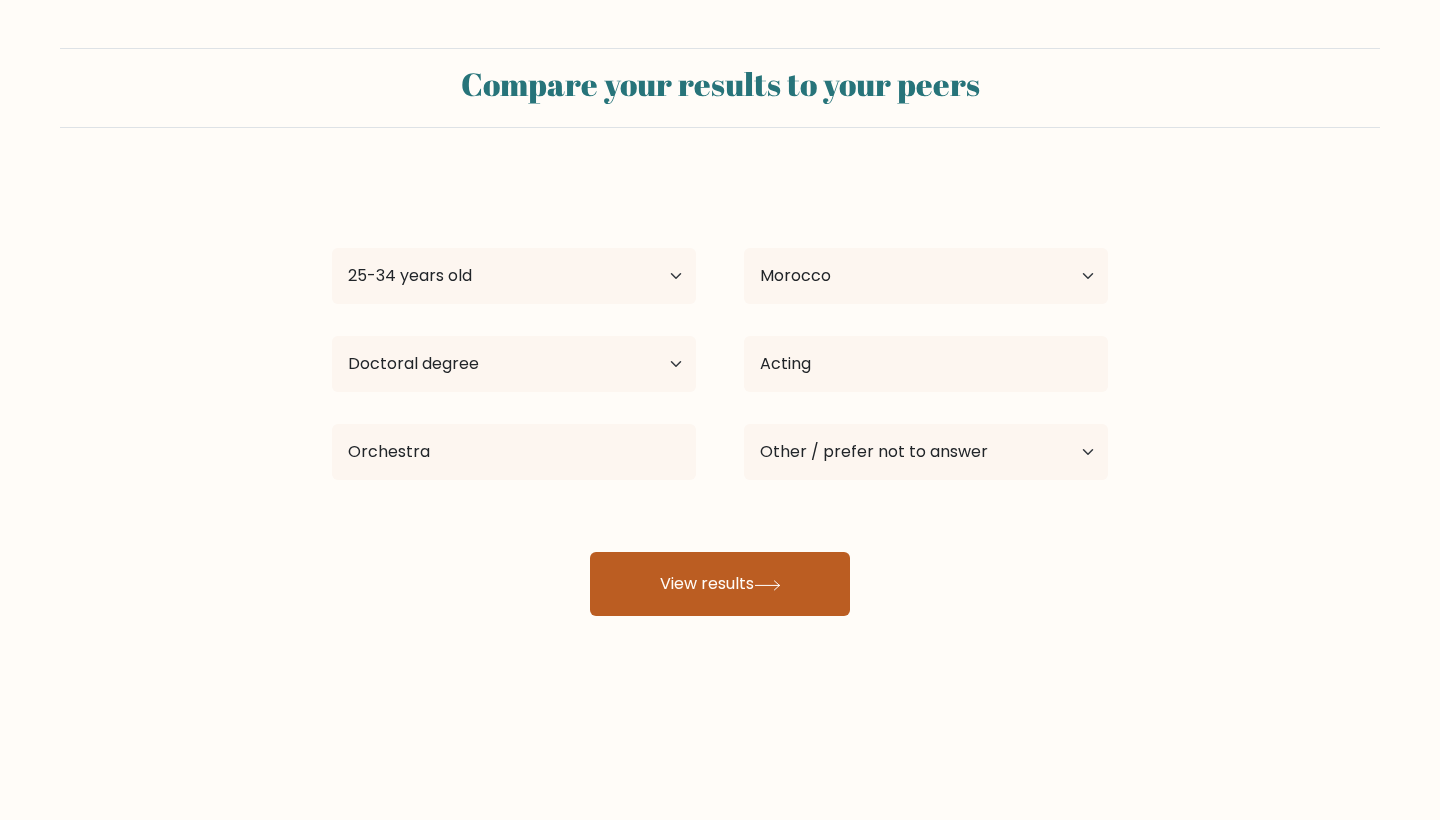 click on "View results" at bounding box center [720, 584] 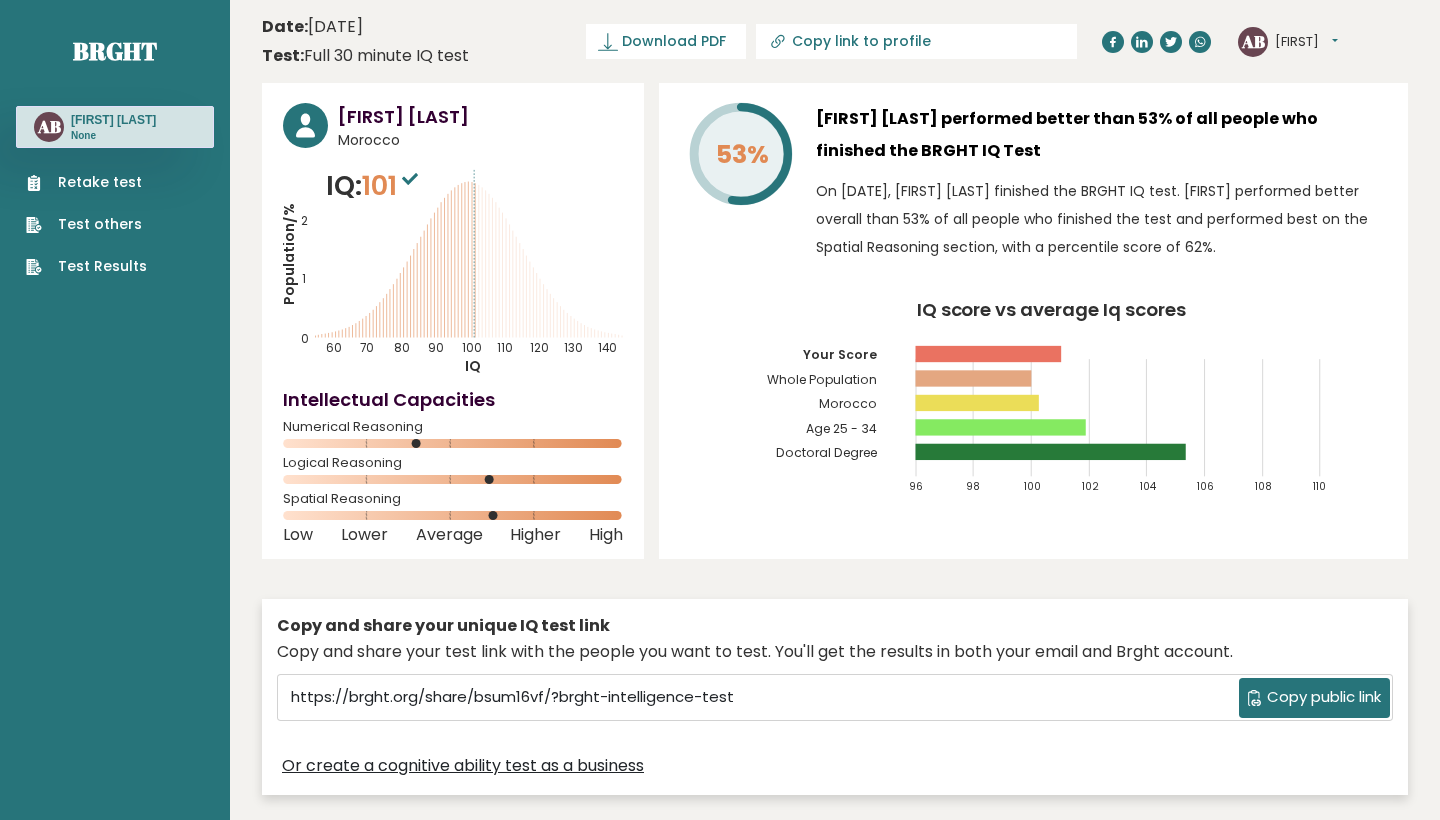 scroll, scrollTop: 0, scrollLeft: 0, axis: both 